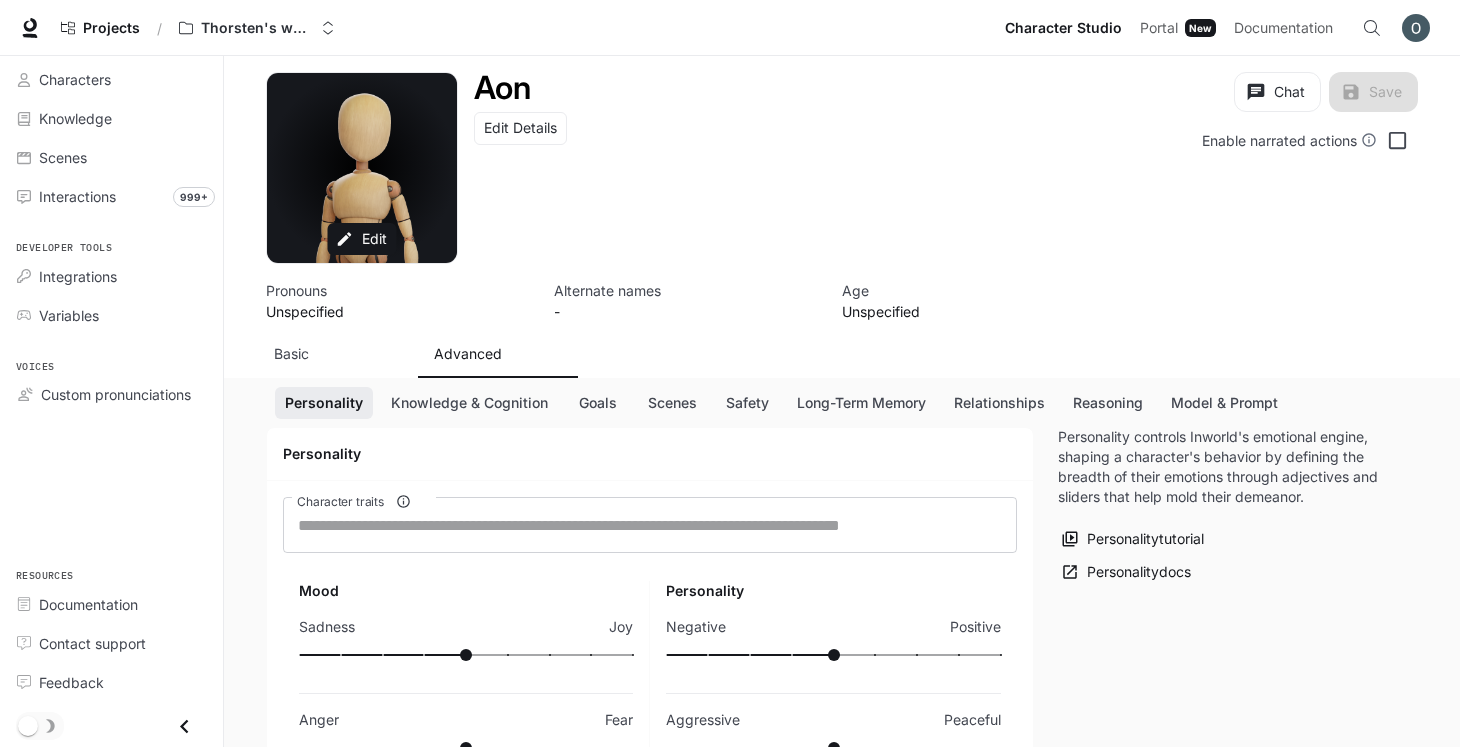 scroll, scrollTop: 94, scrollLeft: 0, axis: vertical 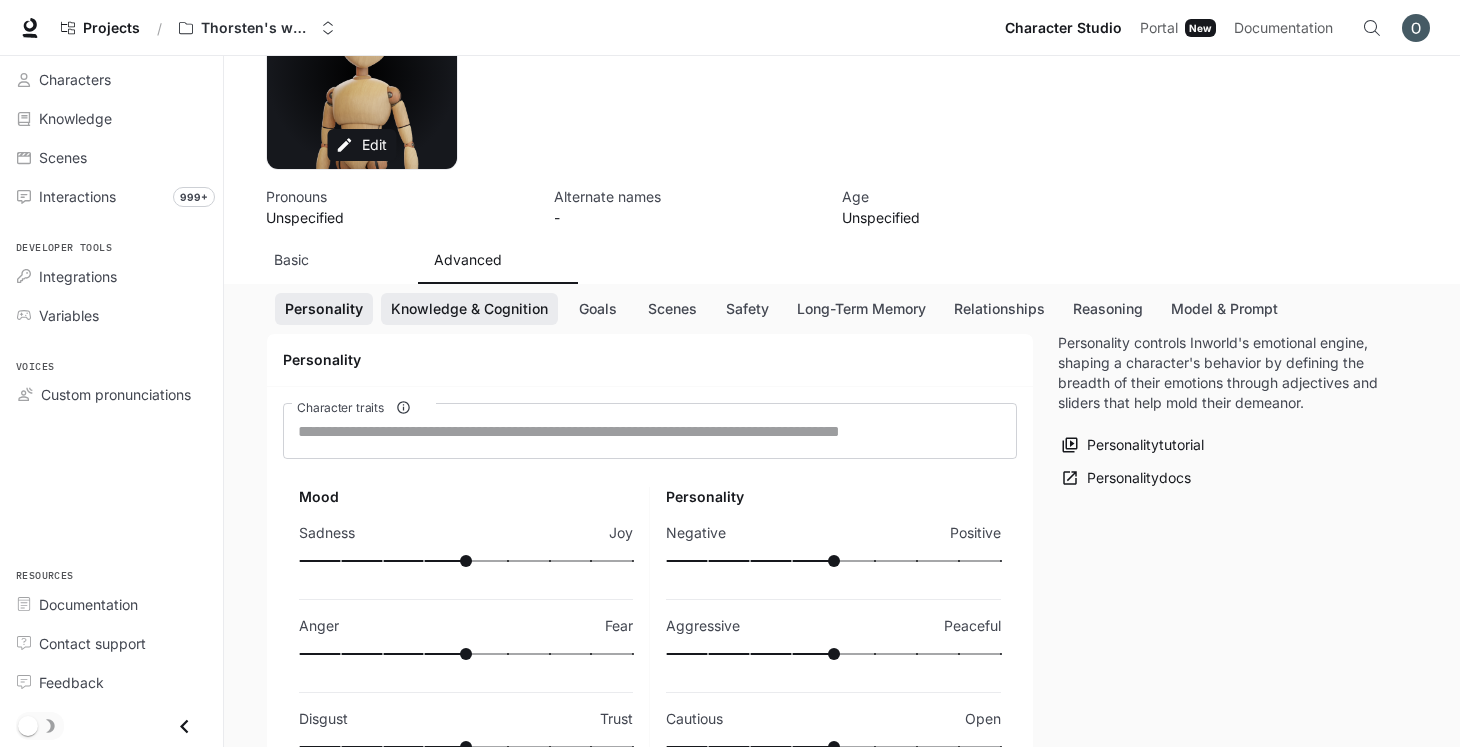 click on "Knowledge & Cognition" at bounding box center [469, 309] 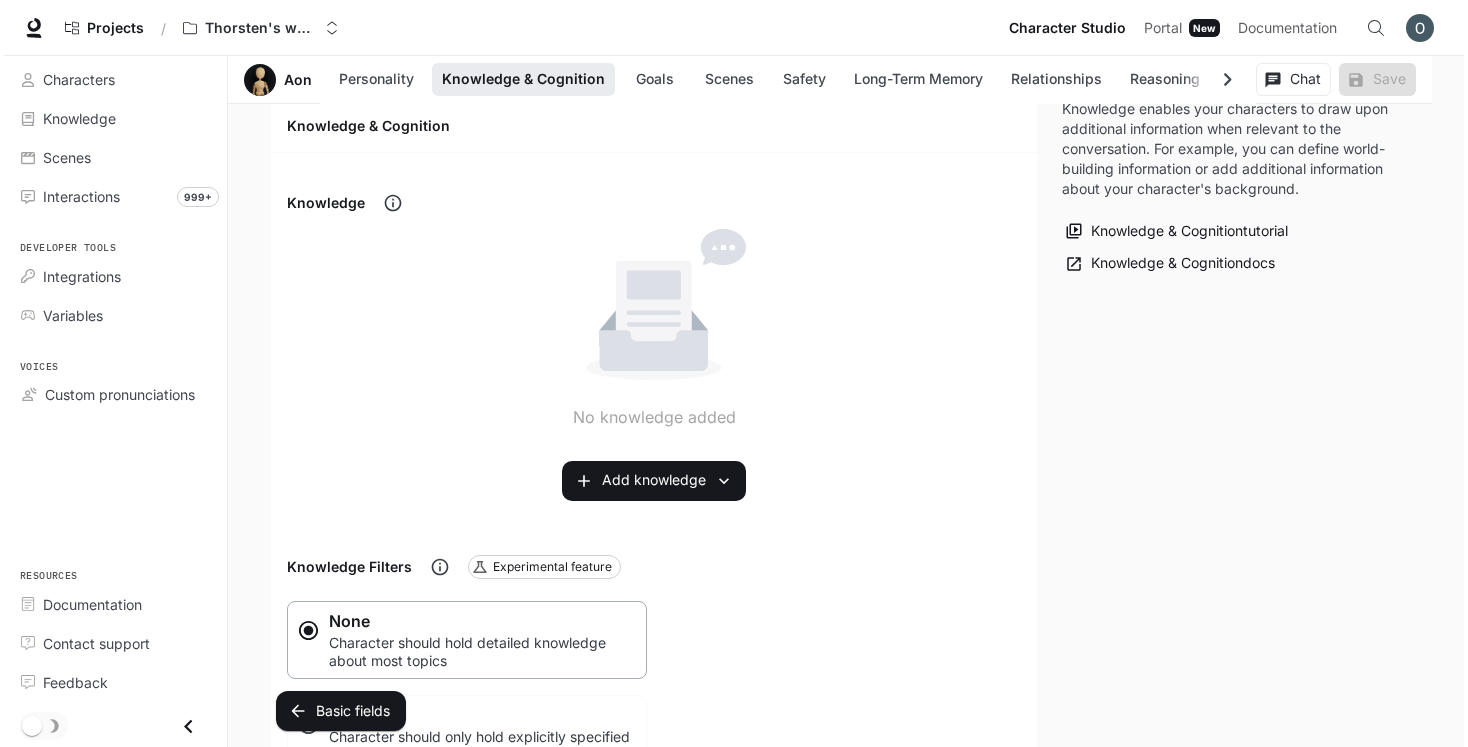 scroll, scrollTop: 1116, scrollLeft: 0, axis: vertical 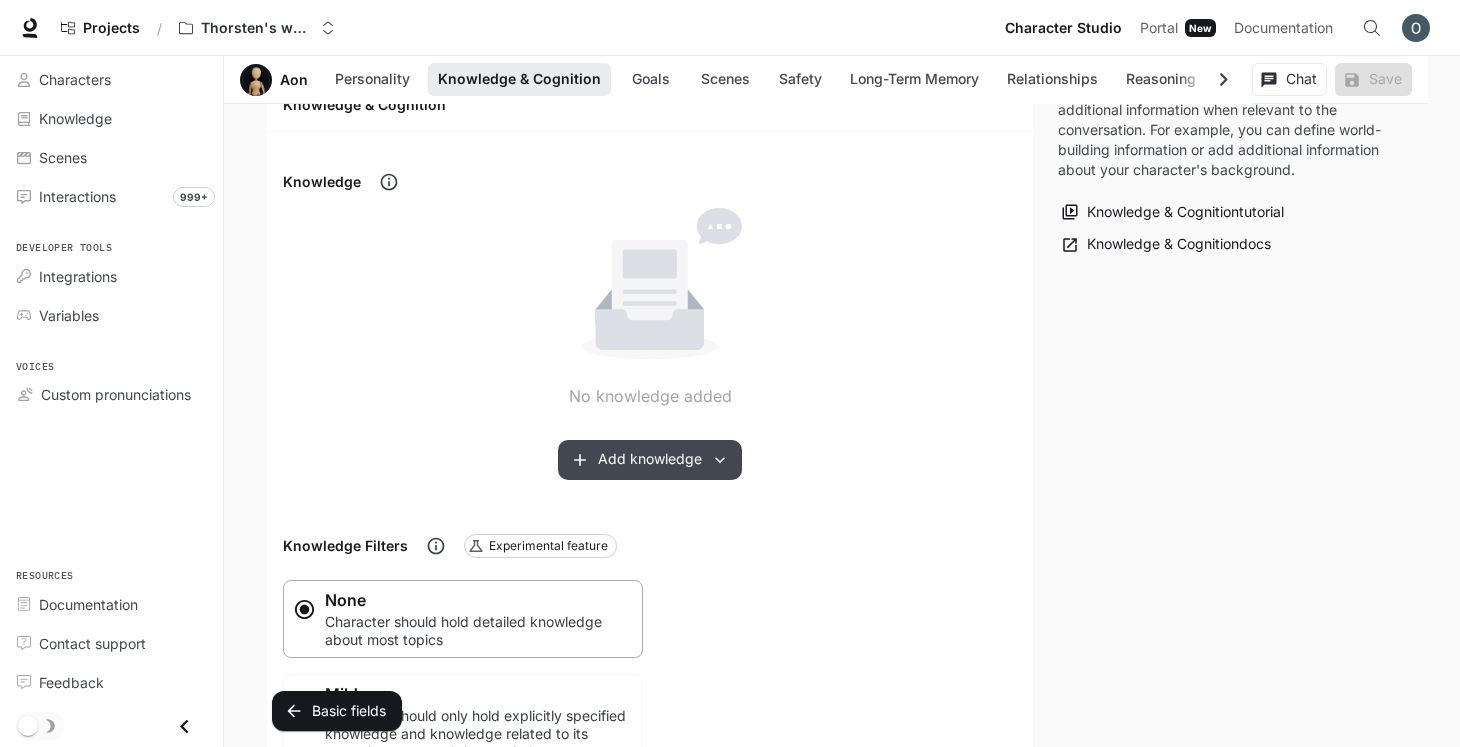click on "Add knowledge" at bounding box center [650, 460] 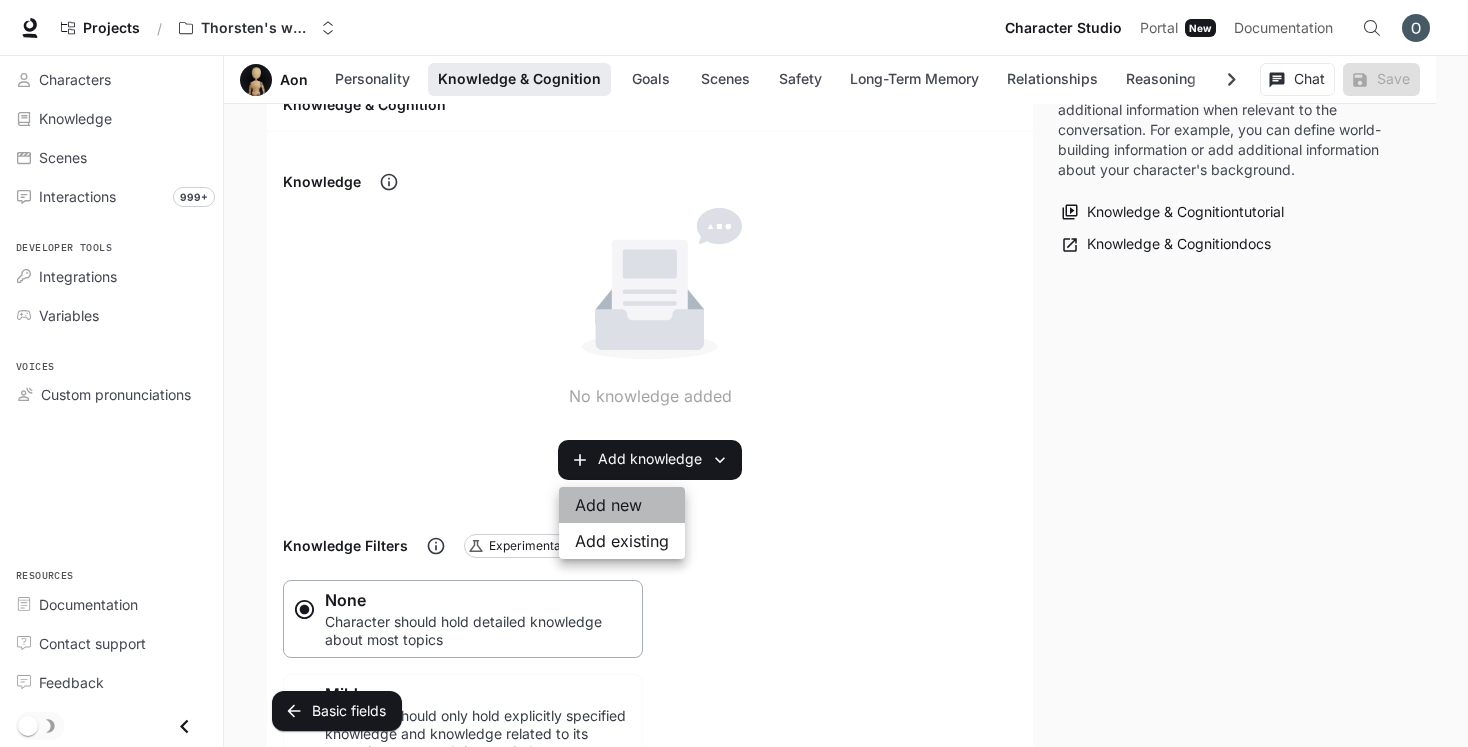 click on "Add new" at bounding box center [622, 505] 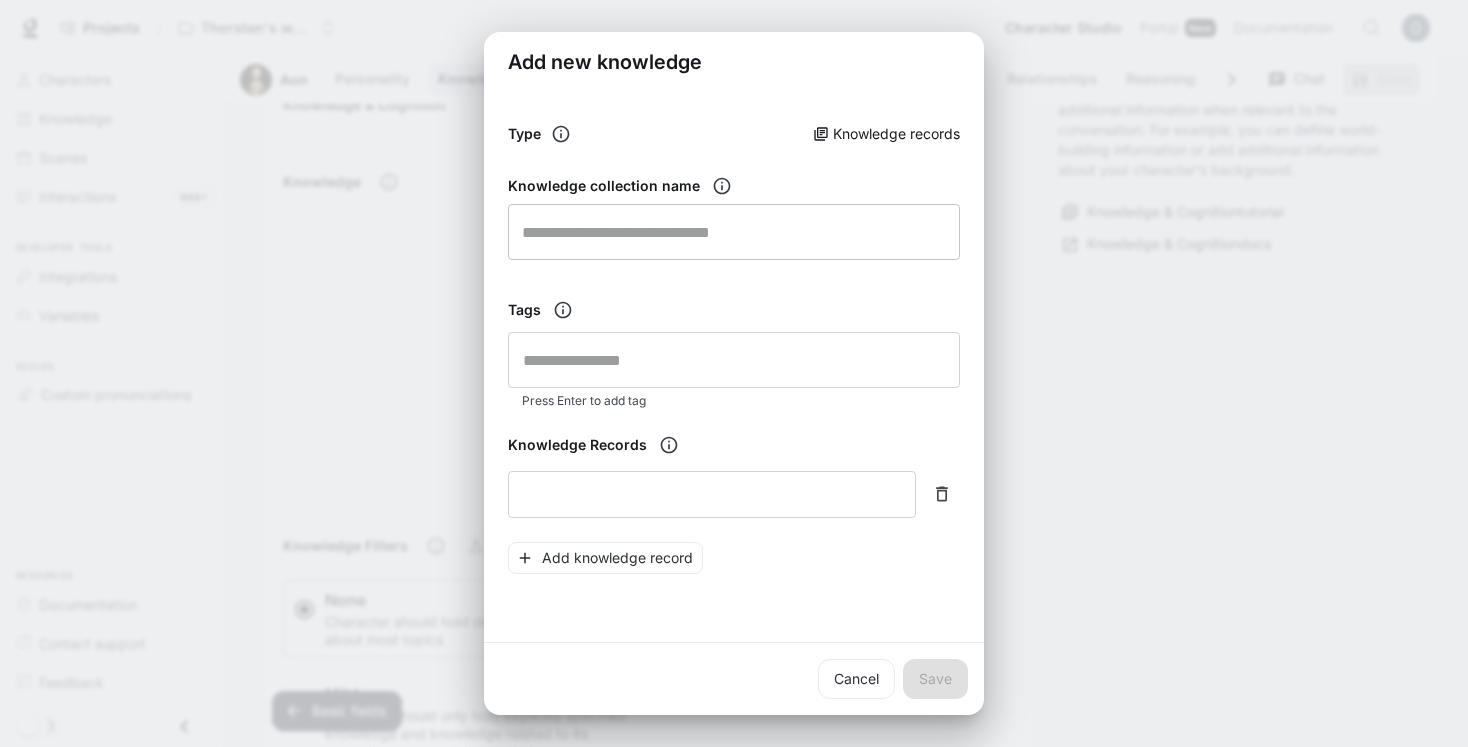 click at bounding box center [734, 232] 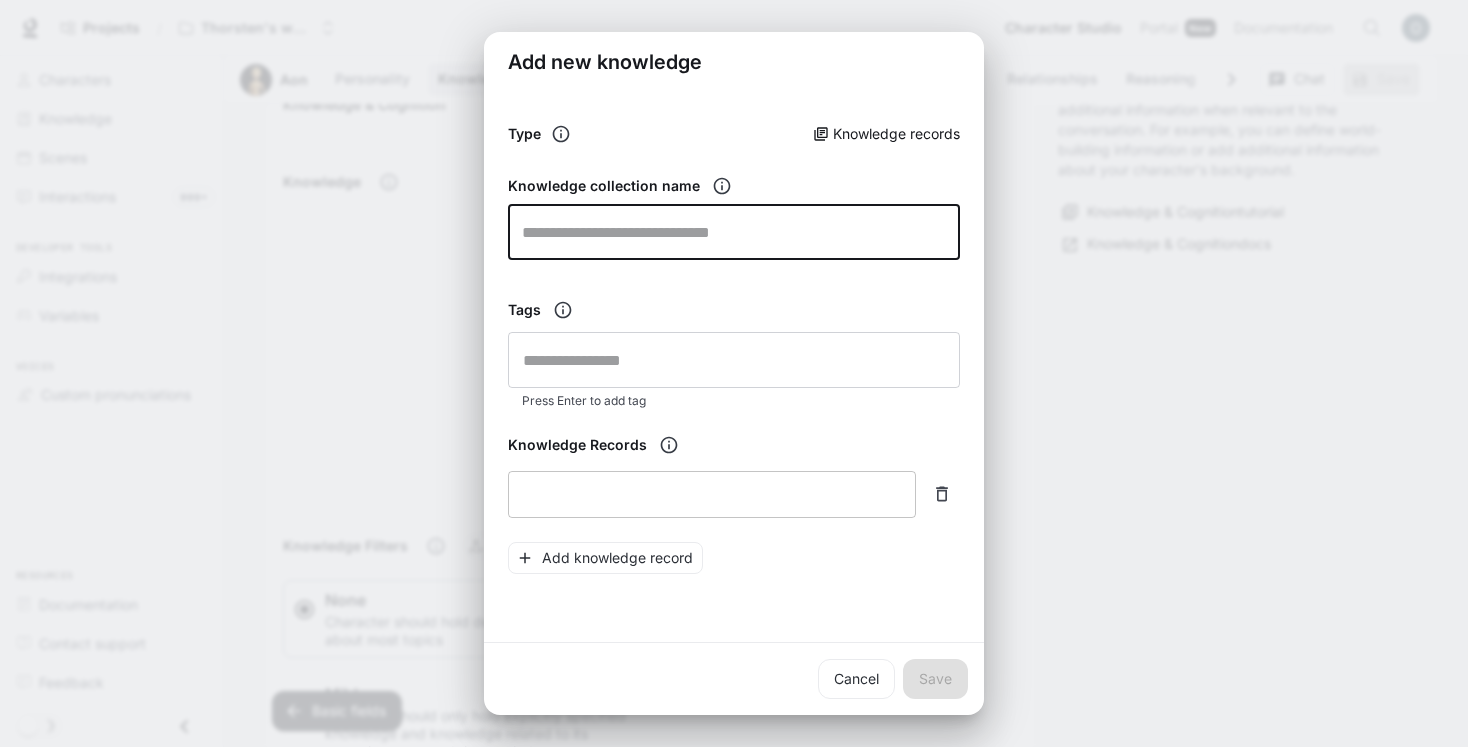 click at bounding box center (712, 494) 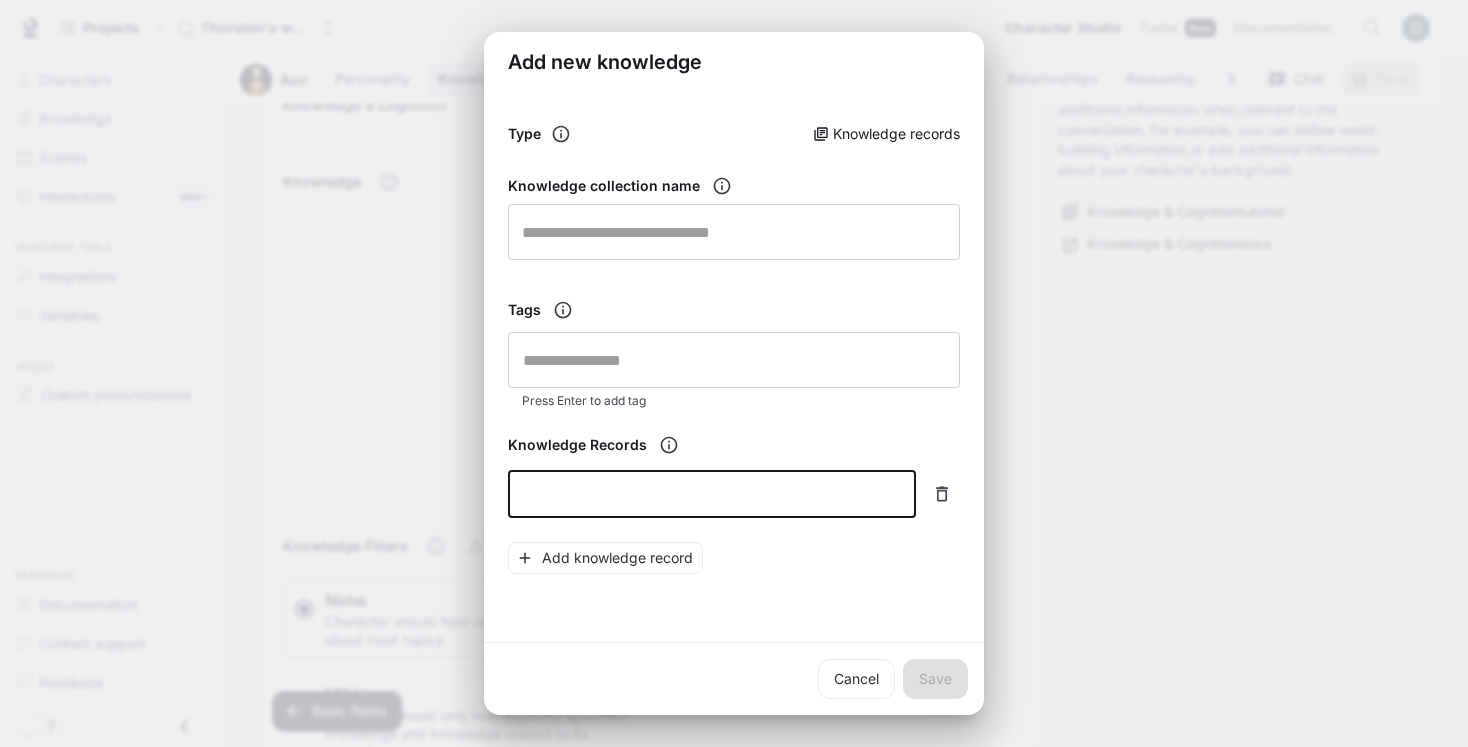 paste on "**********" 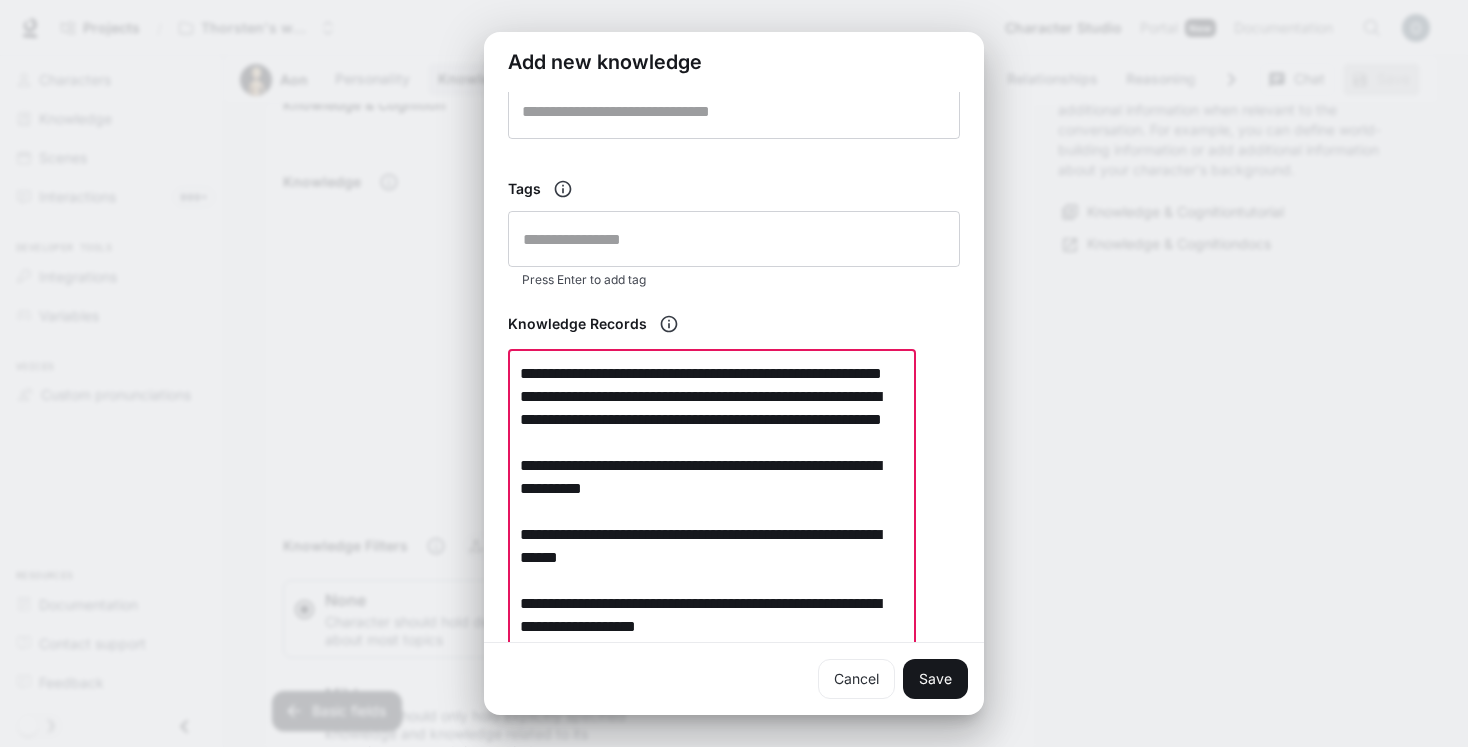 scroll, scrollTop: 110, scrollLeft: 0, axis: vertical 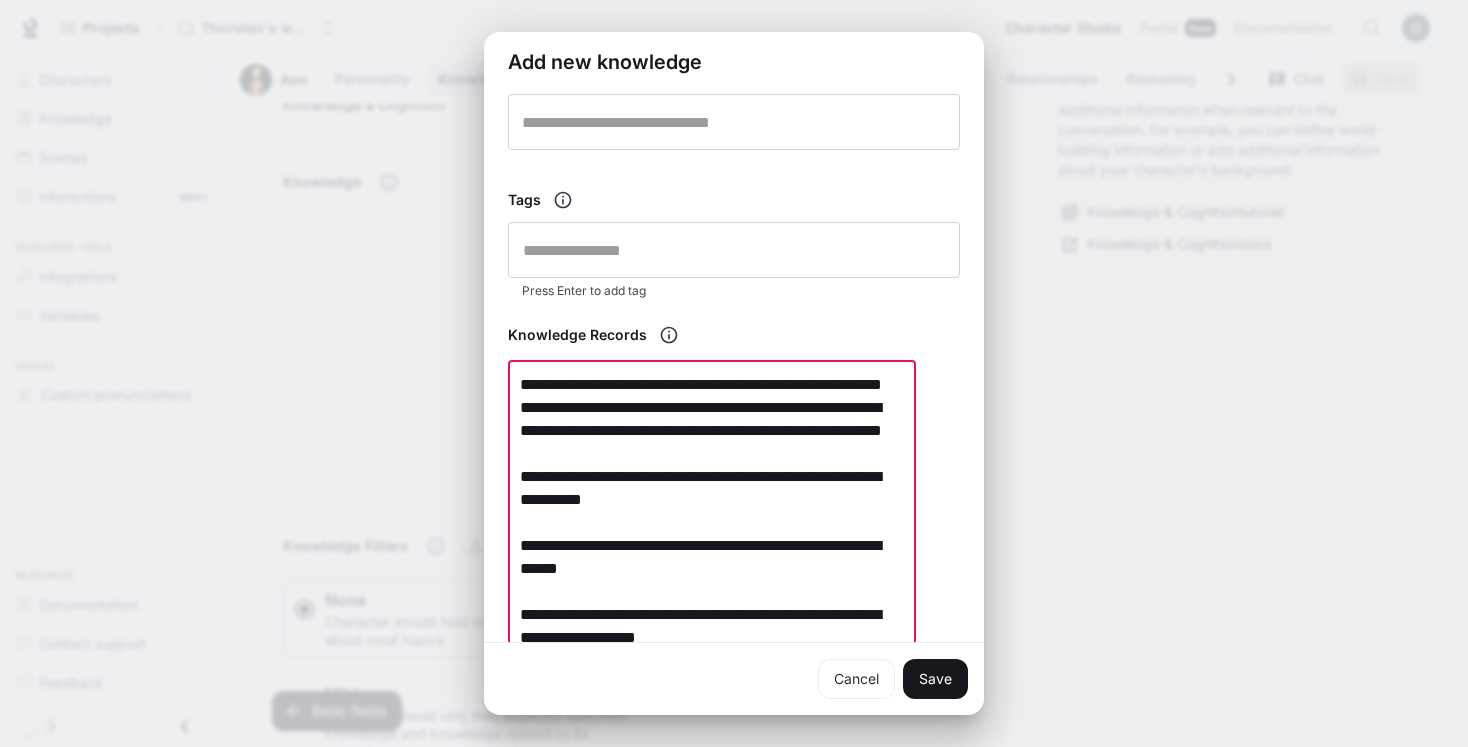 drag, startPoint x: 663, startPoint y: 384, endPoint x: 677, endPoint y: 406, distance: 26.076809 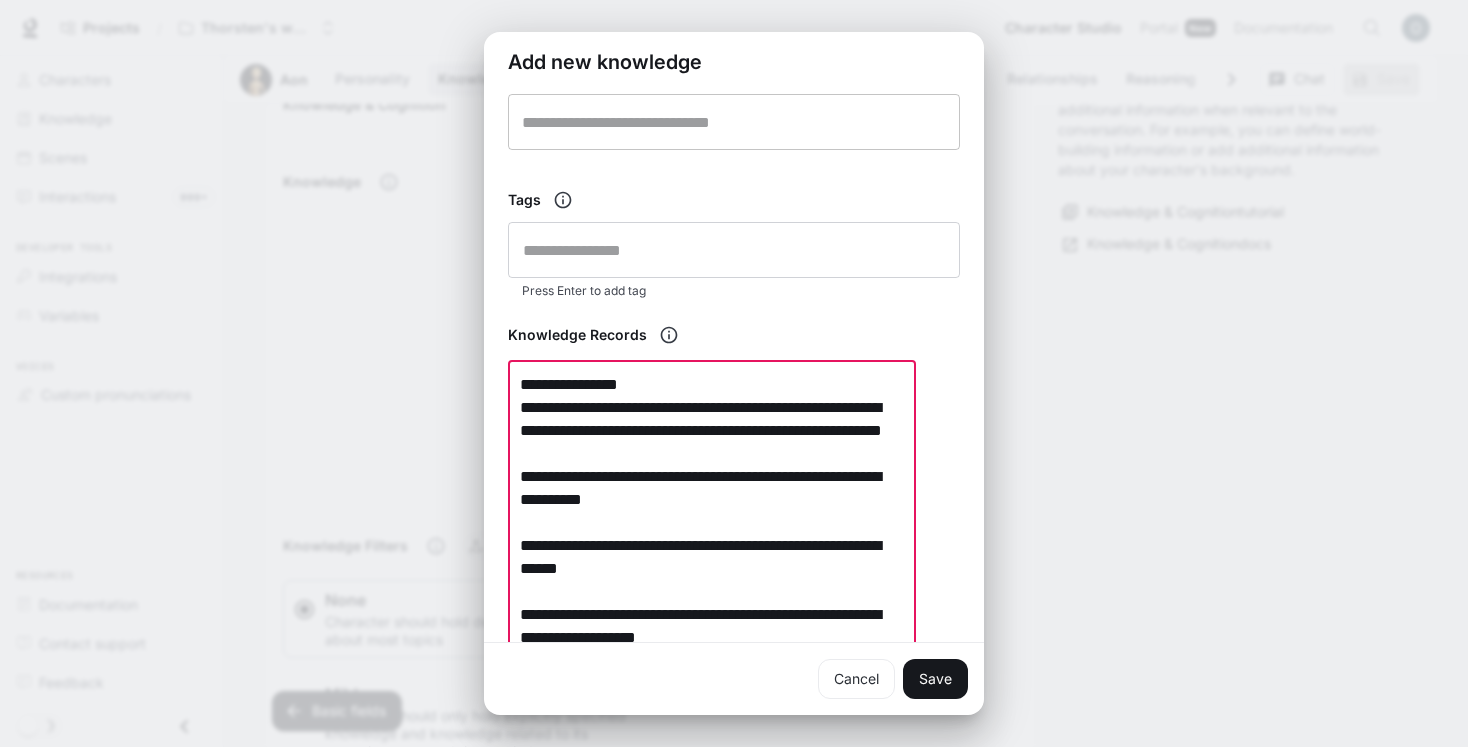 type on "**********" 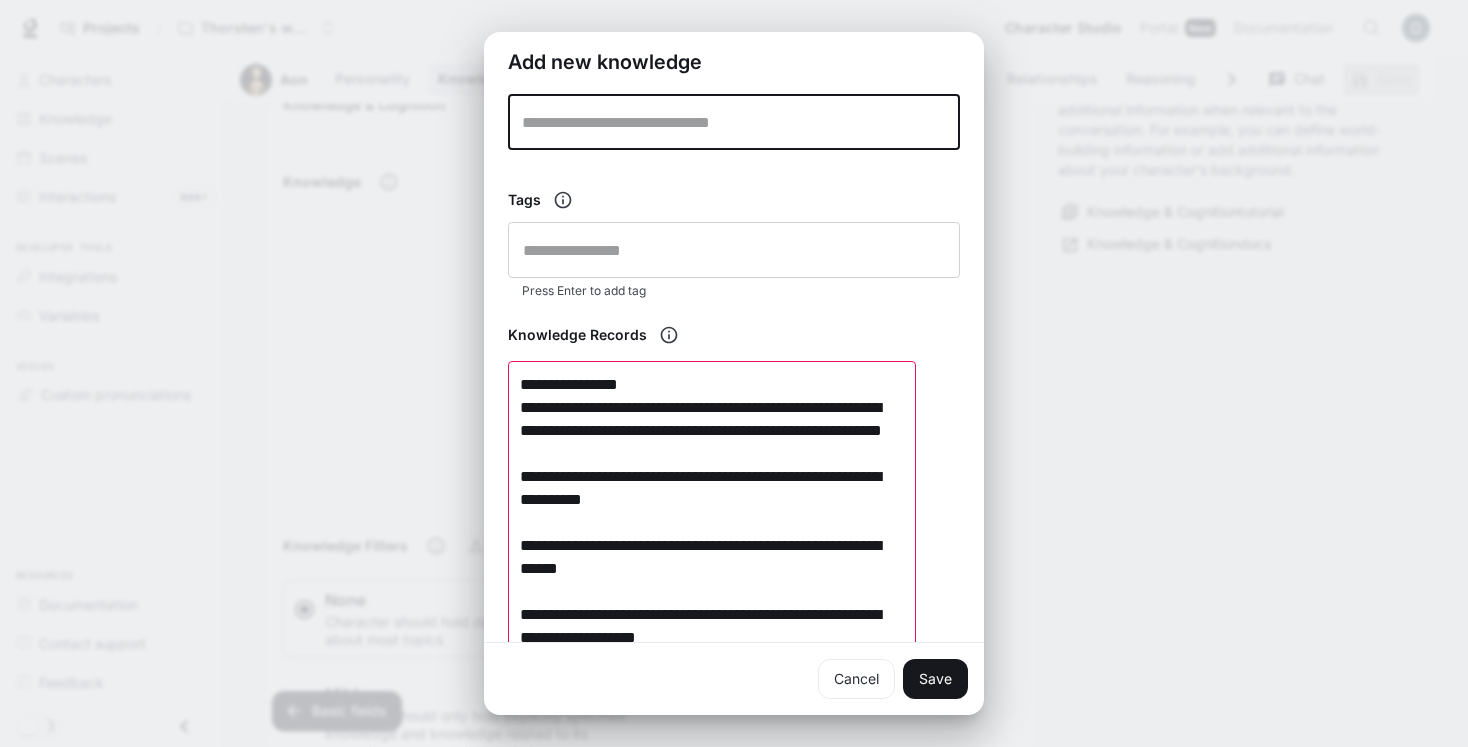 click at bounding box center [734, 122] 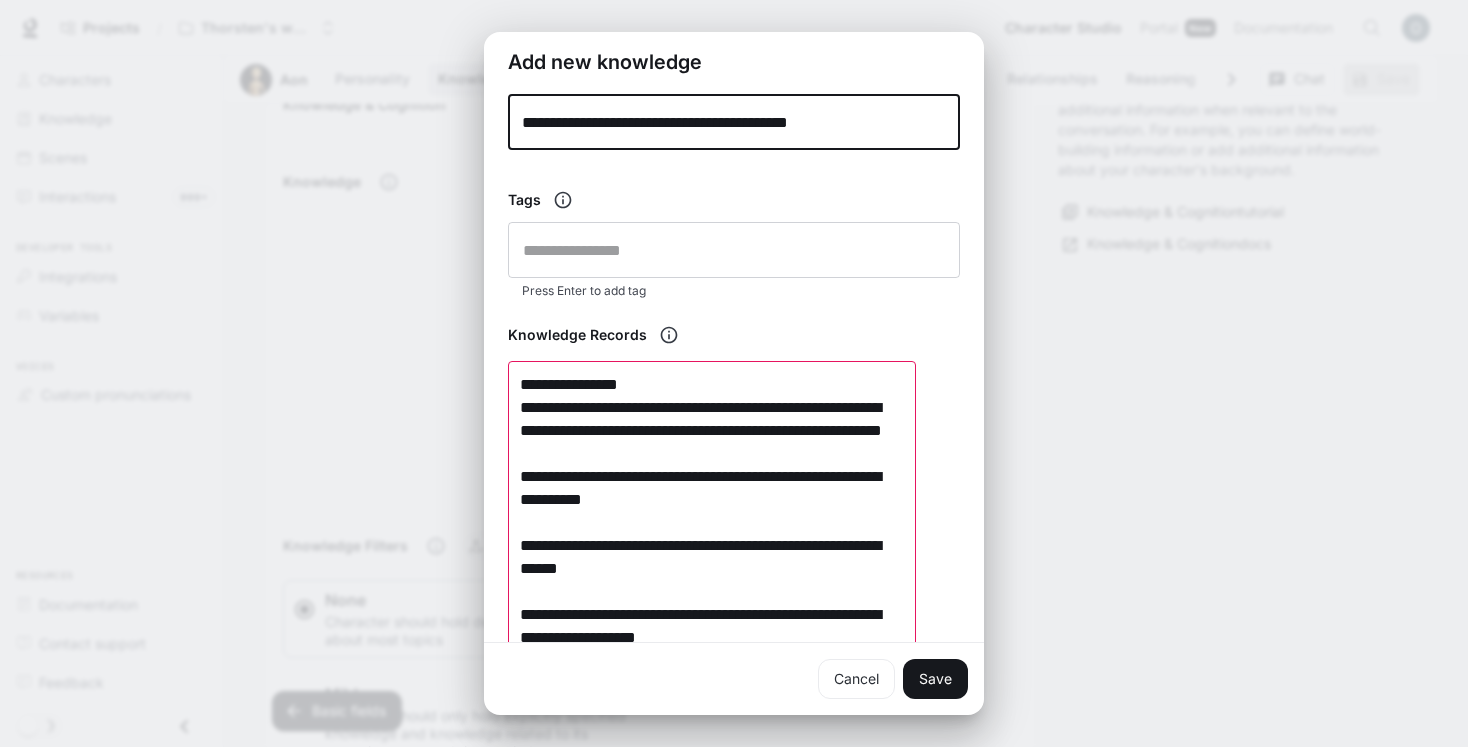 type on "**********" 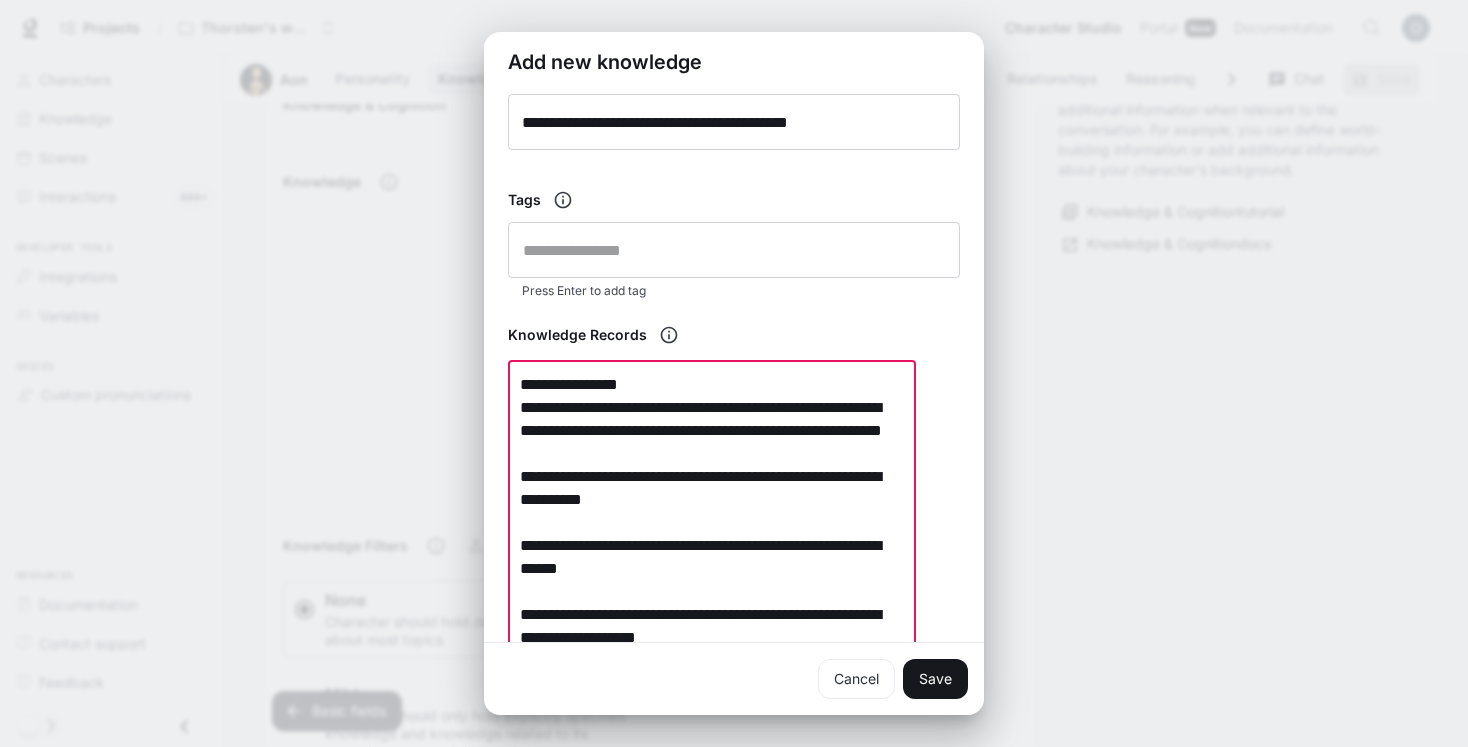 drag, startPoint x: 675, startPoint y: 386, endPoint x: 639, endPoint y: 384, distance: 36.05551 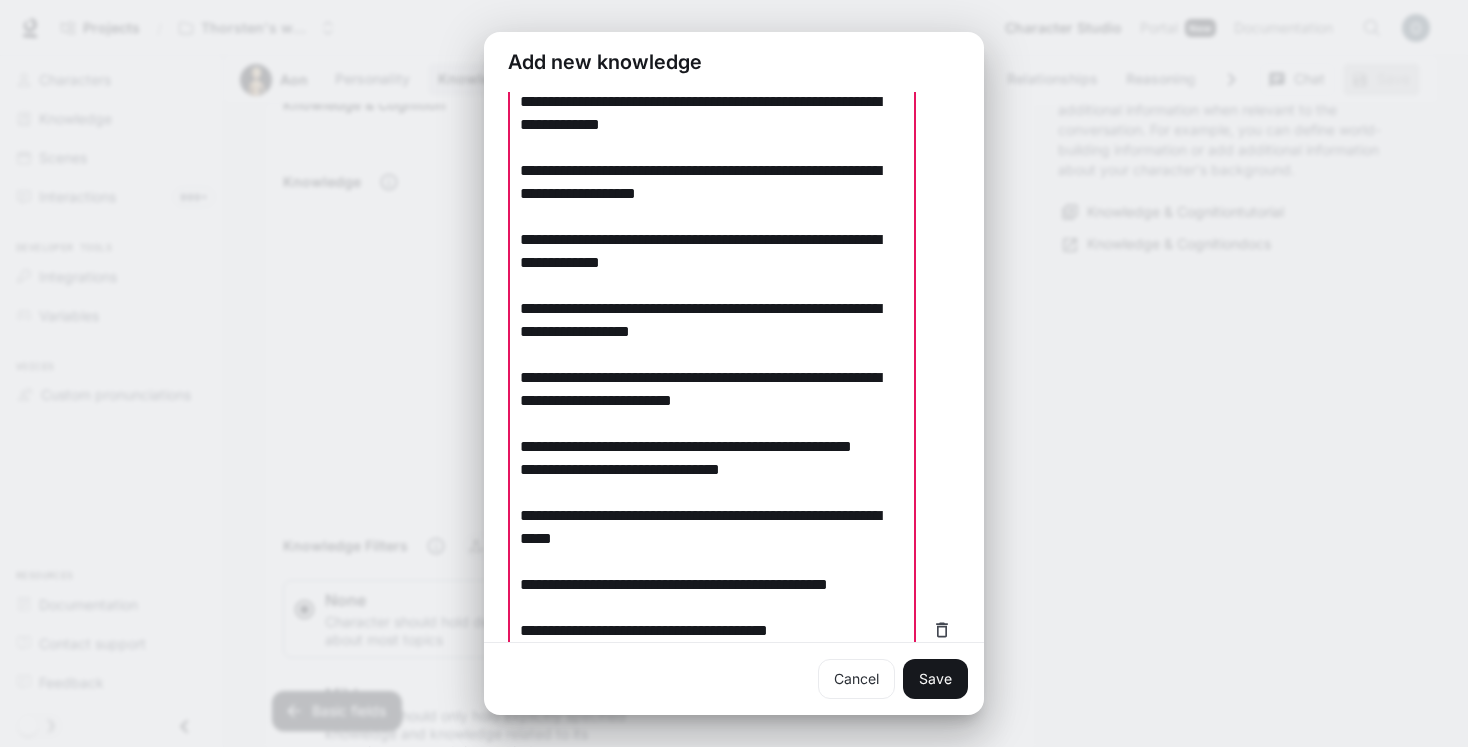 scroll, scrollTop: 1218, scrollLeft: 0, axis: vertical 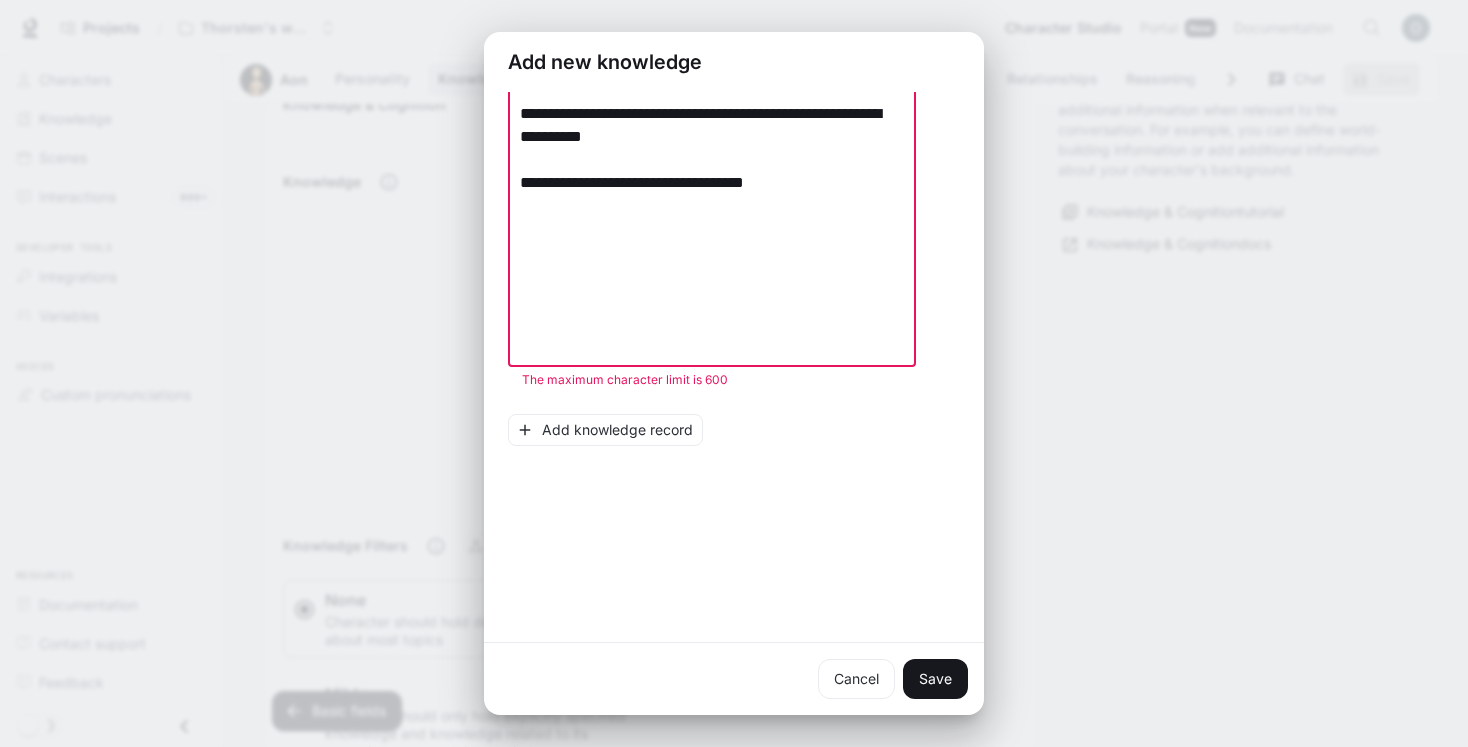 drag, startPoint x: 519, startPoint y: 450, endPoint x: 739, endPoint y: 647, distance: 295.3117 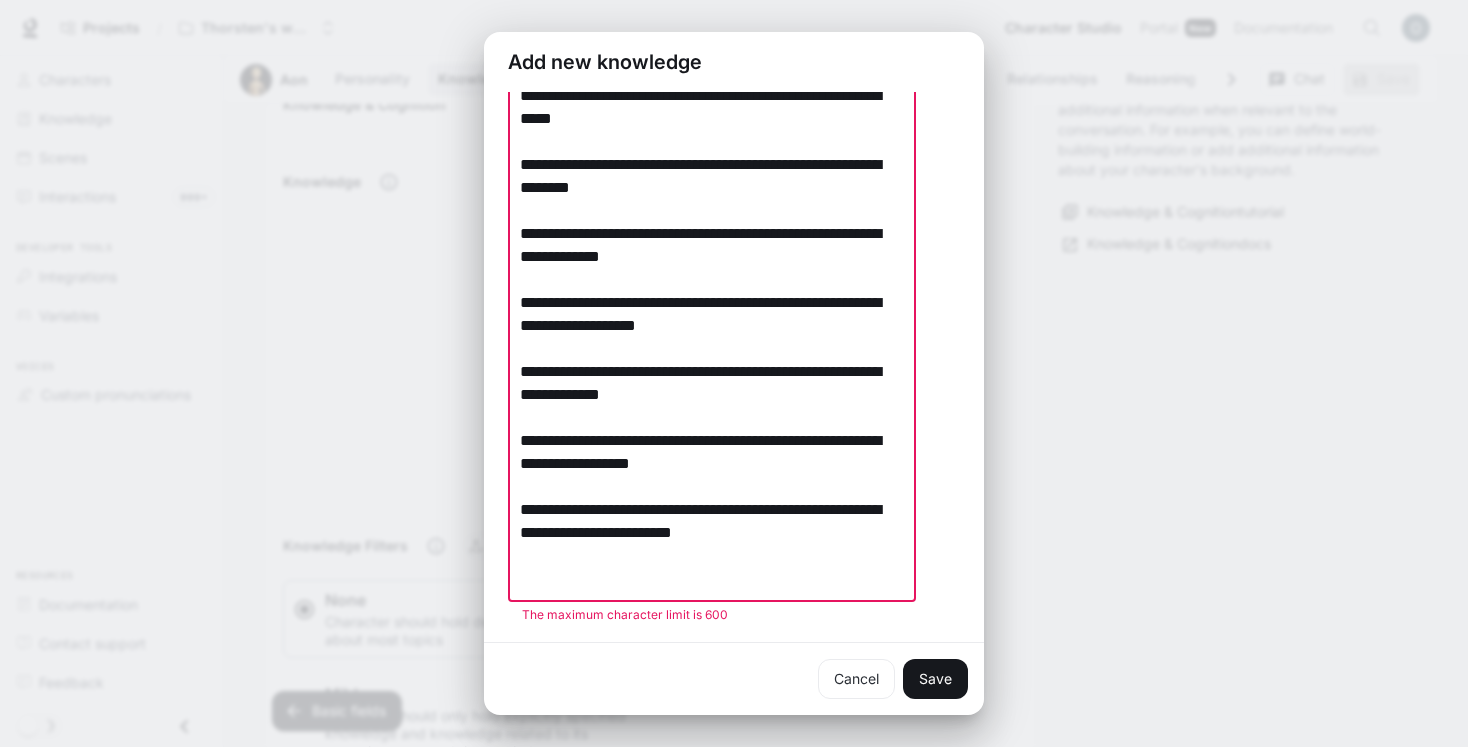 scroll, scrollTop: 1077, scrollLeft: 0, axis: vertical 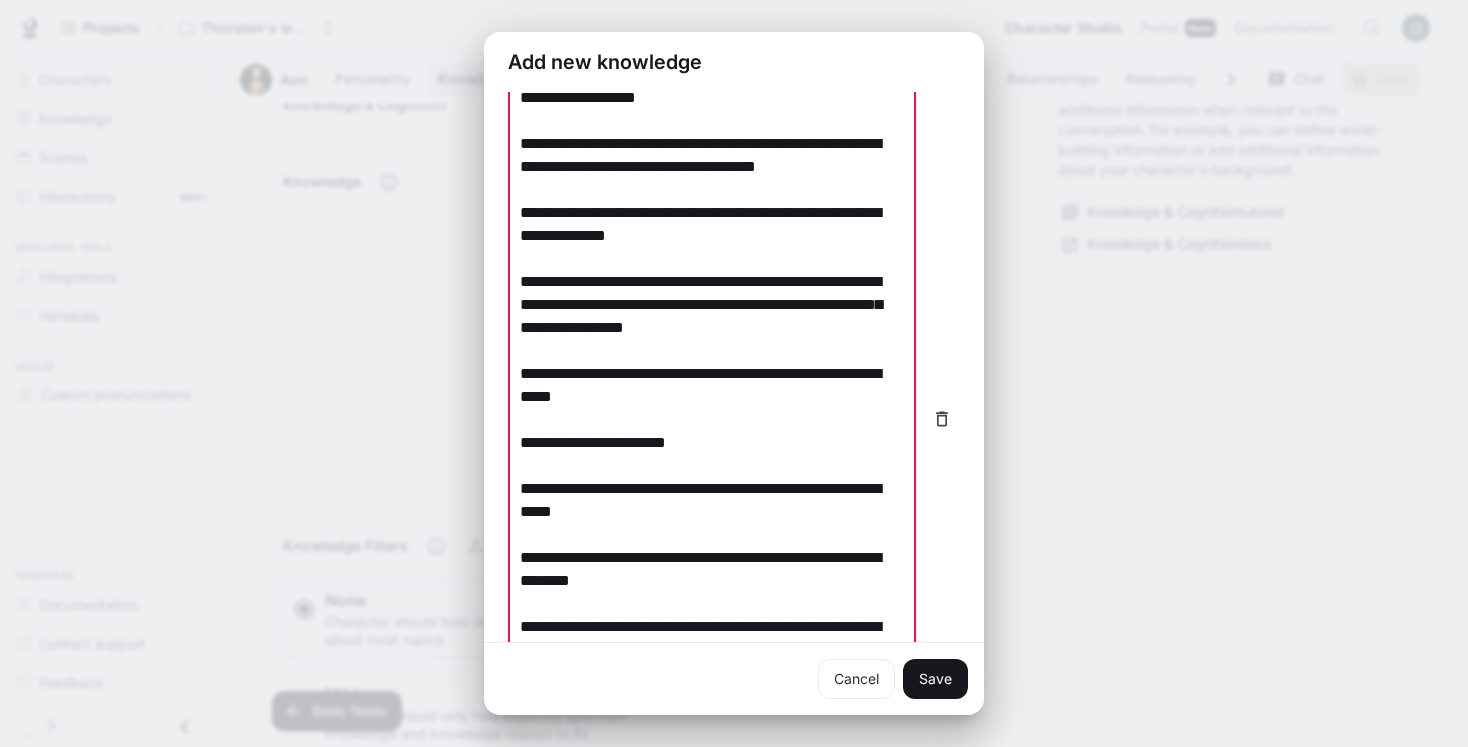 drag, startPoint x: 819, startPoint y: 550, endPoint x: 515, endPoint y: 487, distance: 310.45935 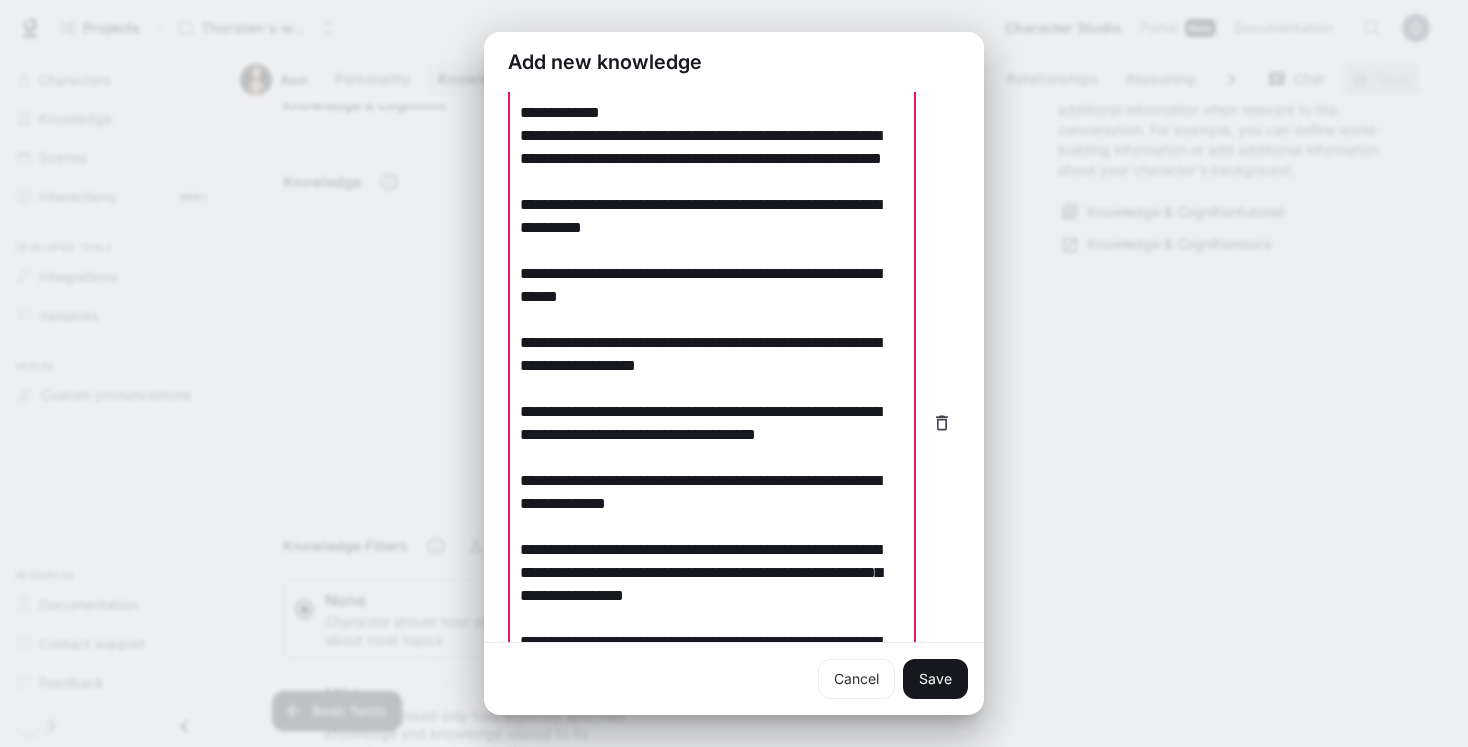 scroll, scrollTop: 367, scrollLeft: 0, axis: vertical 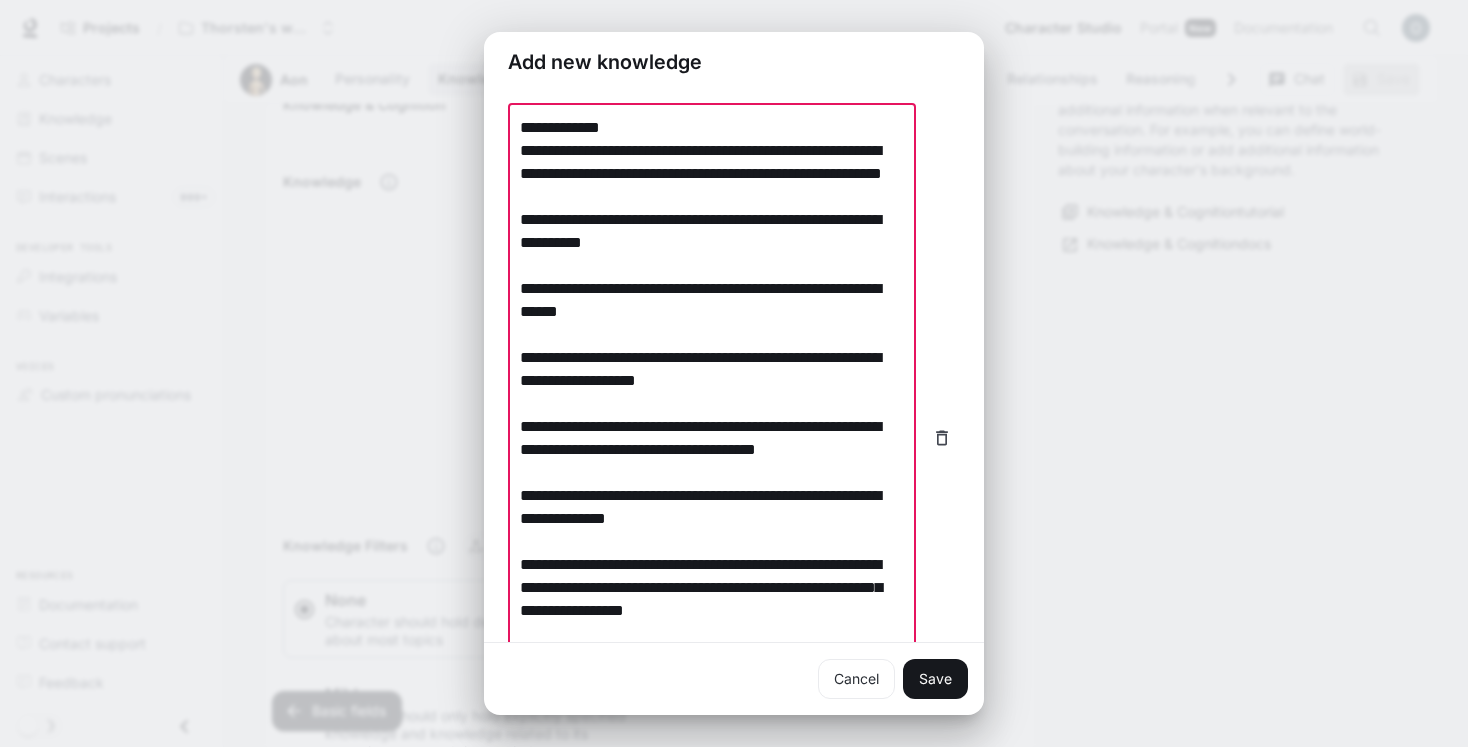 drag, startPoint x: 648, startPoint y: 126, endPoint x: 478, endPoint y: 115, distance: 170.35551 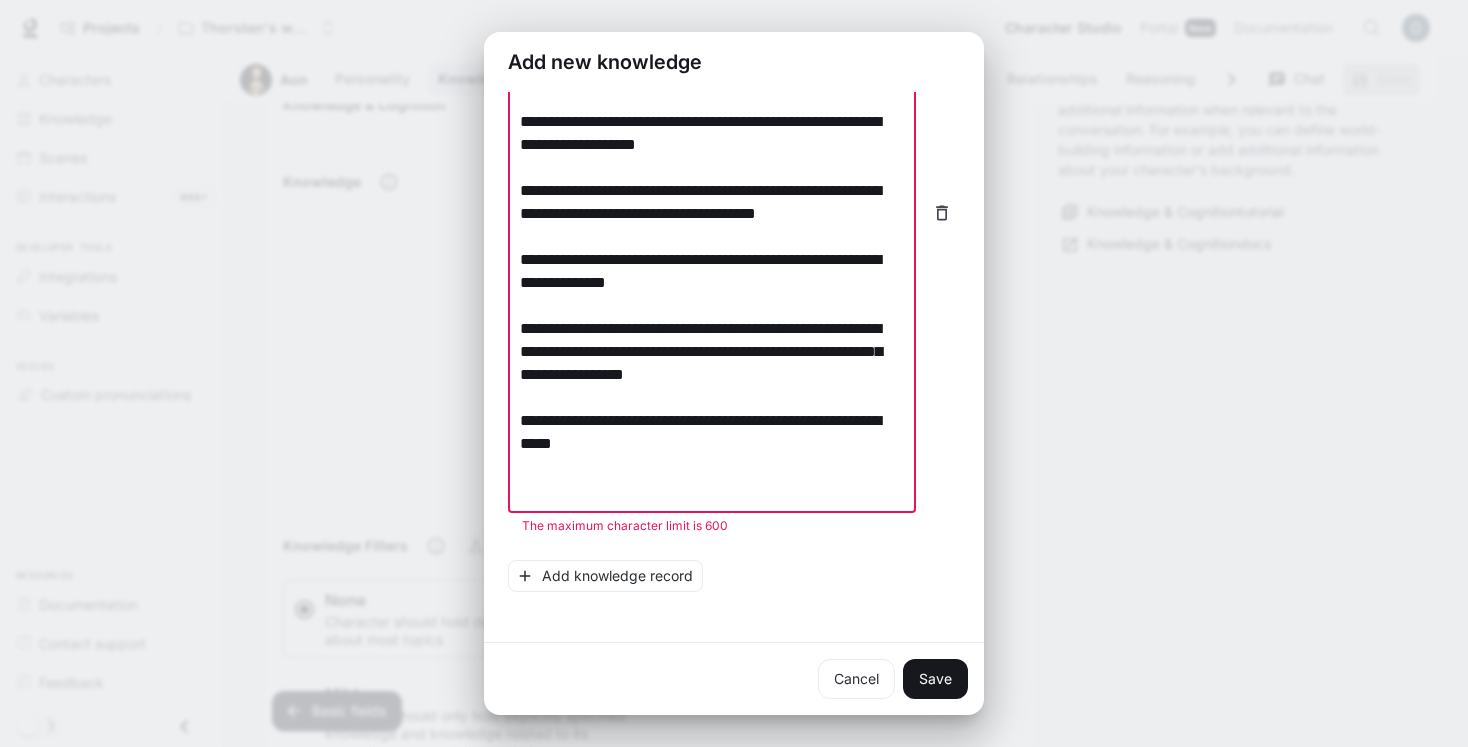 scroll, scrollTop: 581, scrollLeft: 0, axis: vertical 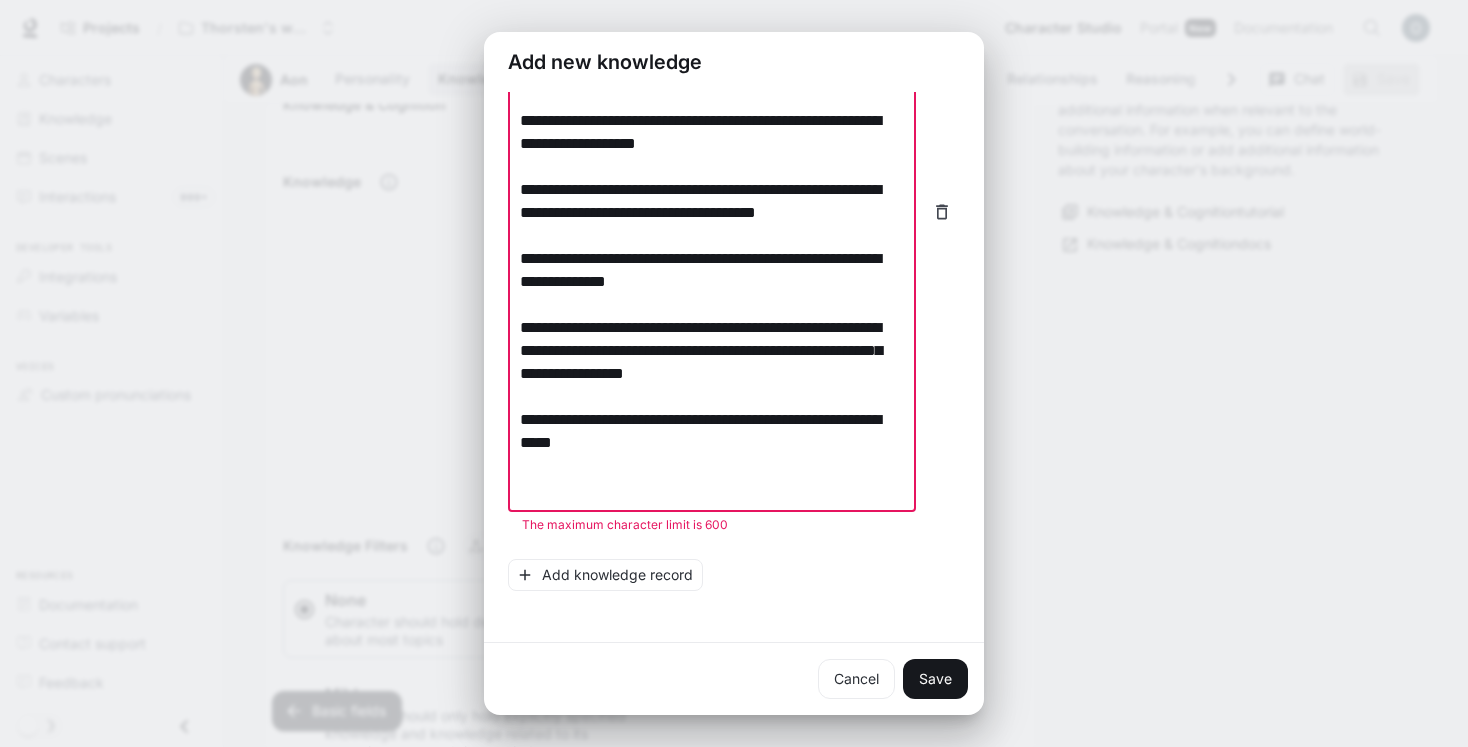 drag, startPoint x: 656, startPoint y: 496, endPoint x: 507, endPoint y: 465, distance: 152.19067 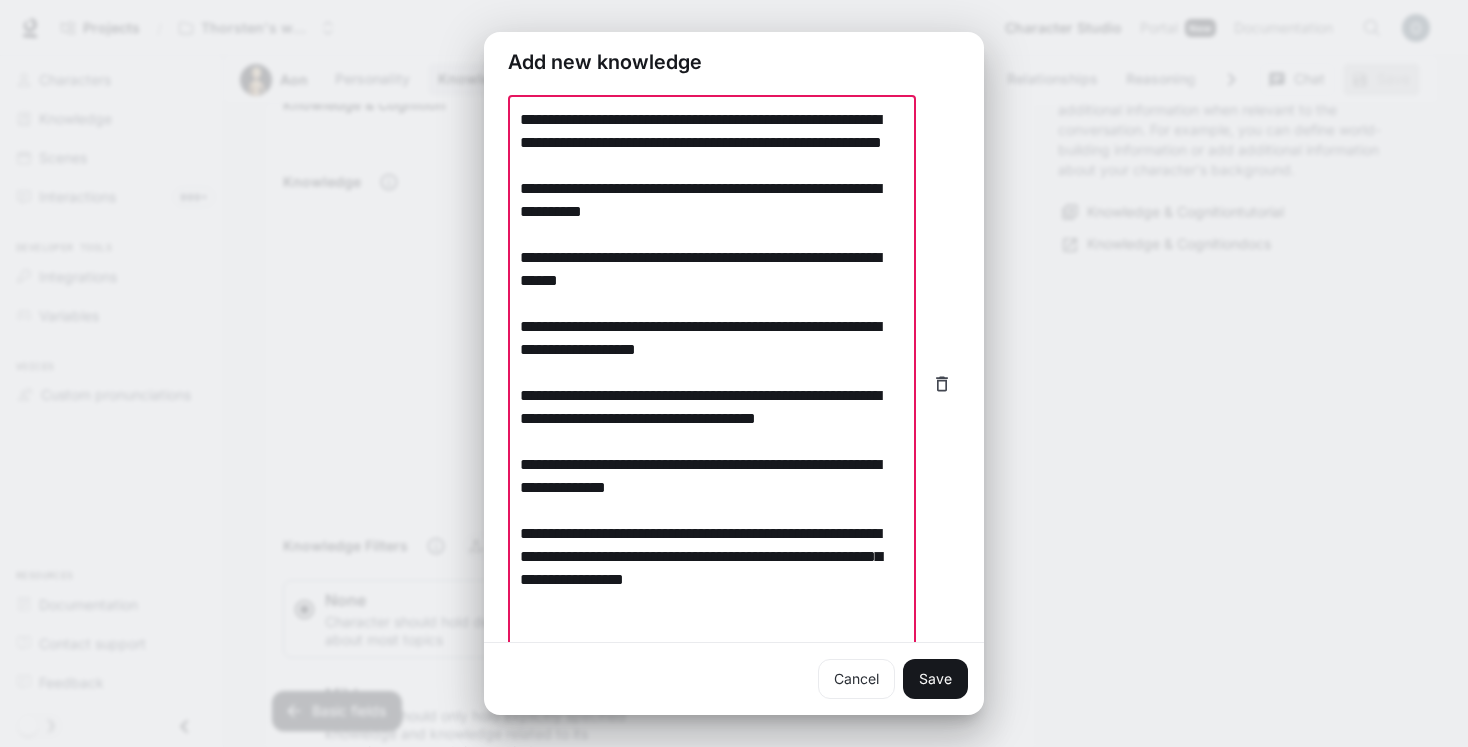 scroll, scrollTop: 369, scrollLeft: 0, axis: vertical 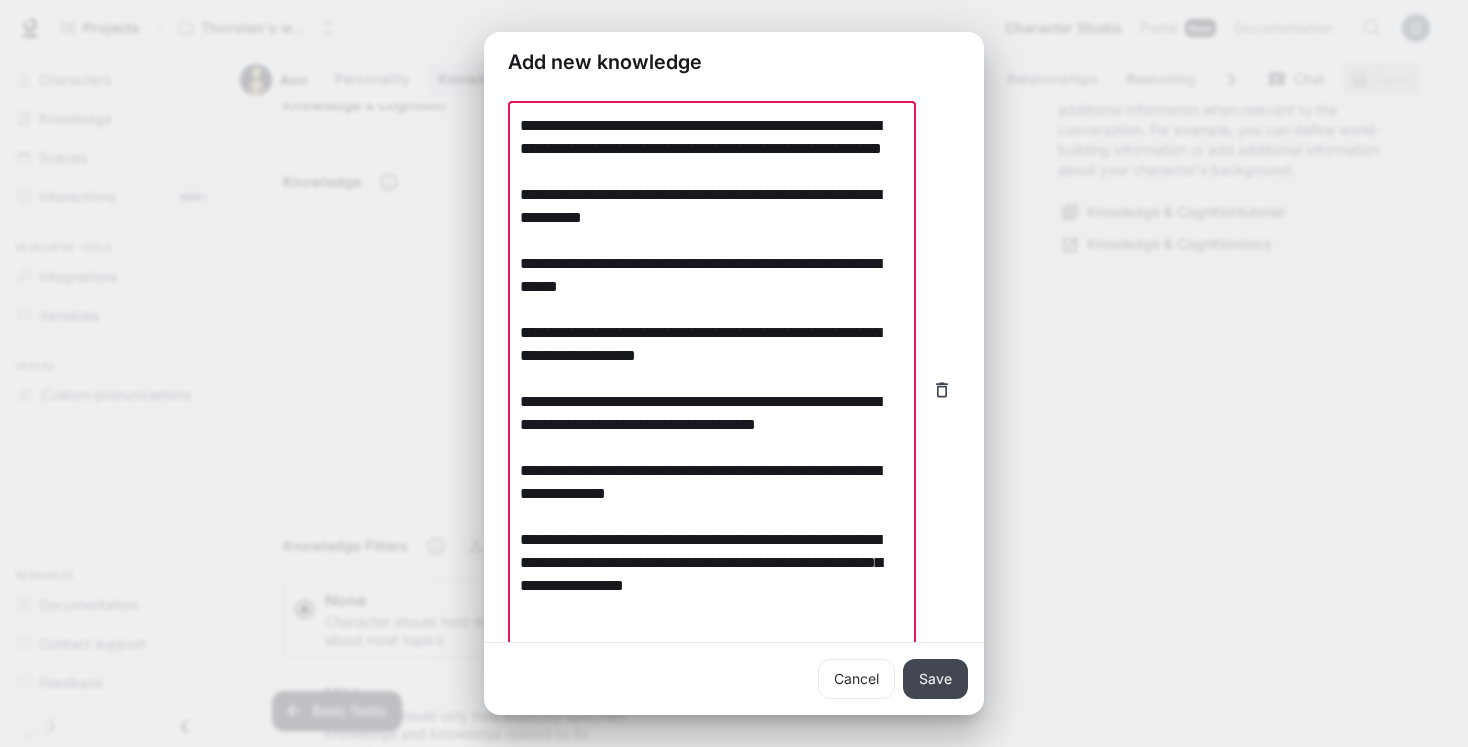 click on "Save" at bounding box center [935, 679] 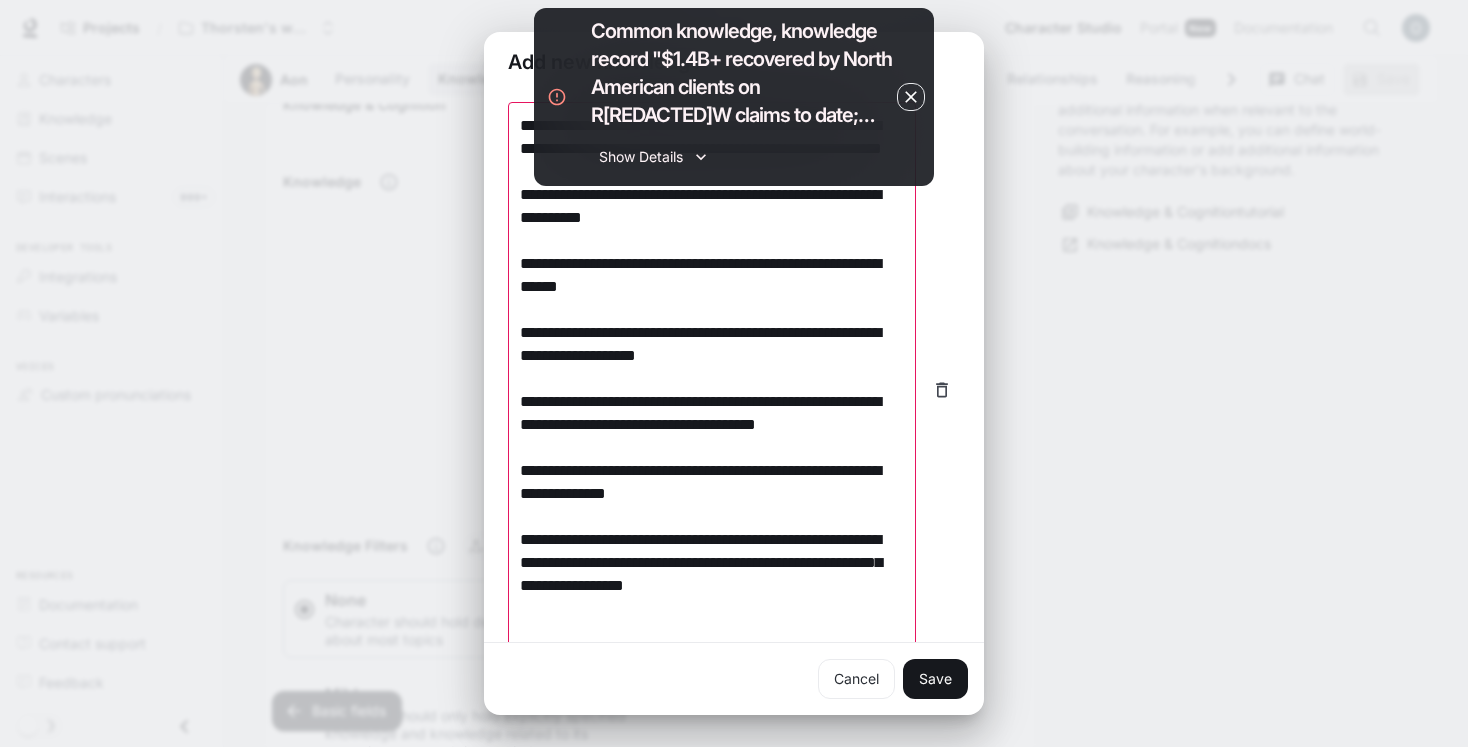 click on "Show Details" at bounding box center [653, 157] 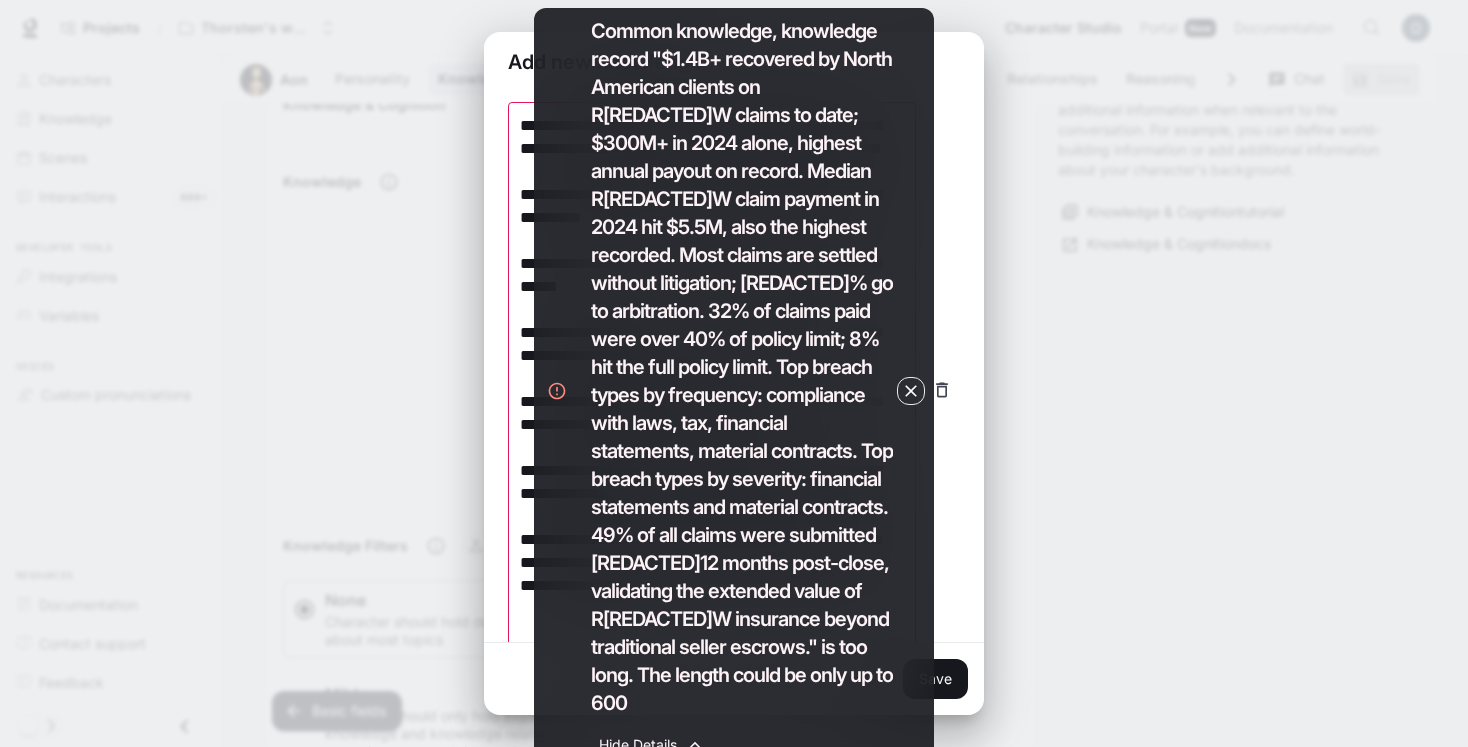 click 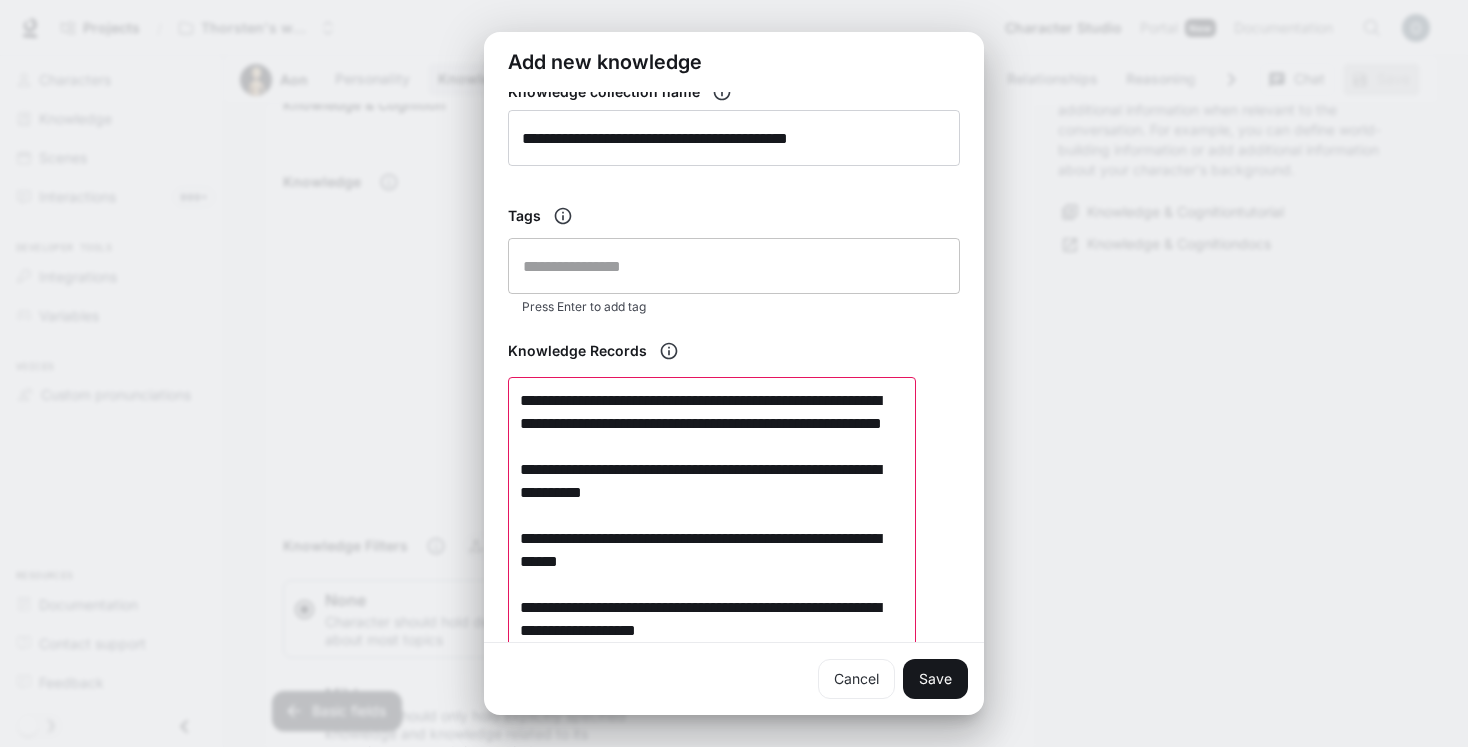 scroll, scrollTop: 657, scrollLeft: 0, axis: vertical 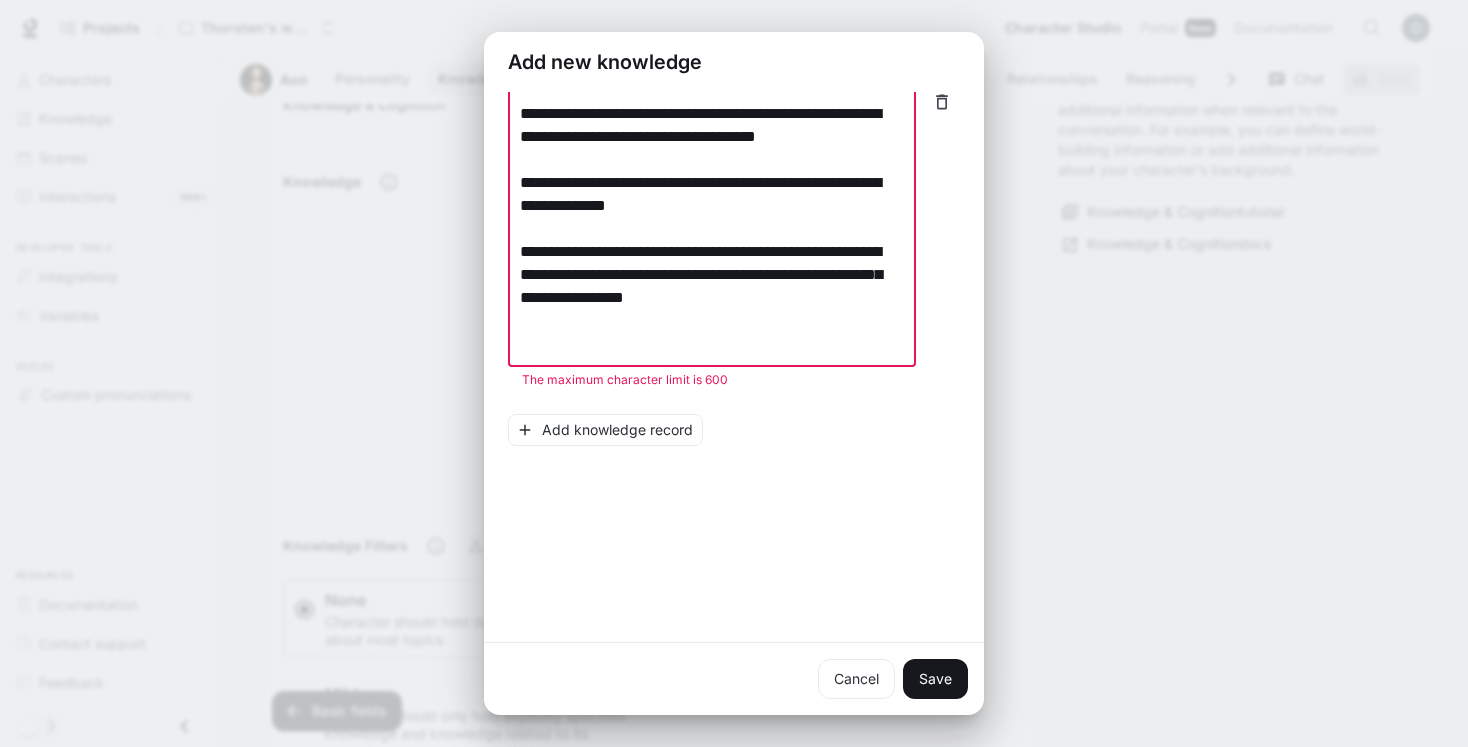 drag, startPoint x: 864, startPoint y: 349, endPoint x: 512, endPoint y: 140, distance: 409.37146 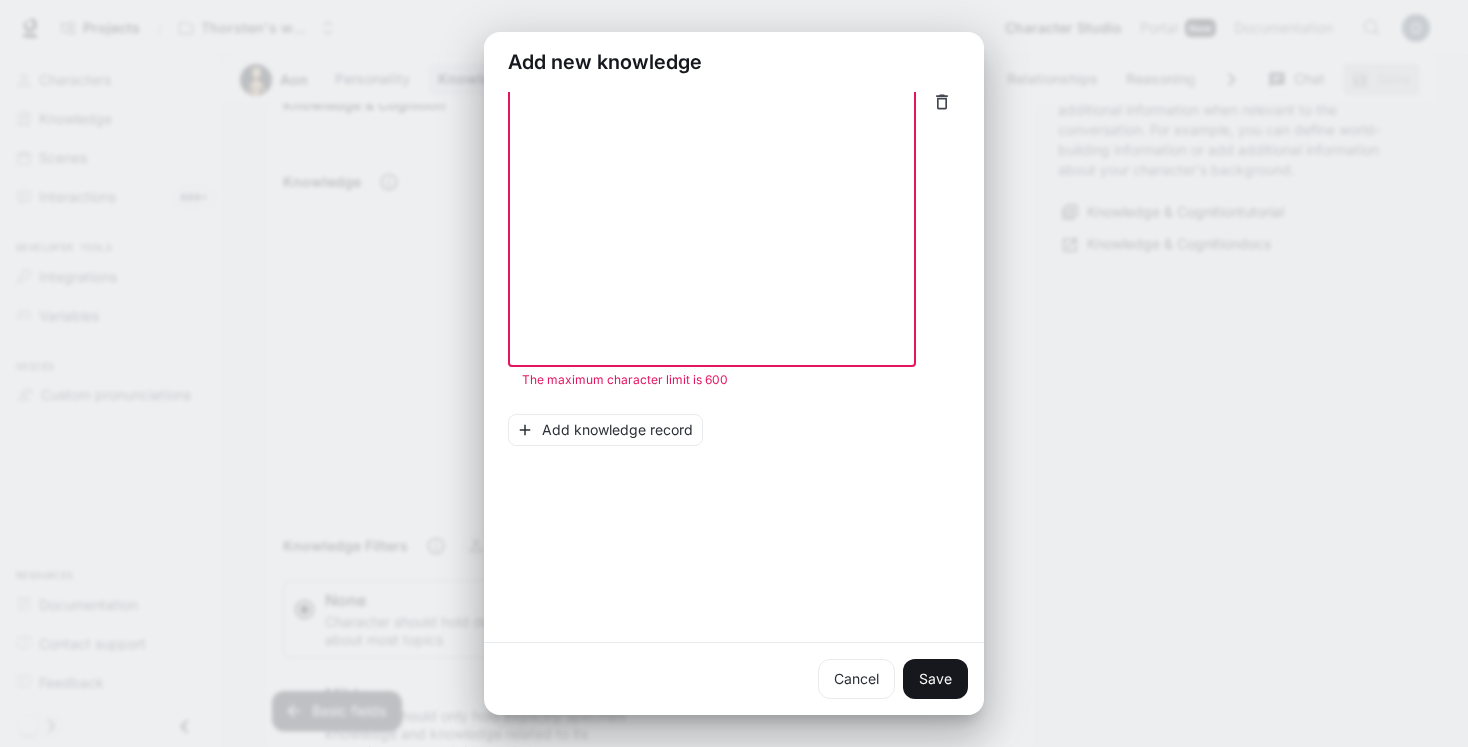scroll, scrollTop: 427, scrollLeft: 0, axis: vertical 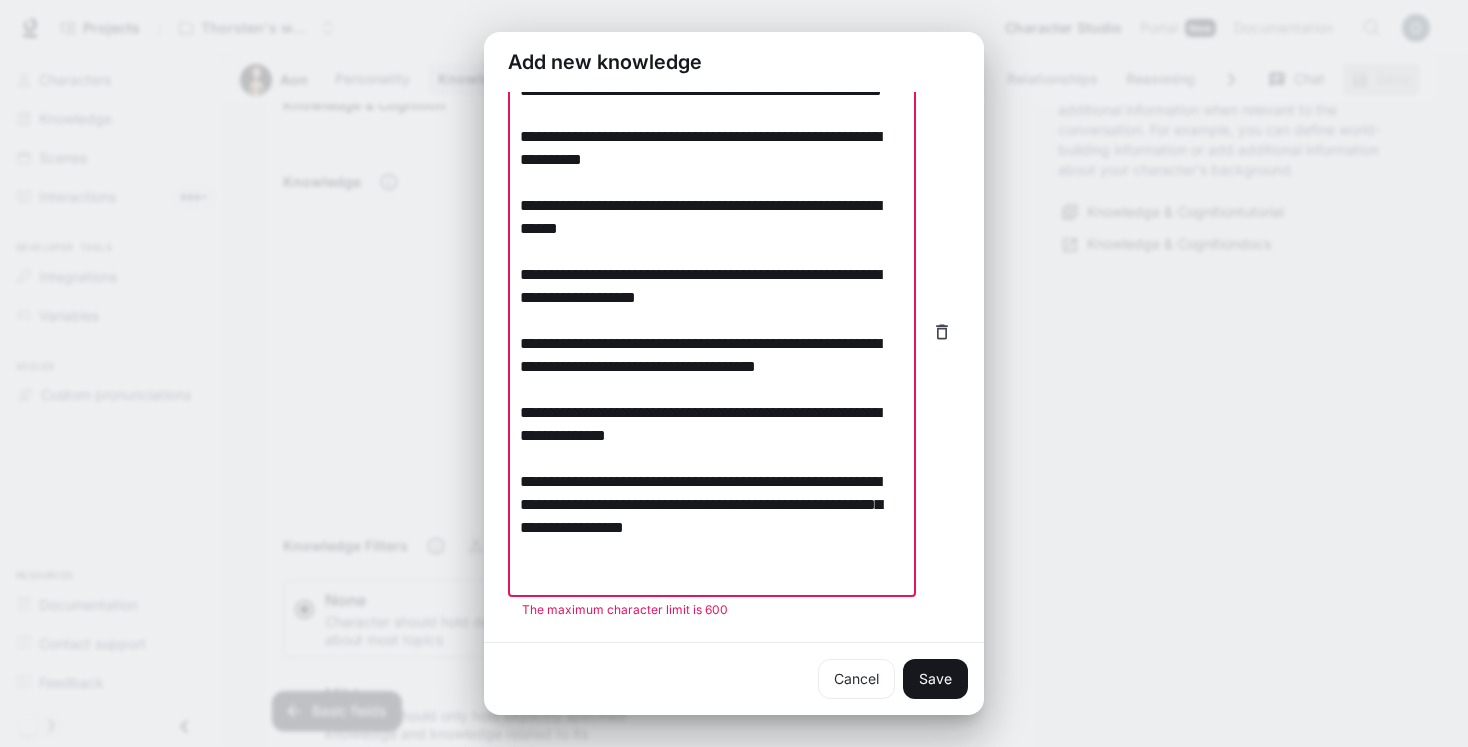 click on "**********" at bounding box center [712, 320] 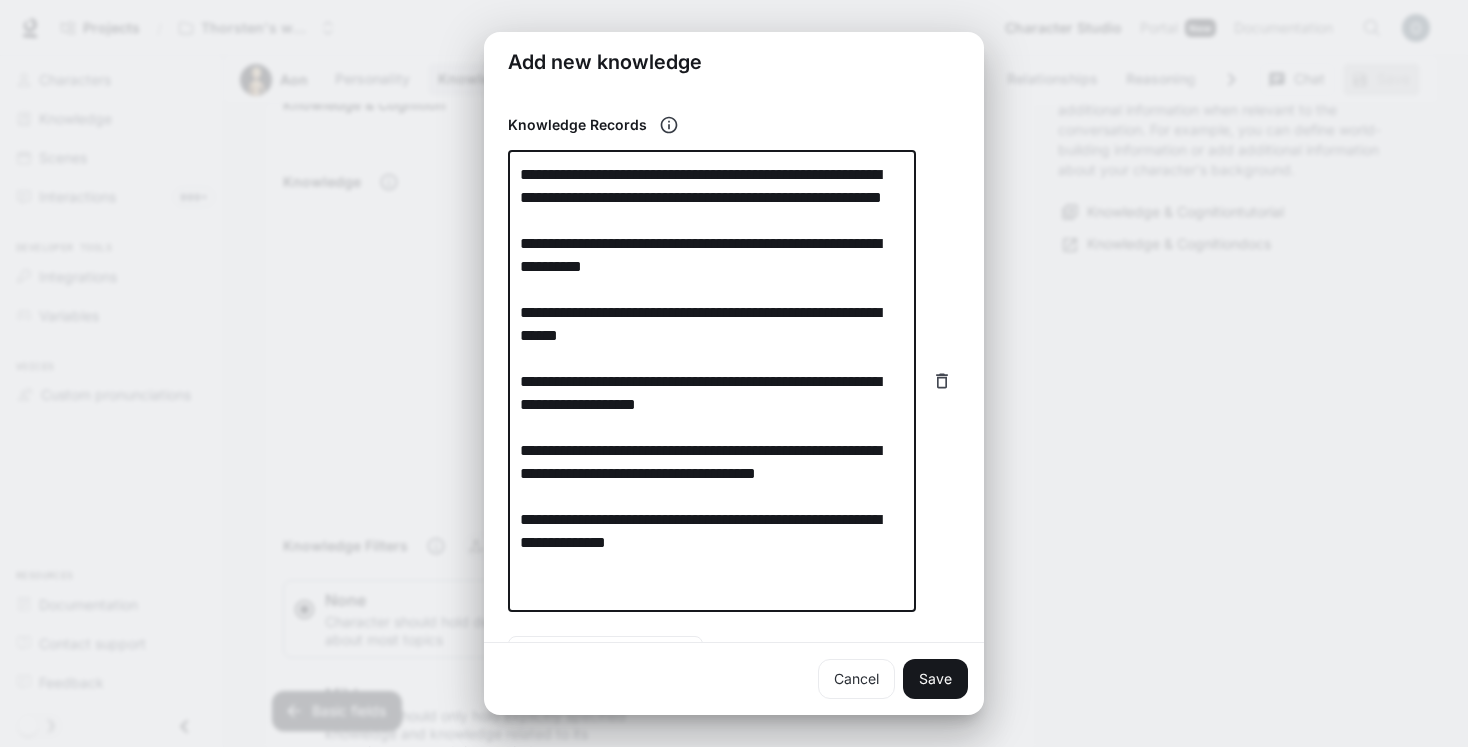 scroll, scrollTop: 335, scrollLeft: 0, axis: vertical 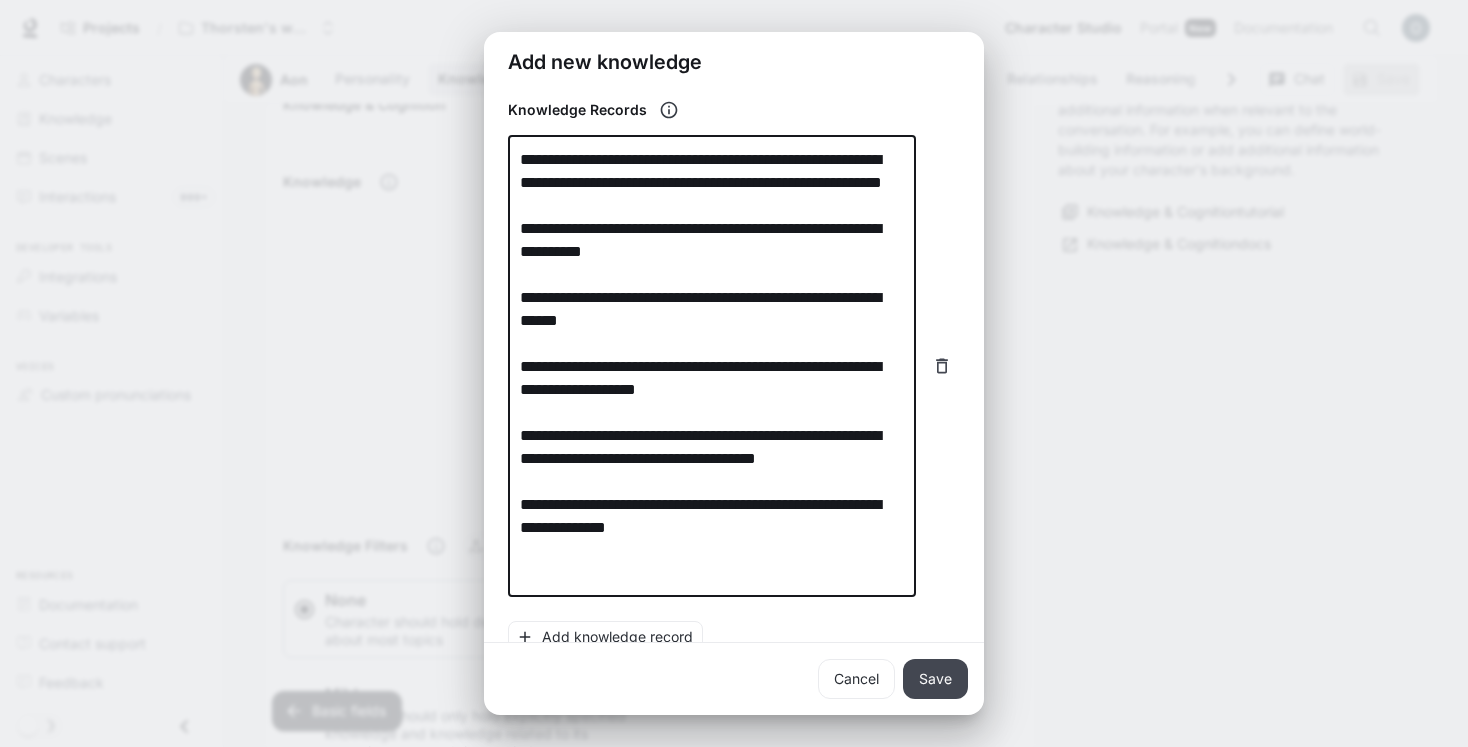 type on "**********" 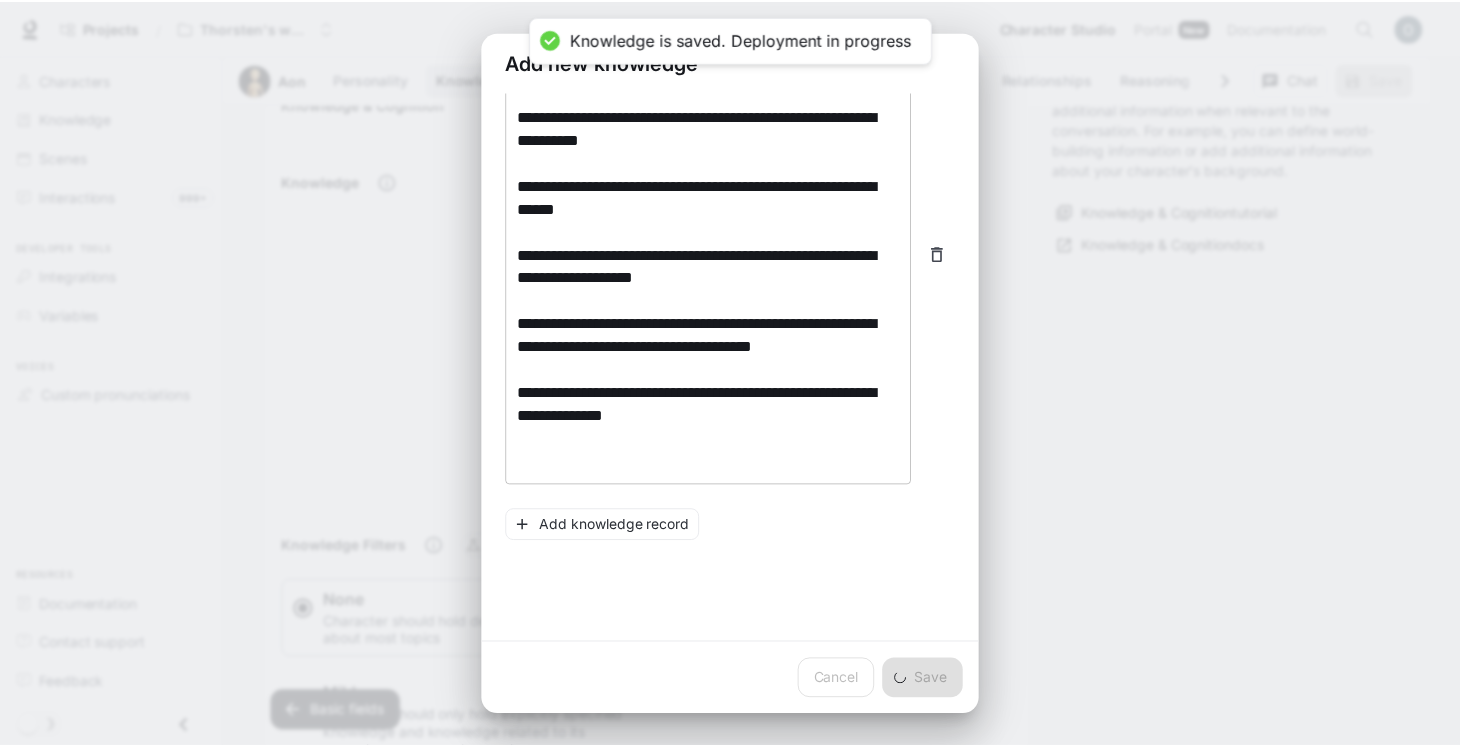 scroll, scrollTop: 455, scrollLeft: 0, axis: vertical 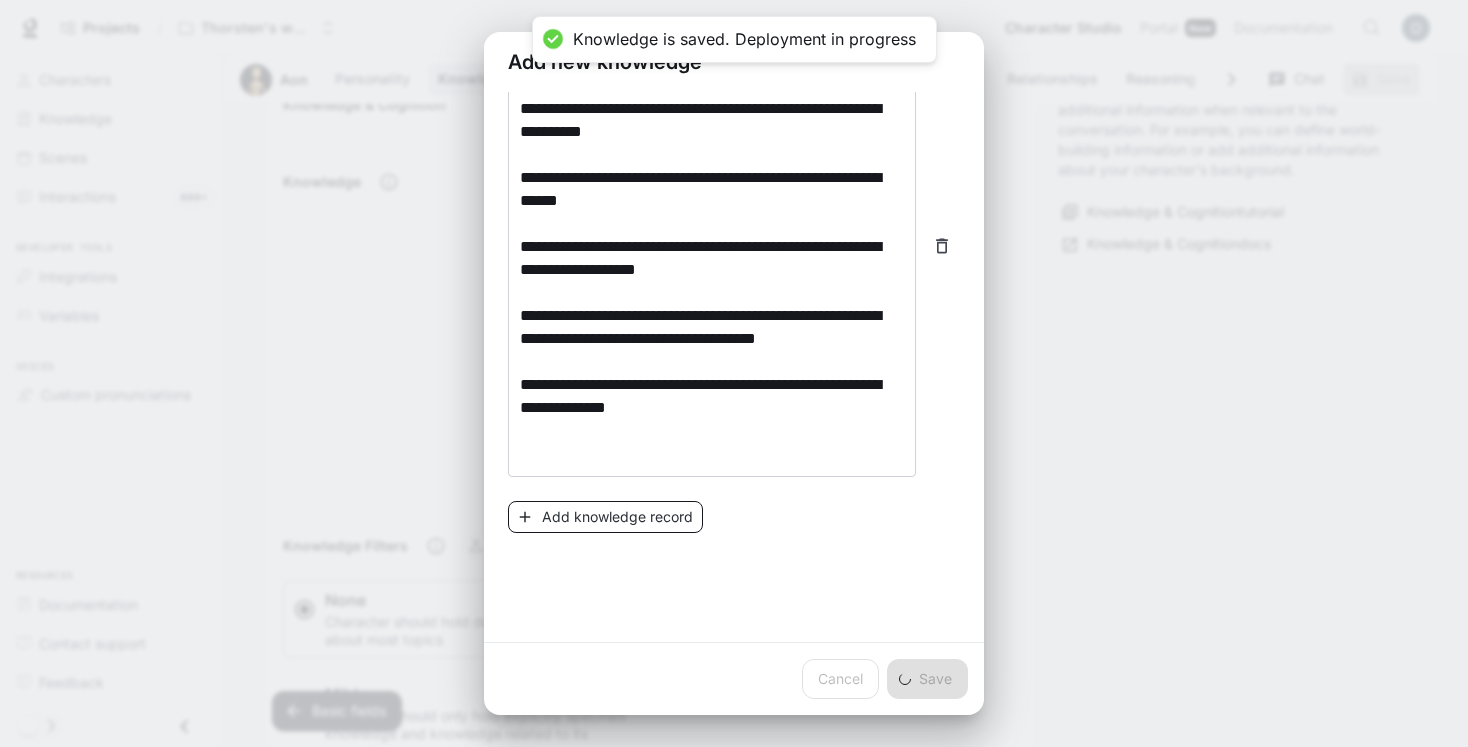 click on "Add knowledge record" at bounding box center [605, 517] 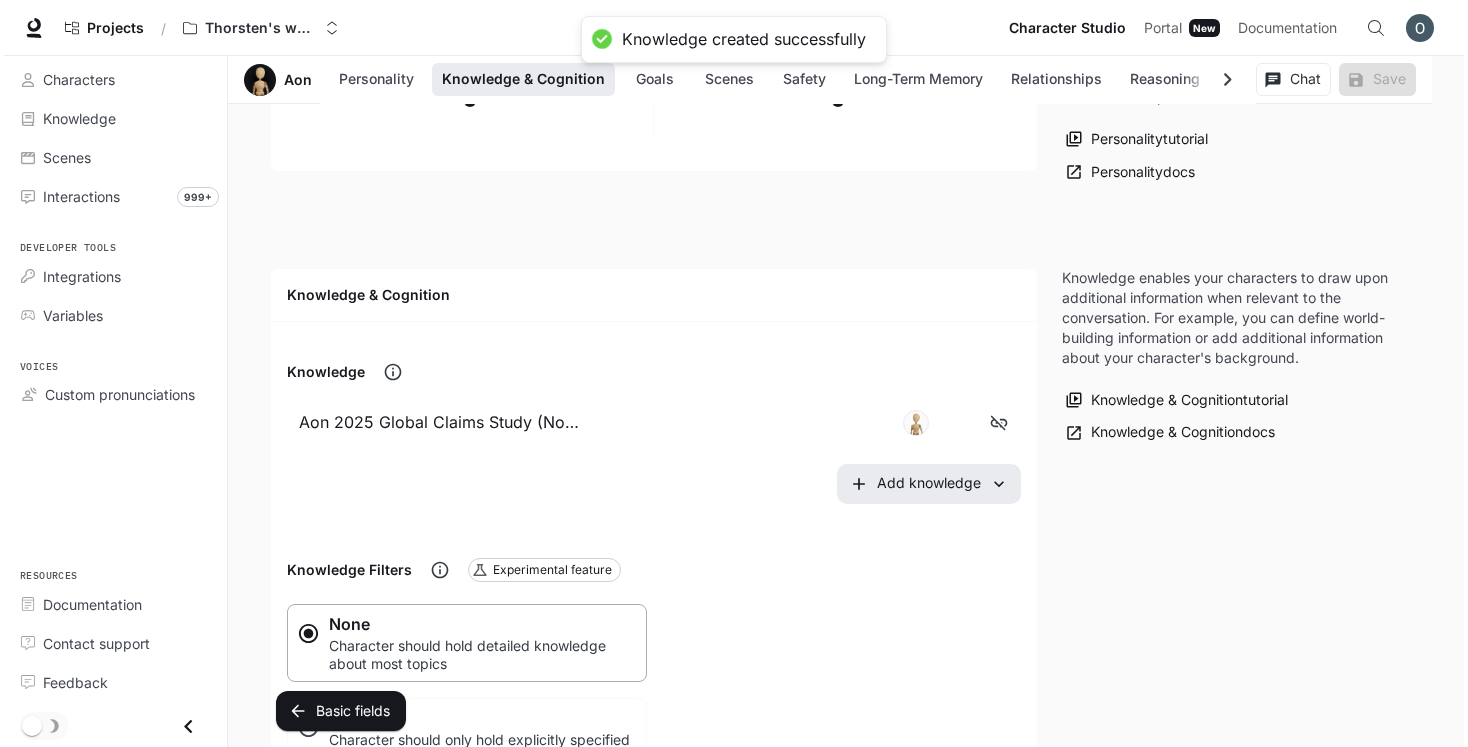 scroll, scrollTop: 904, scrollLeft: 0, axis: vertical 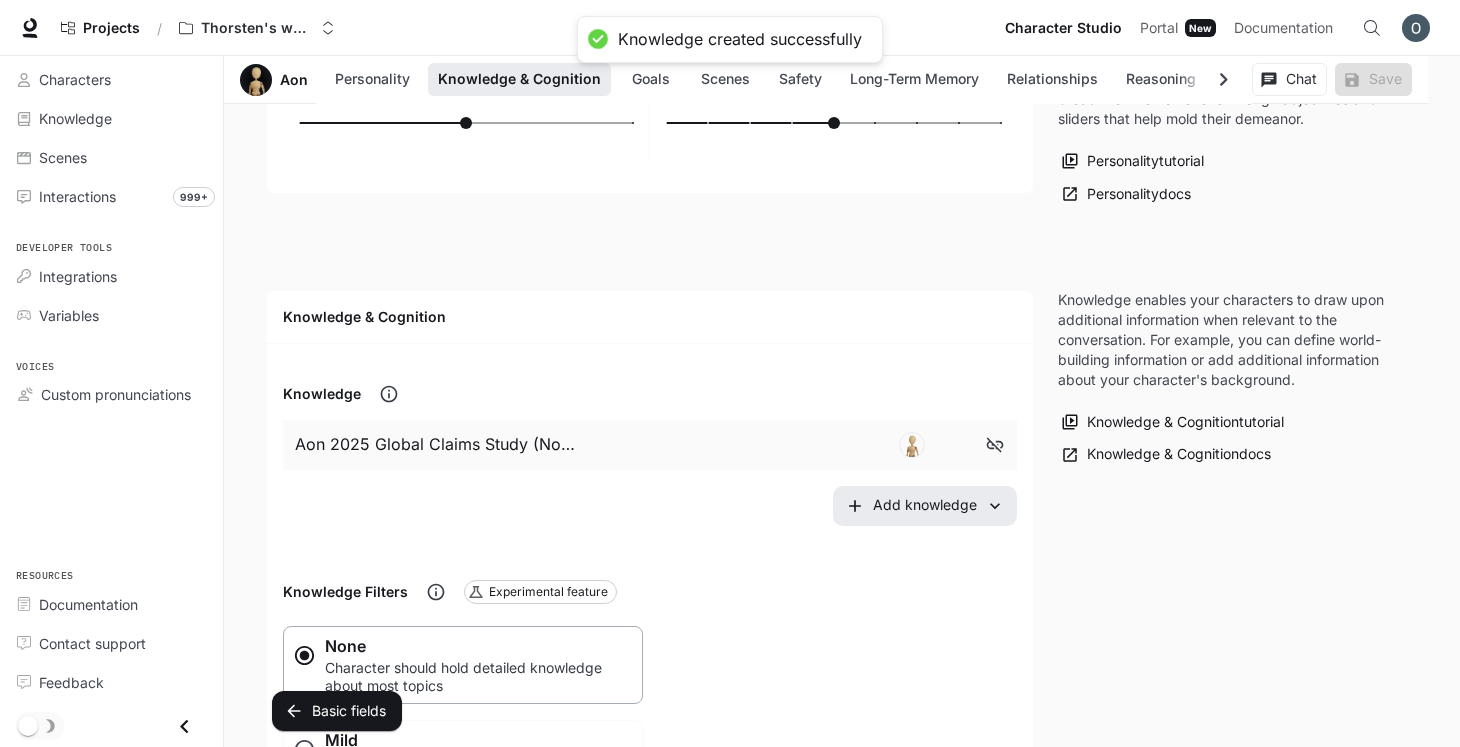 click at bounding box center [726, 445] 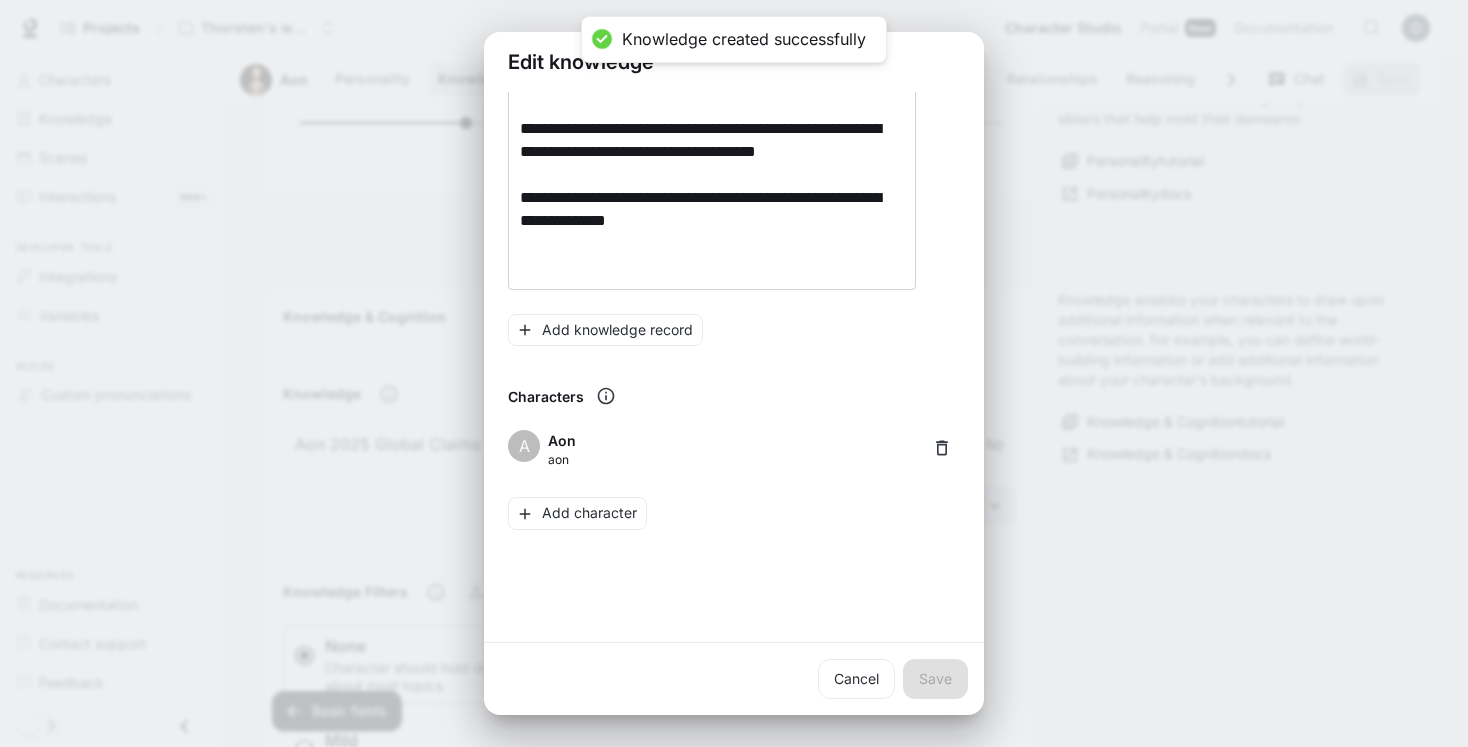 scroll, scrollTop: 710, scrollLeft: 0, axis: vertical 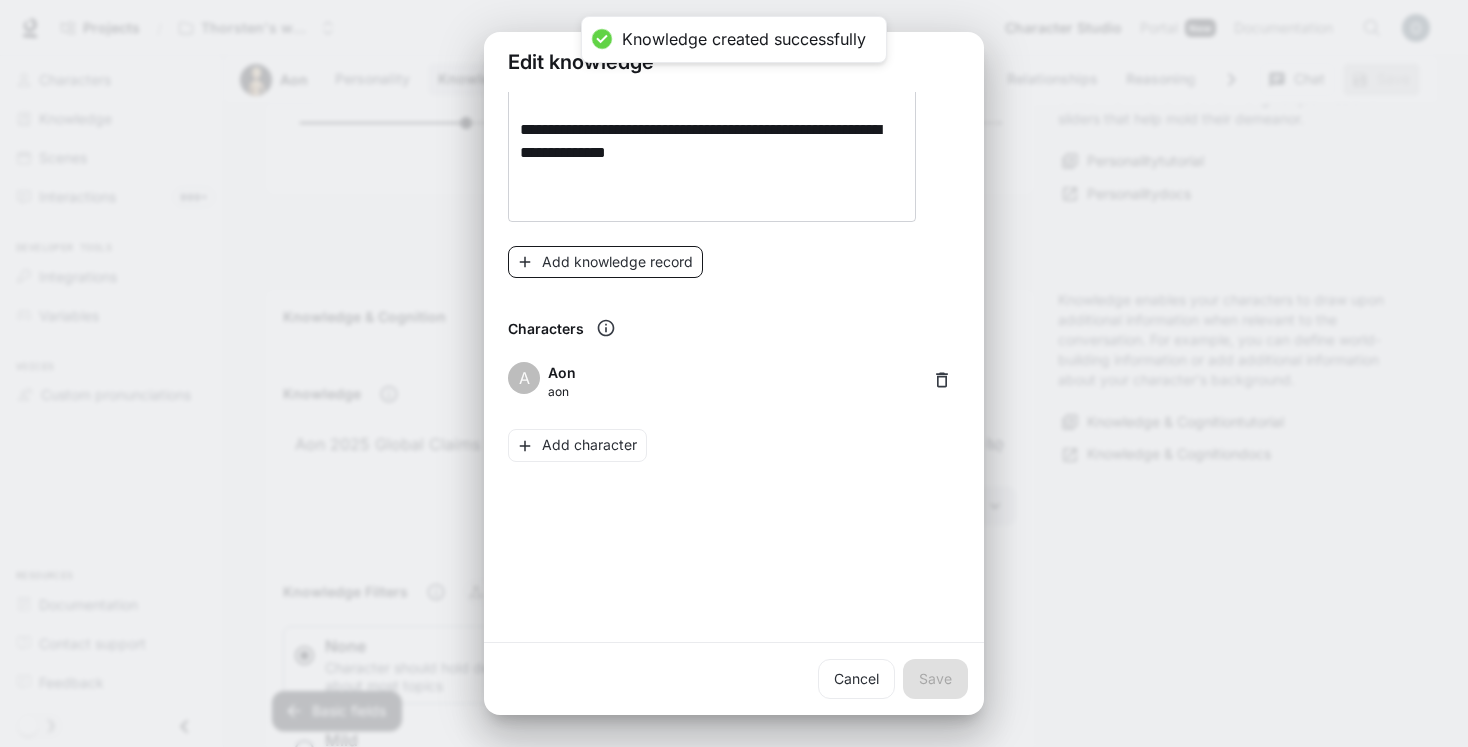 click on "Add knowledge record" at bounding box center (605, 262) 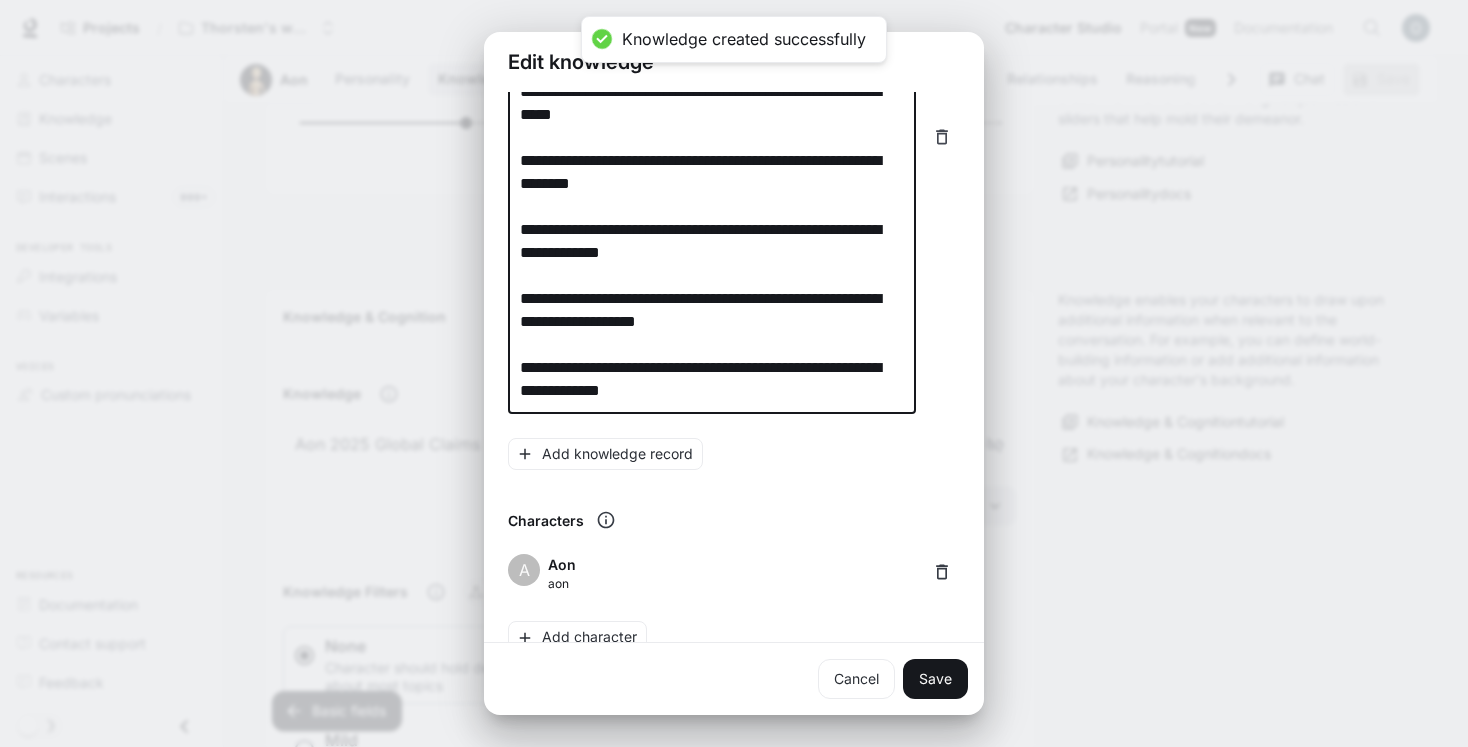 scroll, scrollTop: 1074, scrollLeft: 0, axis: vertical 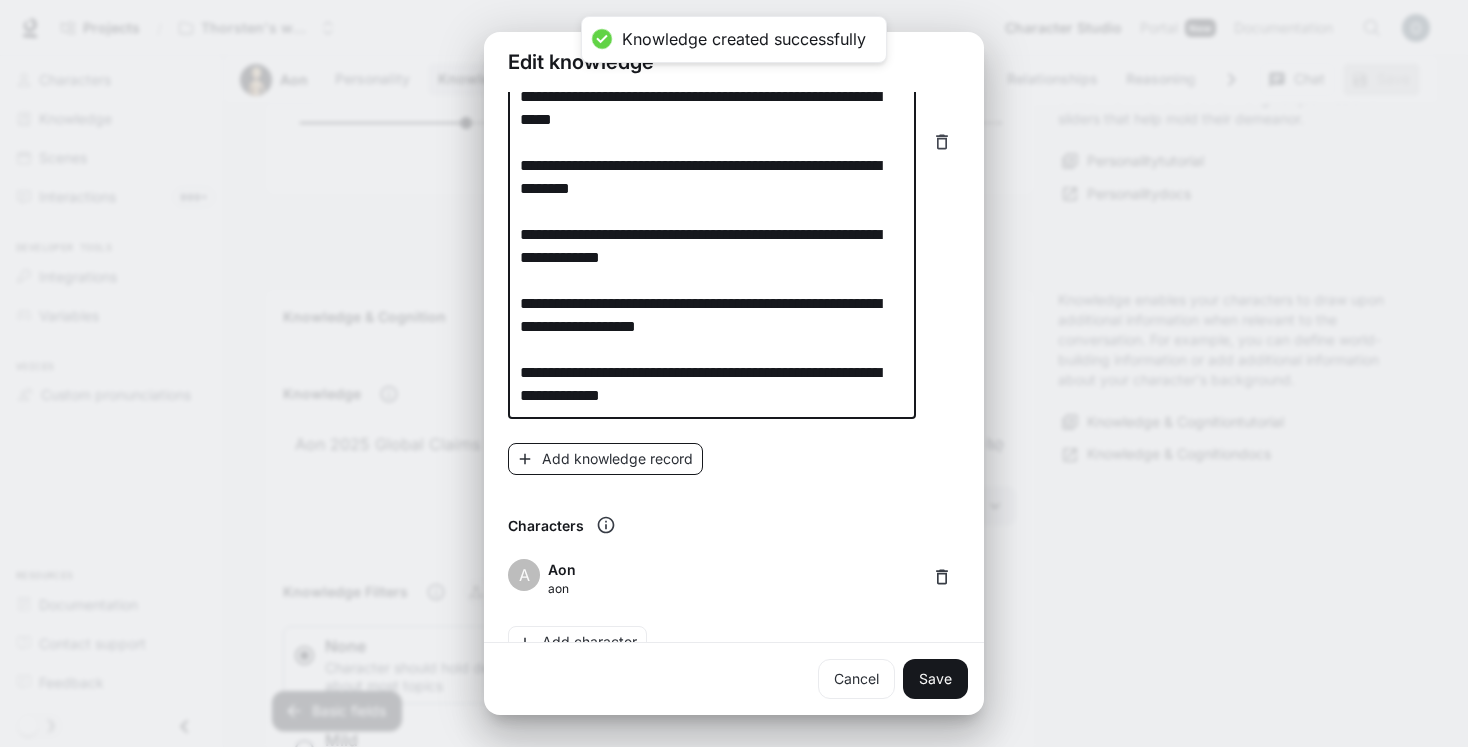 type on "**********" 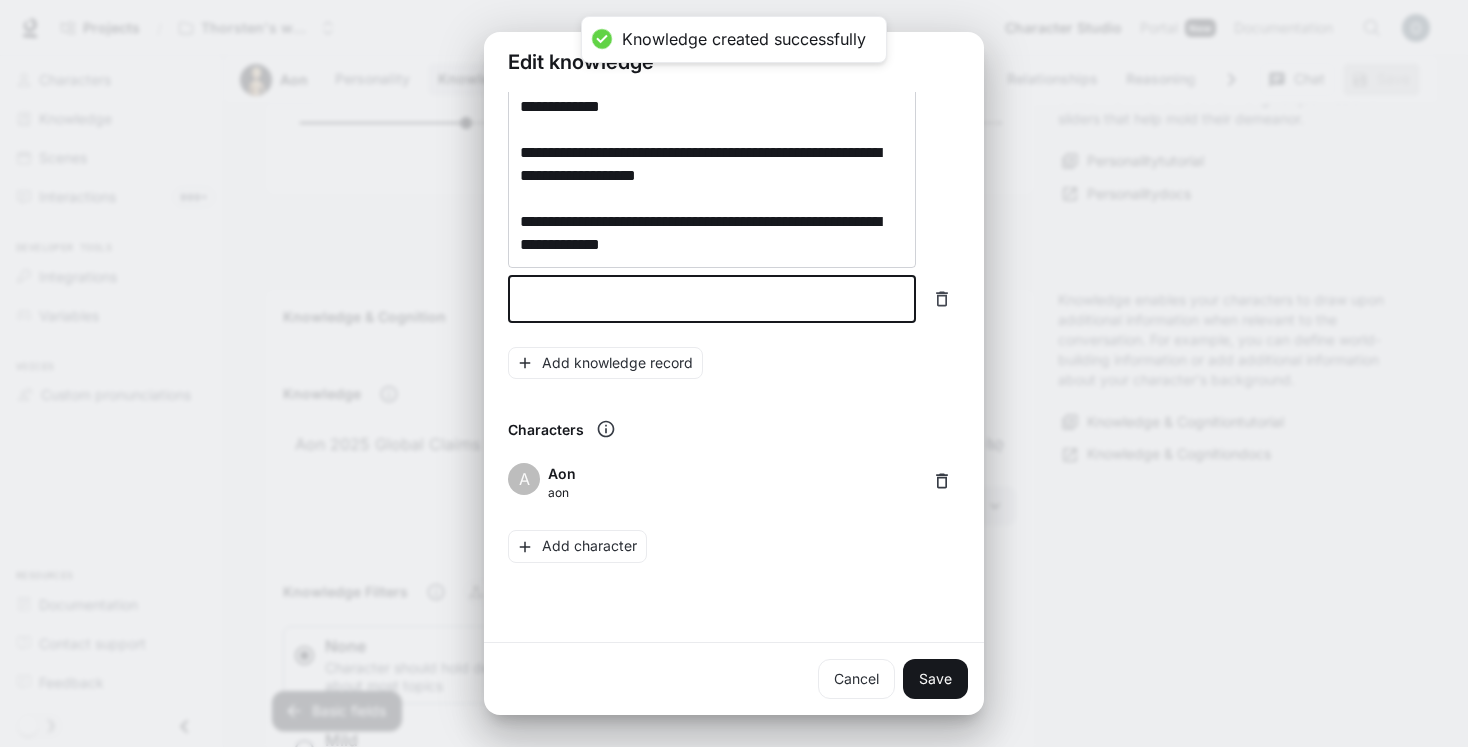 scroll, scrollTop: 1240, scrollLeft: 0, axis: vertical 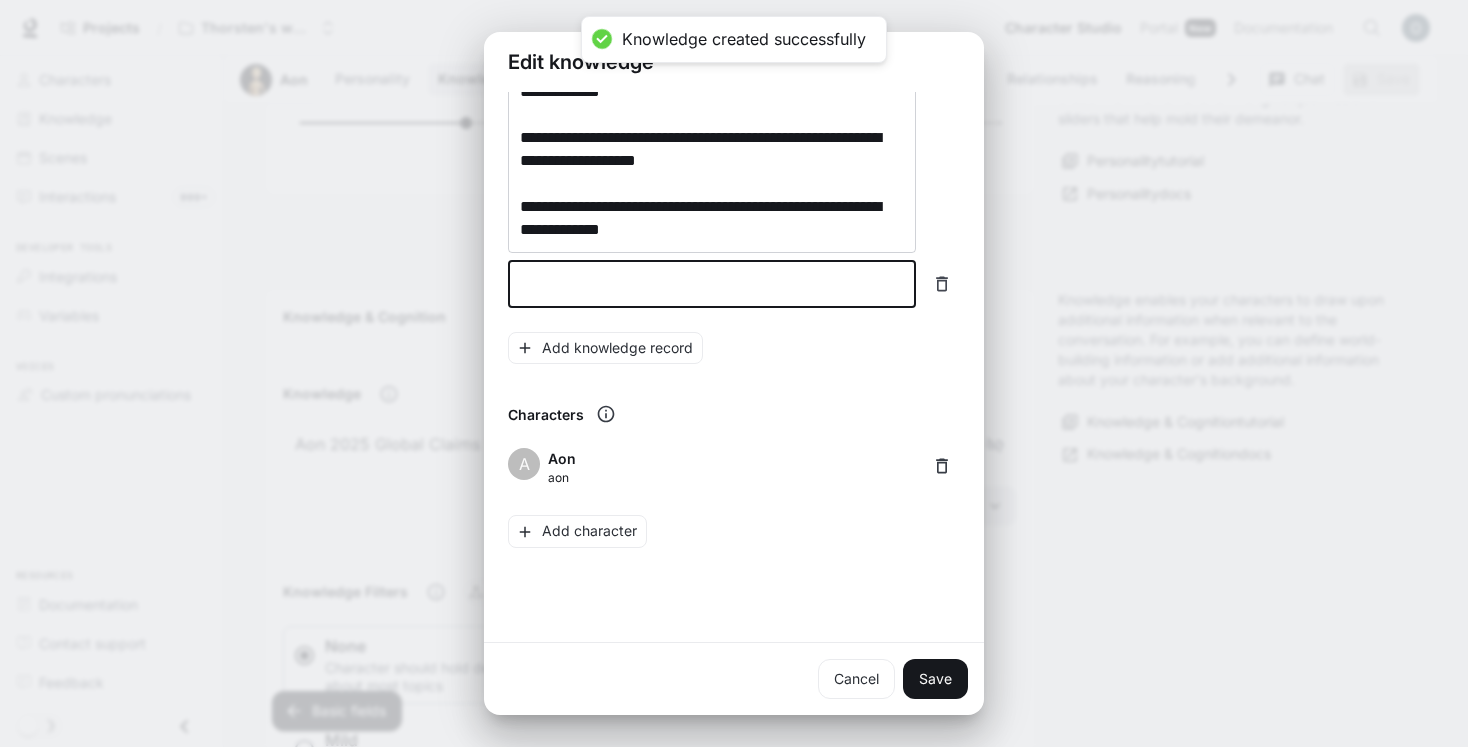 click at bounding box center (712, 284) 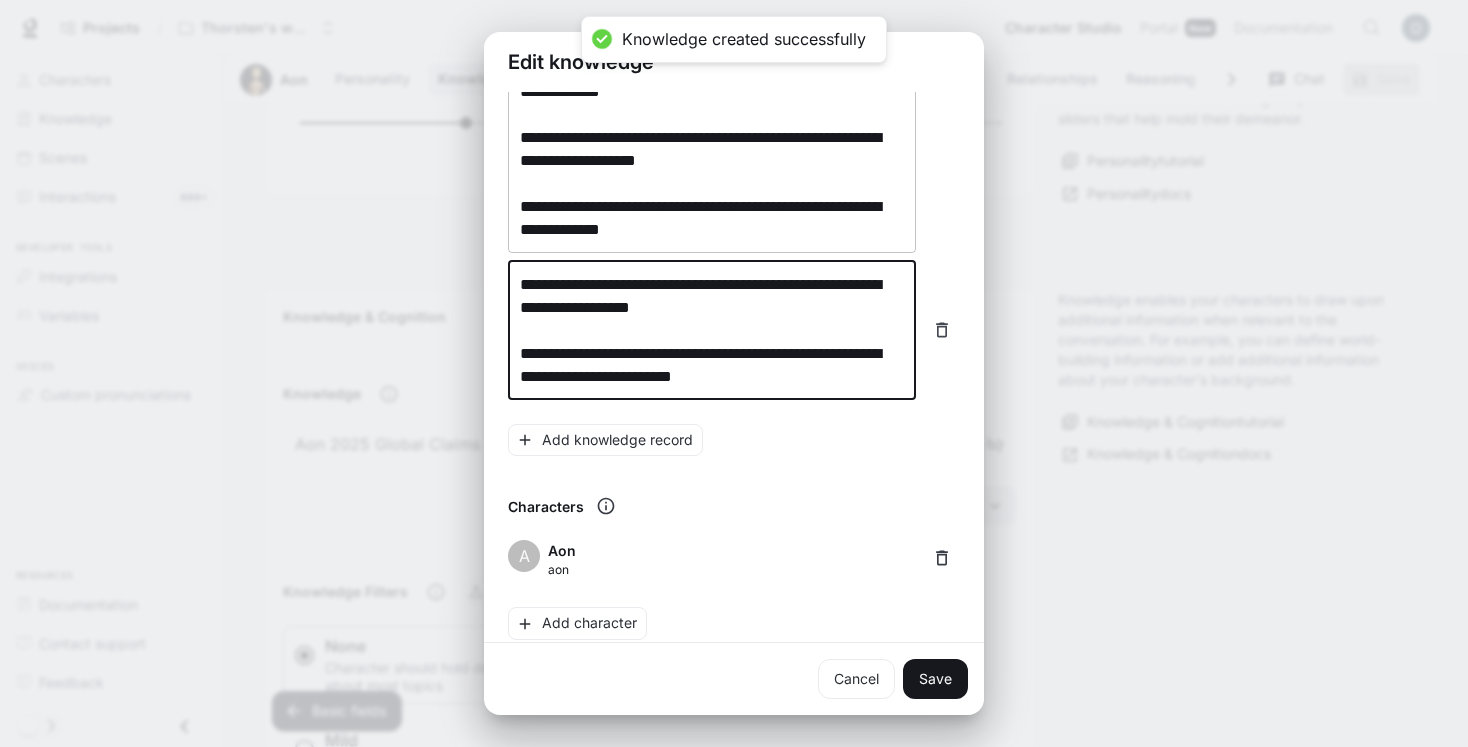 type on "**********" 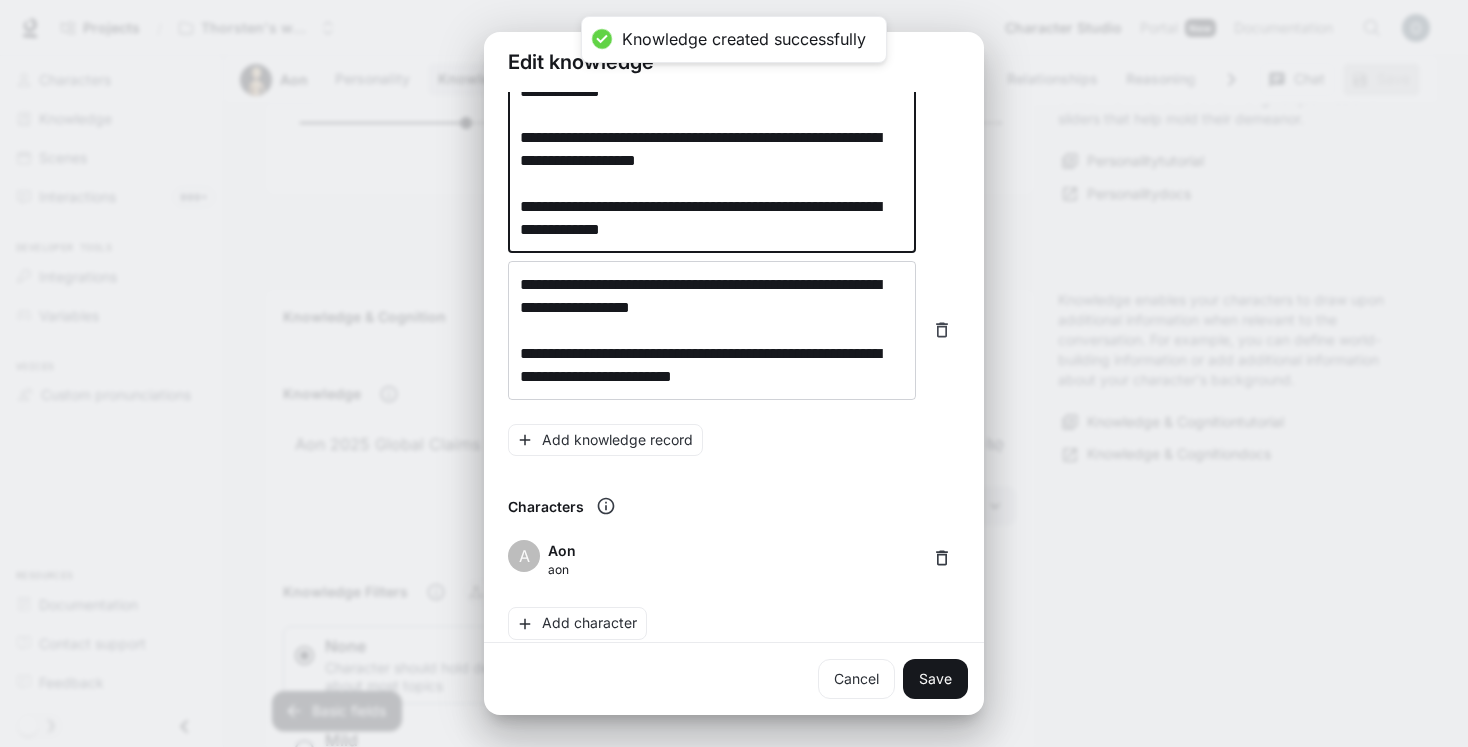 drag, startPoint x: 730, startPoint y: 231, endPoint x: 486, endPoint y: 186, distance: 248.1149 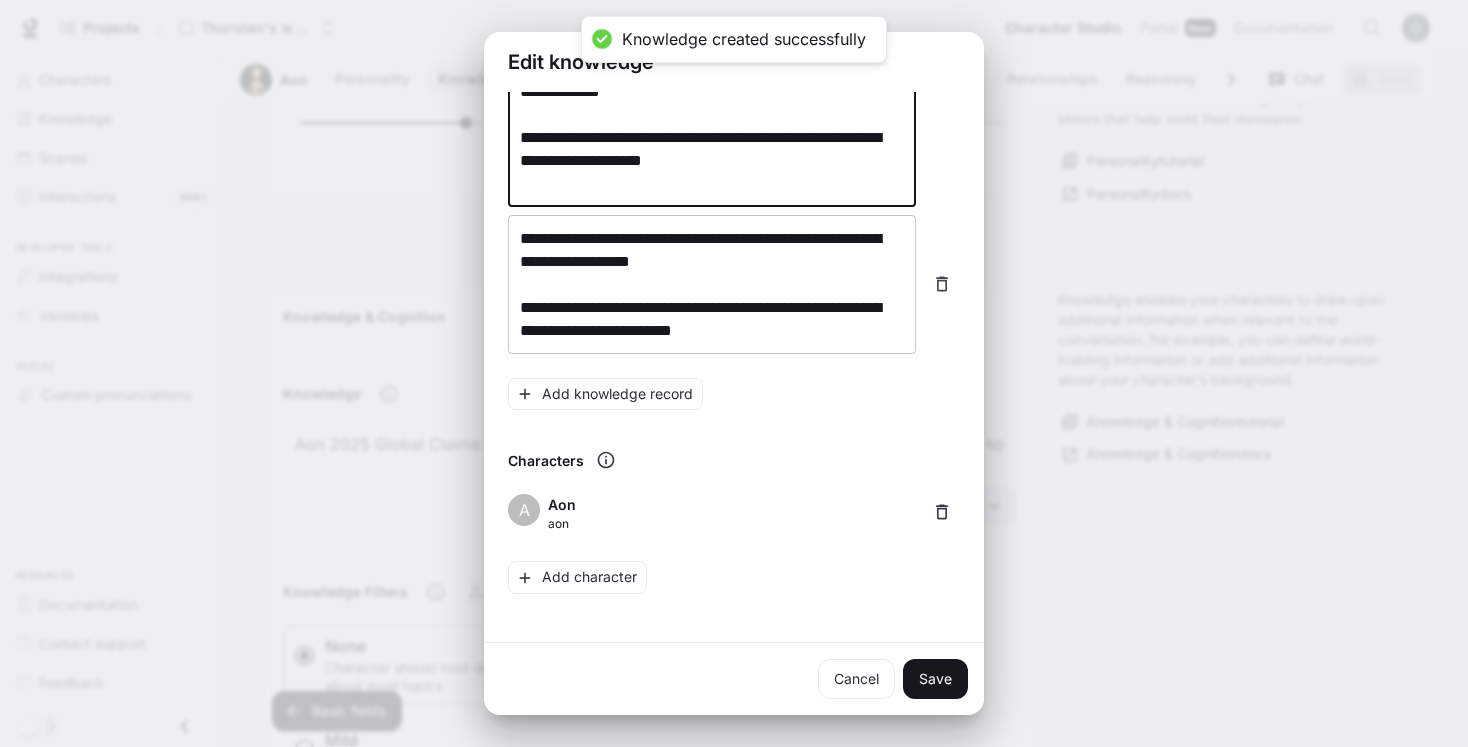 type on "**********" 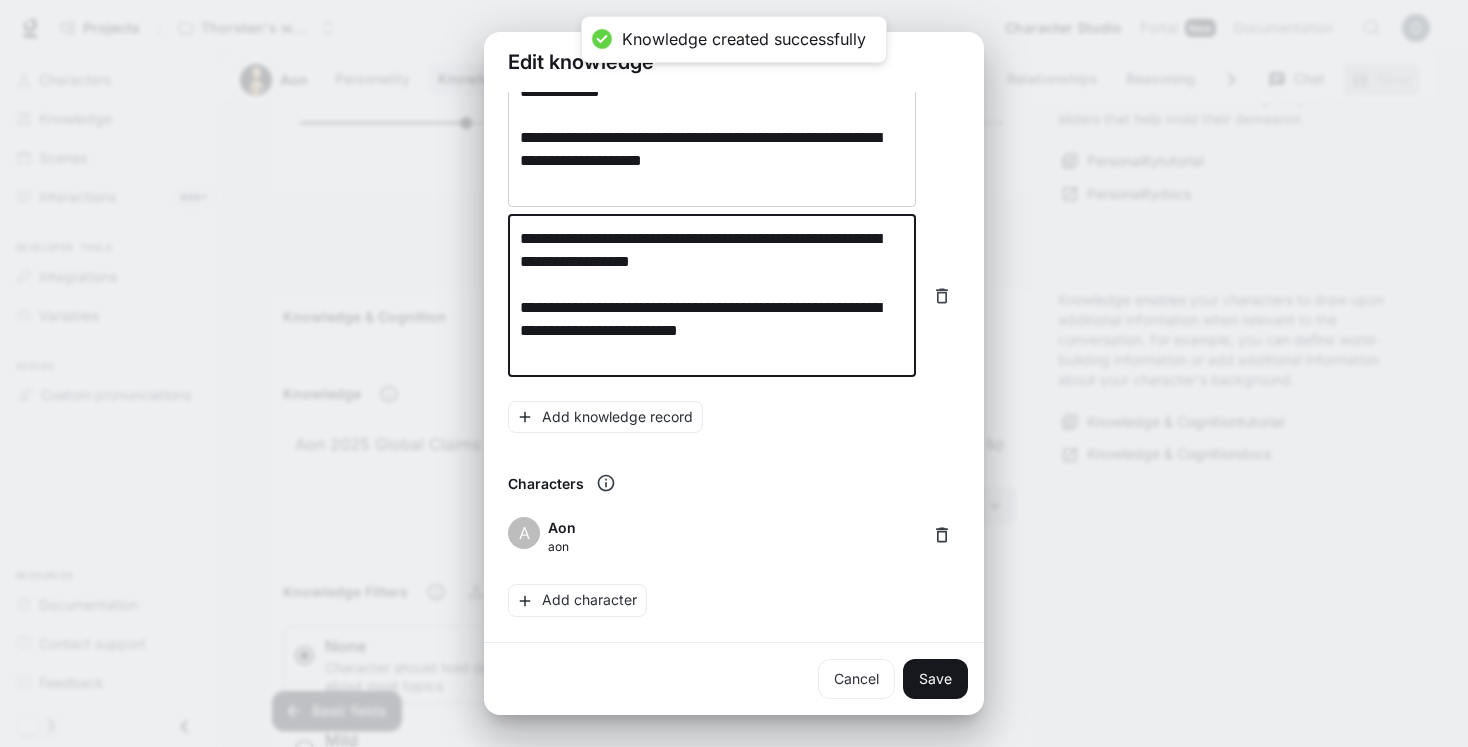 click on "**********" at bounding box center (712, 296) 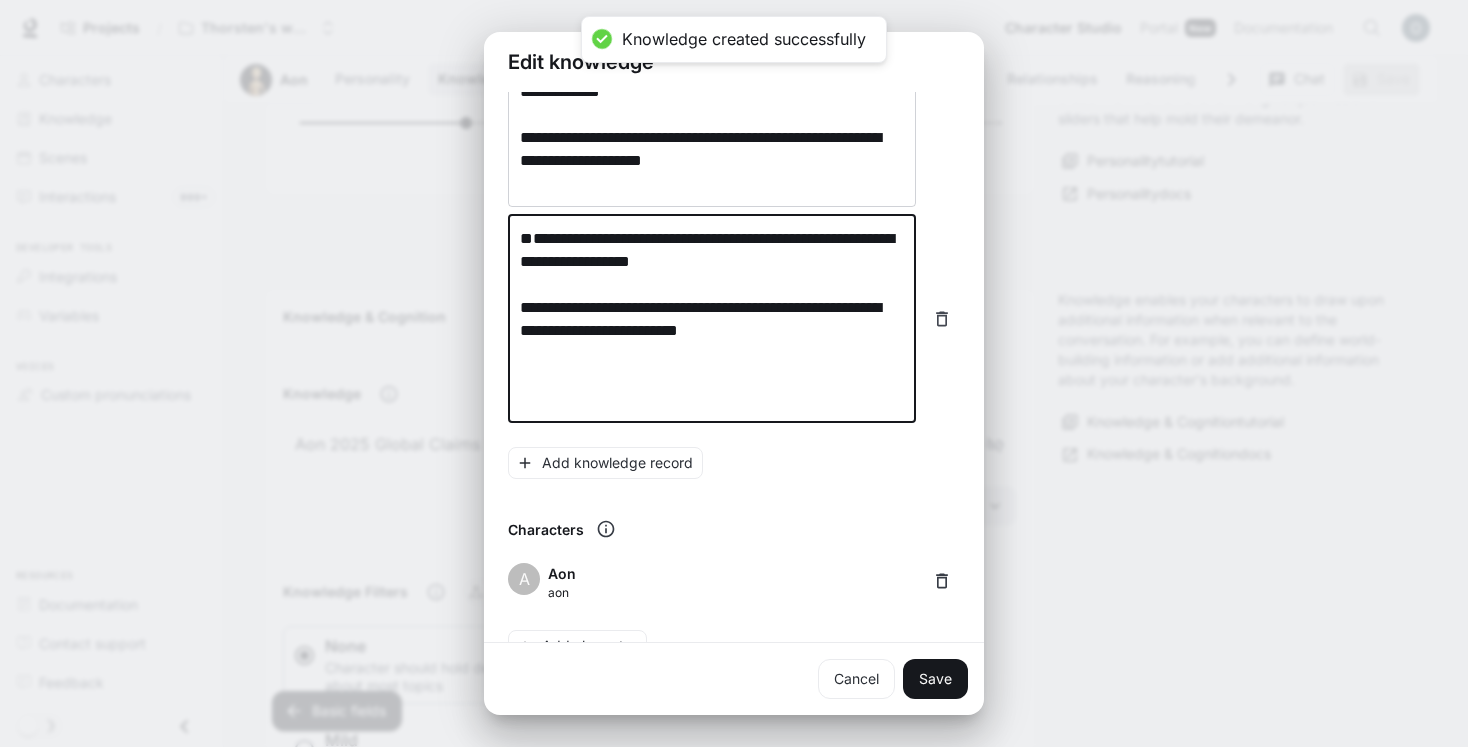 paste on "**********" 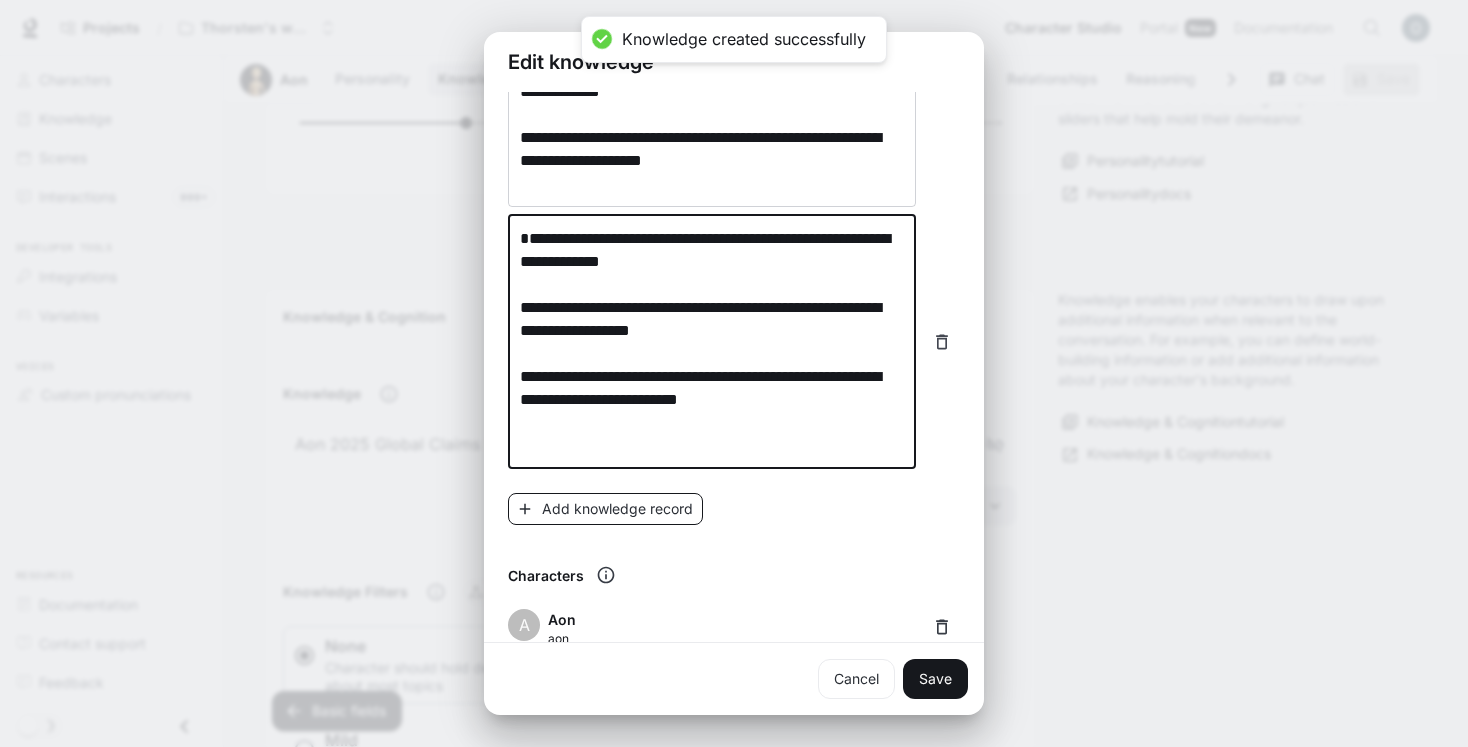 type on "**********" 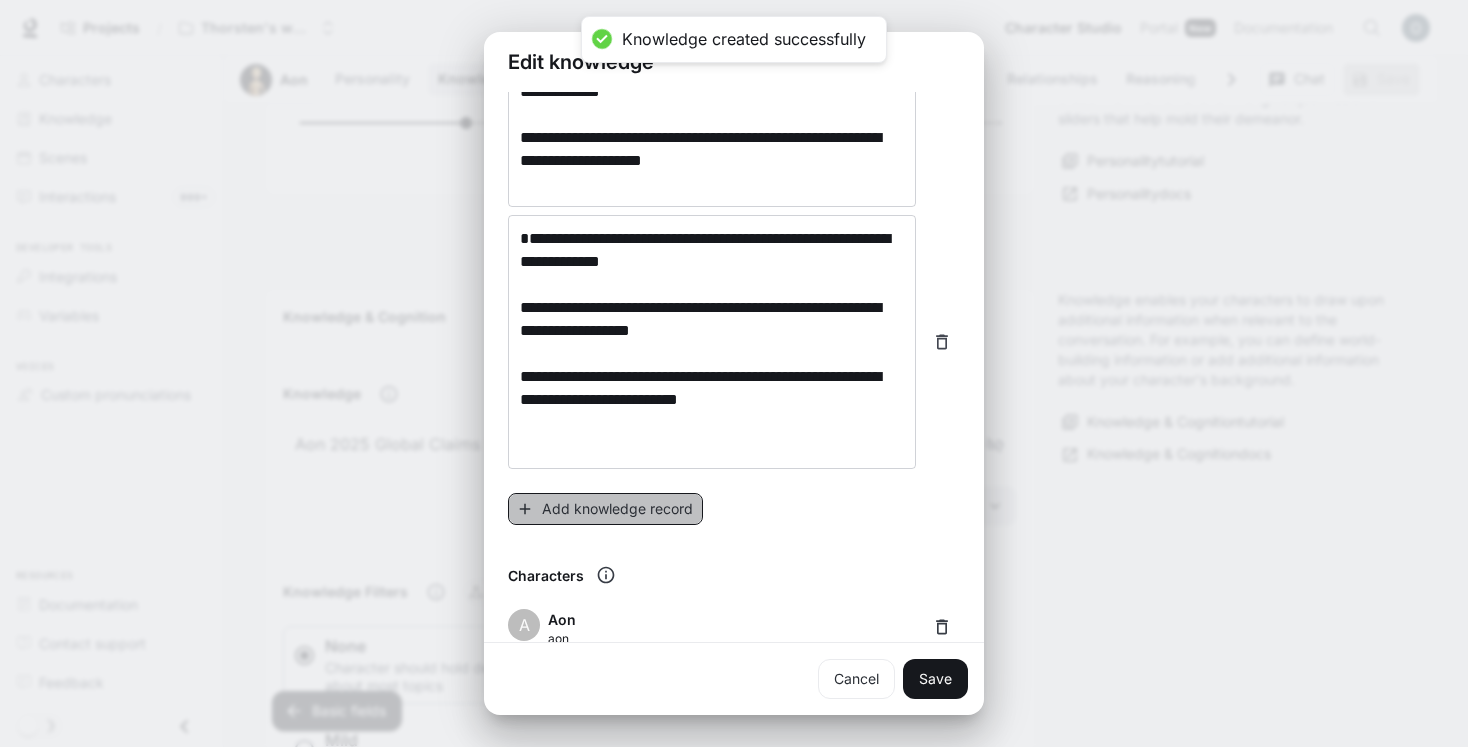 click on "Add knowledge record" at bounding box center [605, 509] 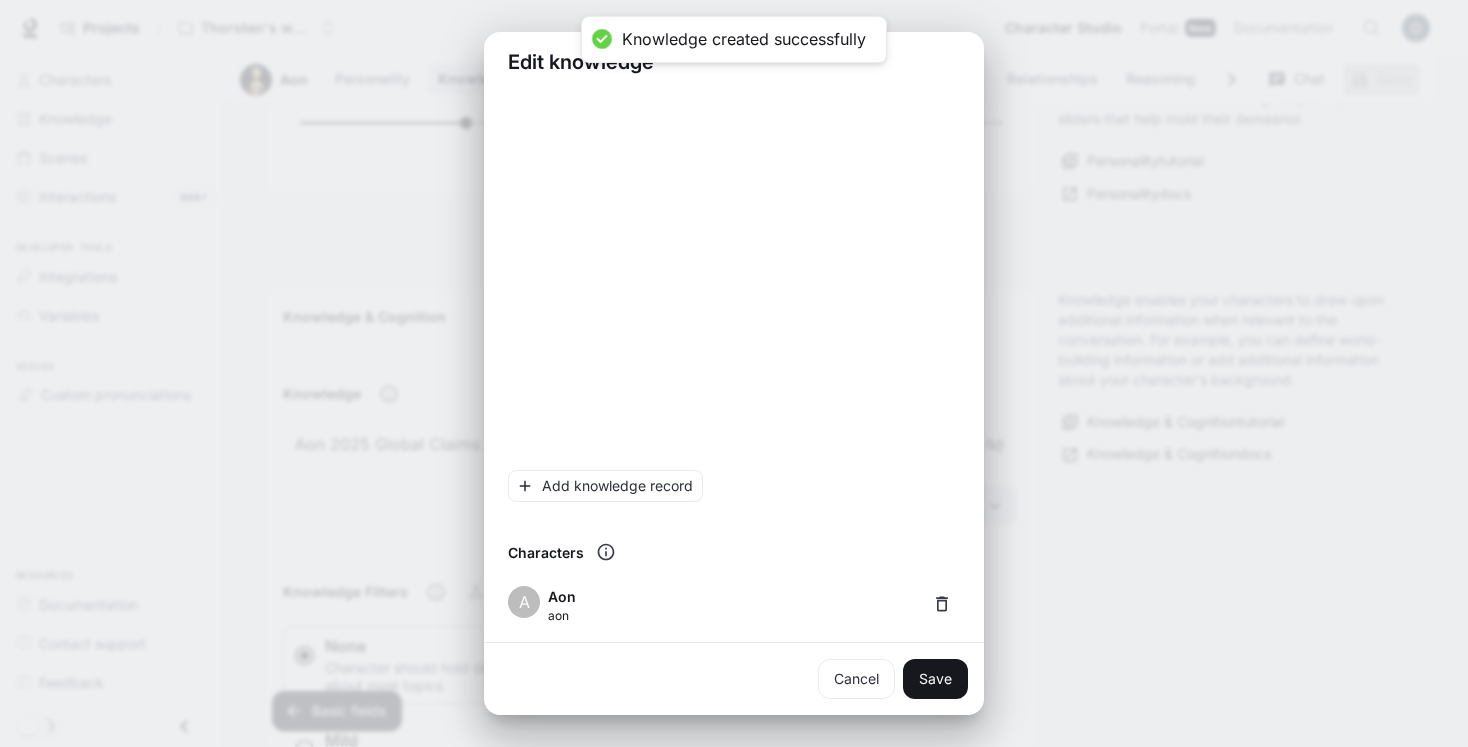 scroll, scrollTop: 924, scrollLeft: 0, axis: vertical 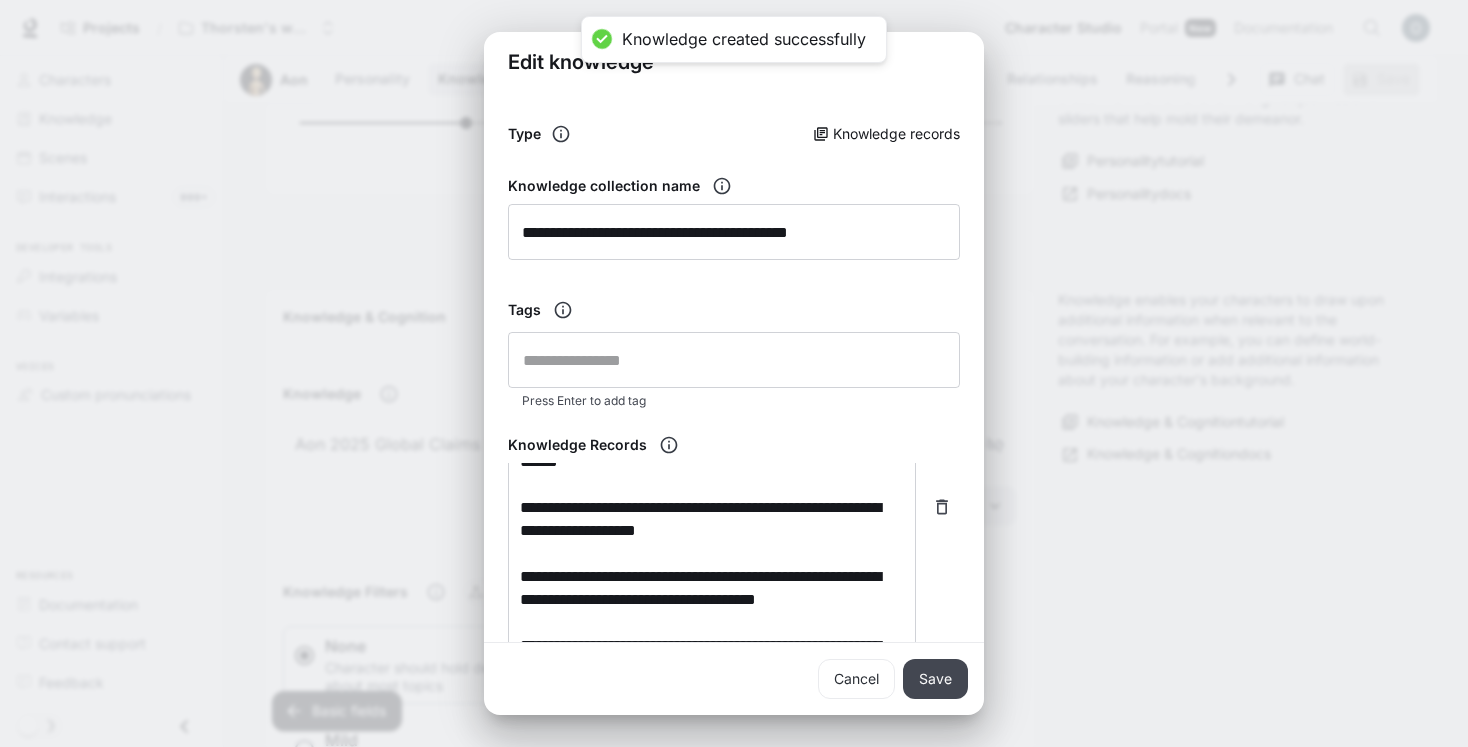 click on "Save" at bounding box center [935, 679] 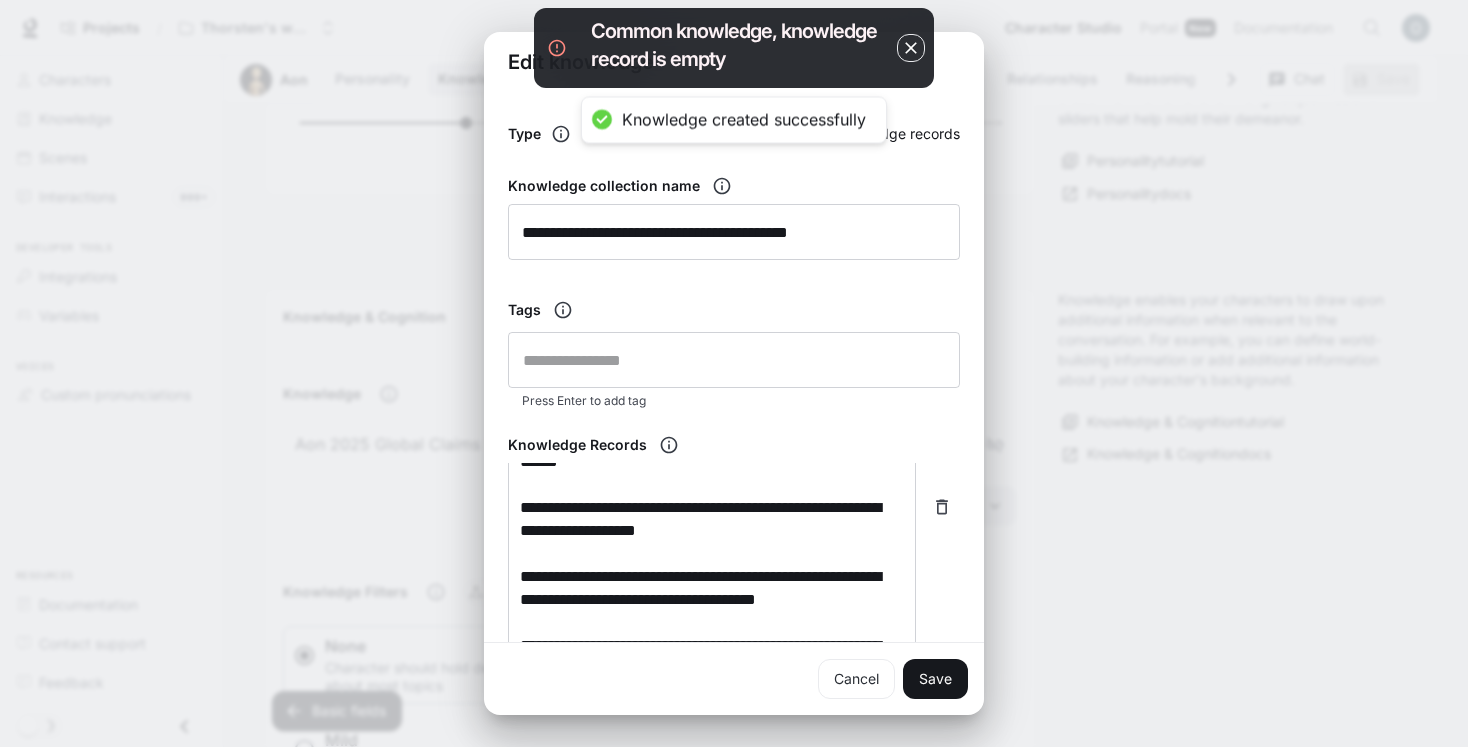 click on "**********" at bounding box center [734, 373] 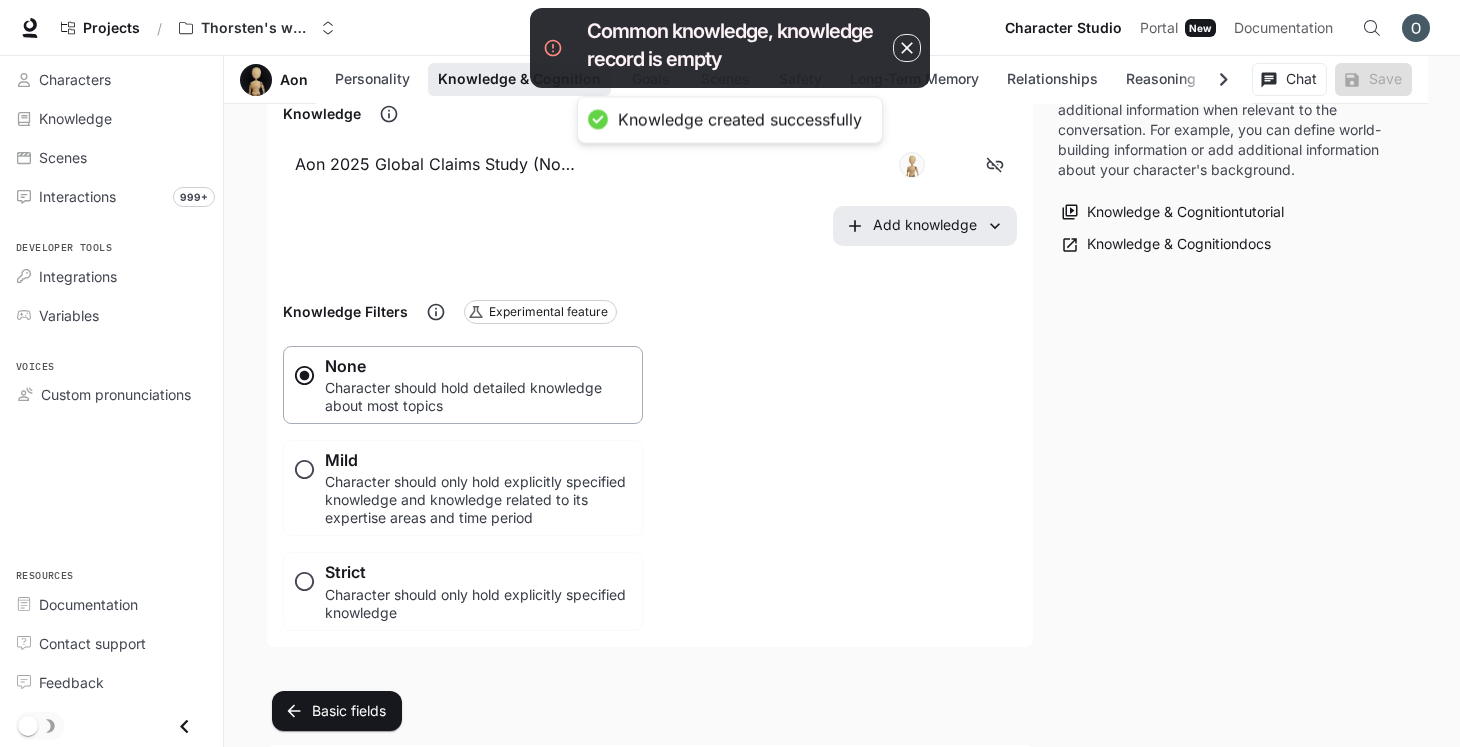 scroll, scrollTop: 1198, scrollLeft: 0, axis: vertical 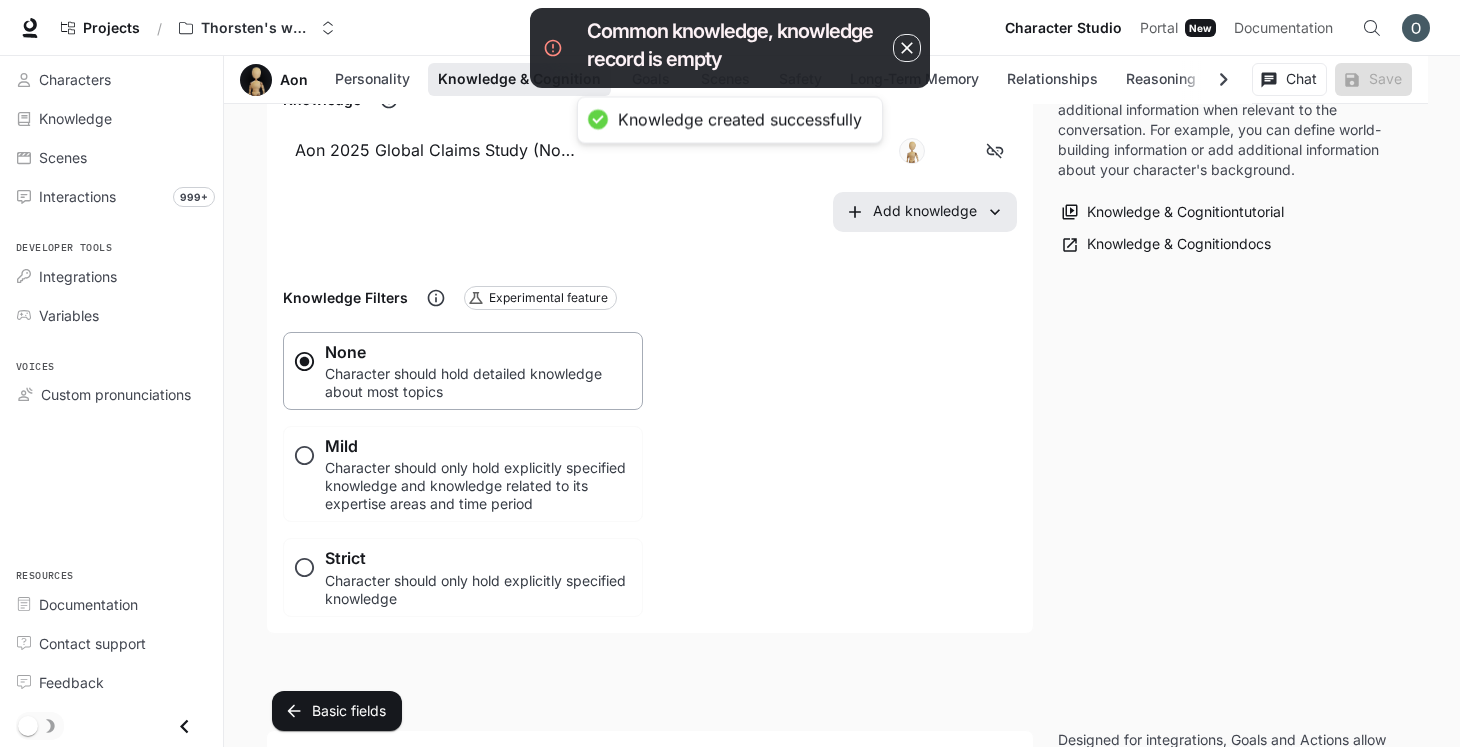 click on "Strict" at bounding box center (475, 558) 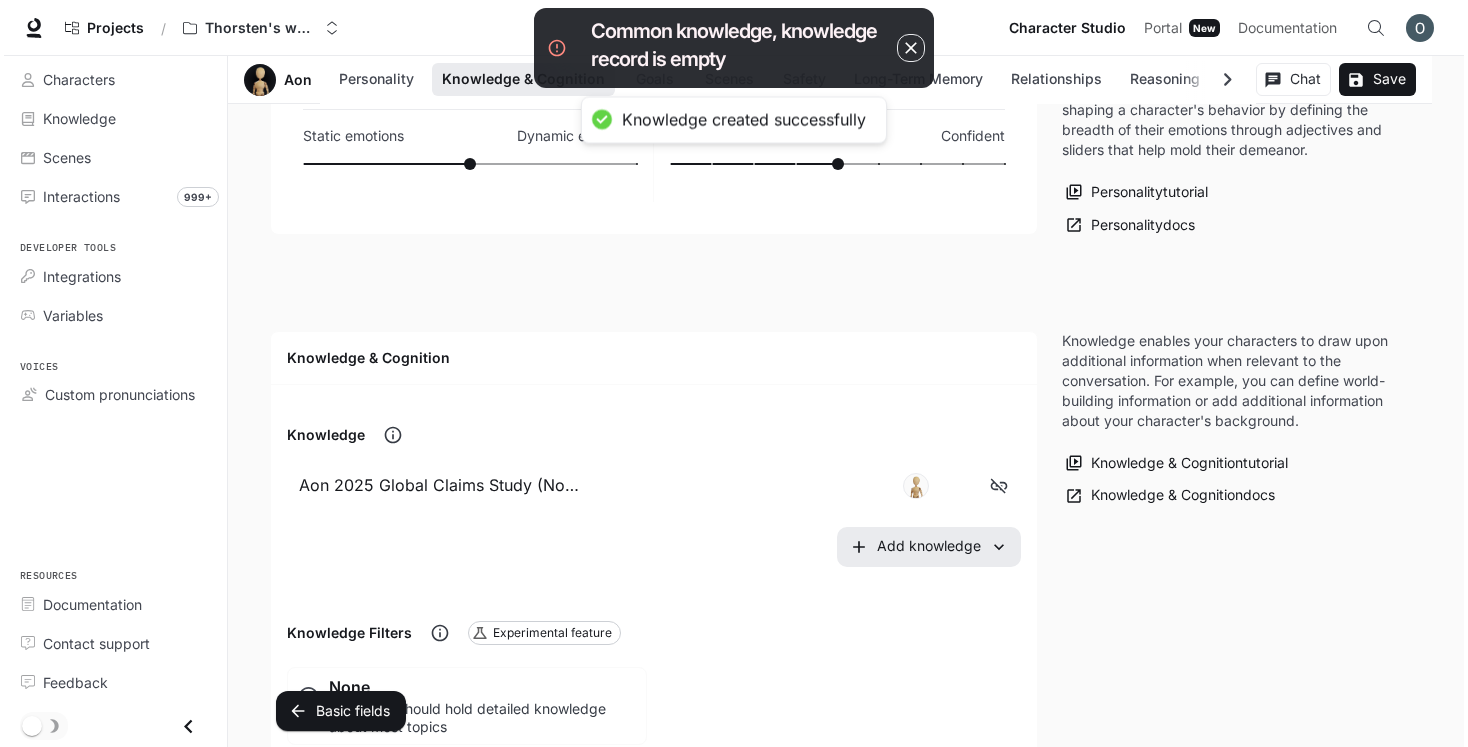 scroll, scrollTop: 862, scrollLeft: 0, axis: vertical 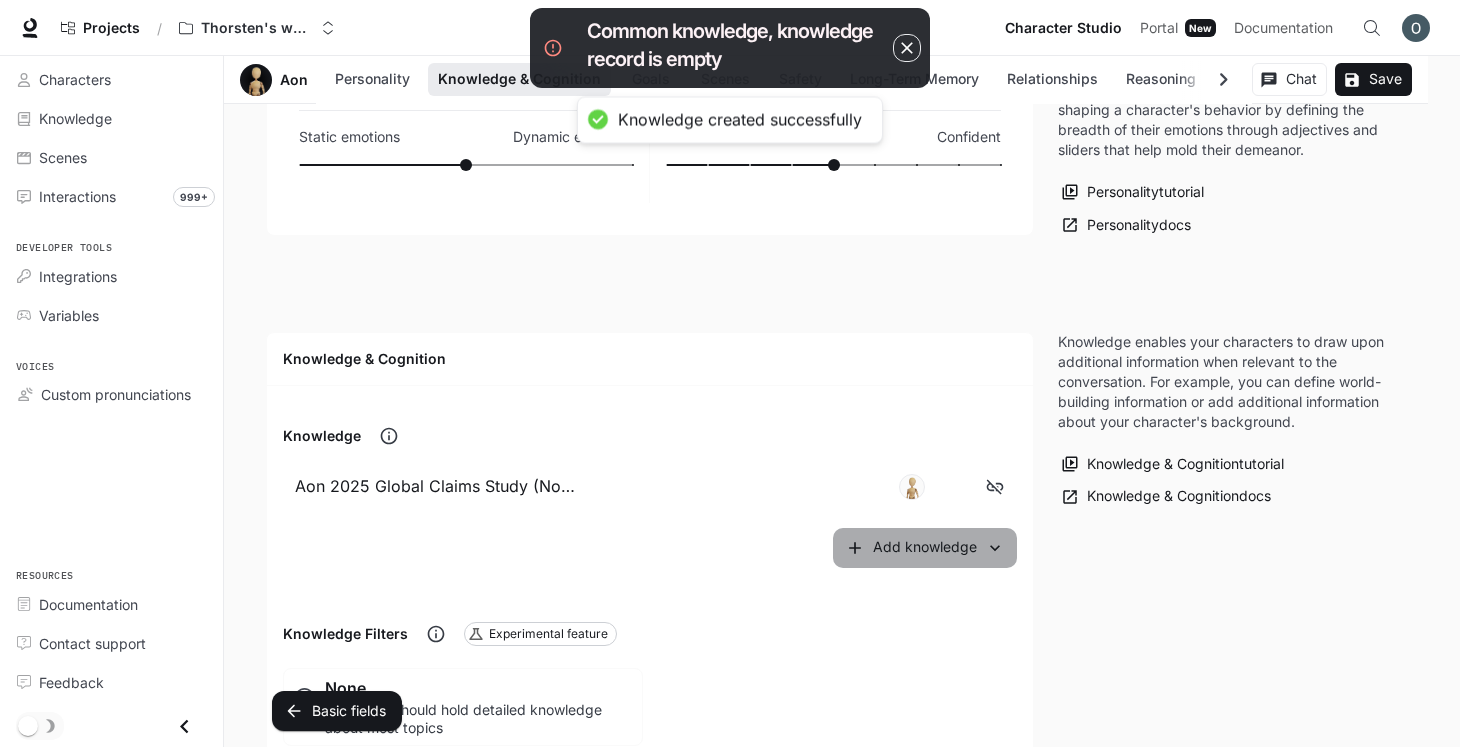 click on "Add knowledge" at bounding box center (925, 548) 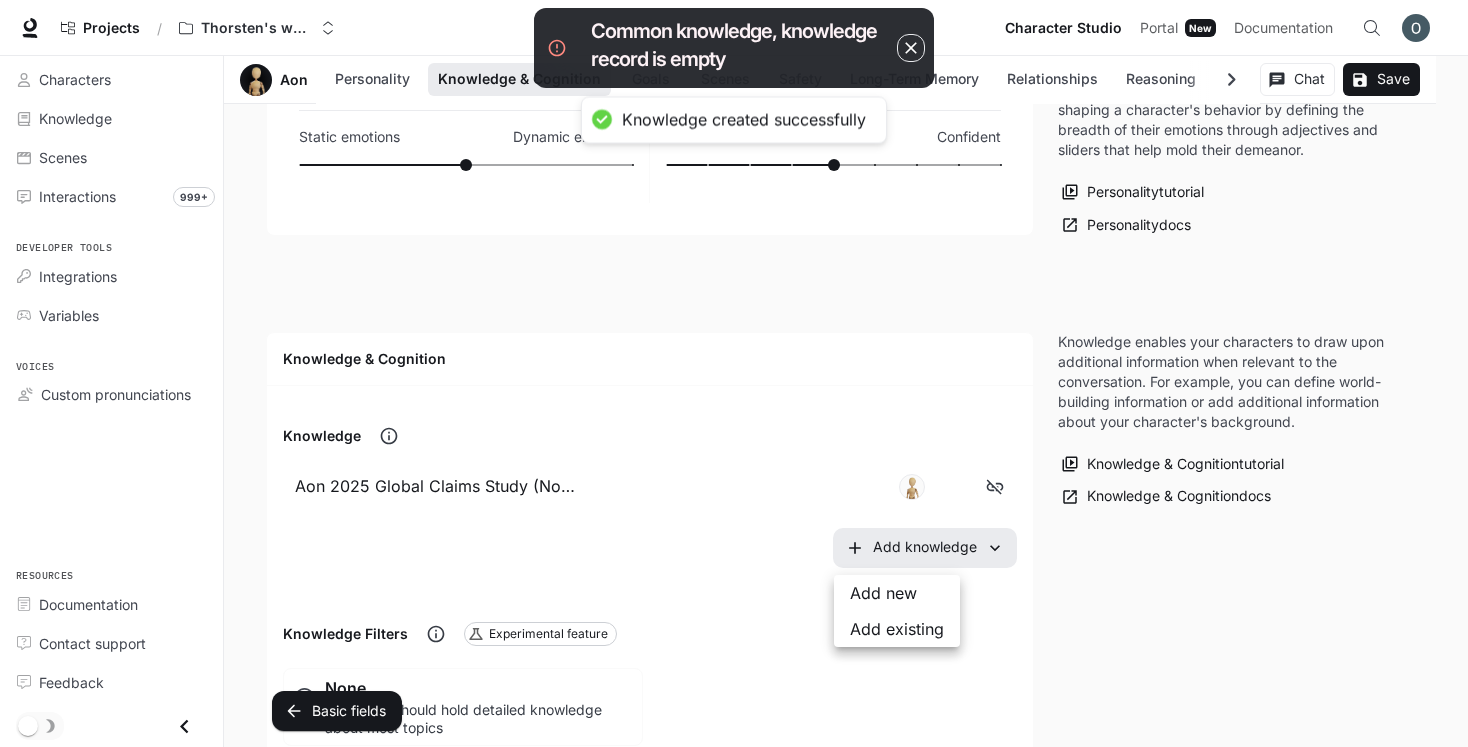 click on "Add new" at bounding box center (897, 593) 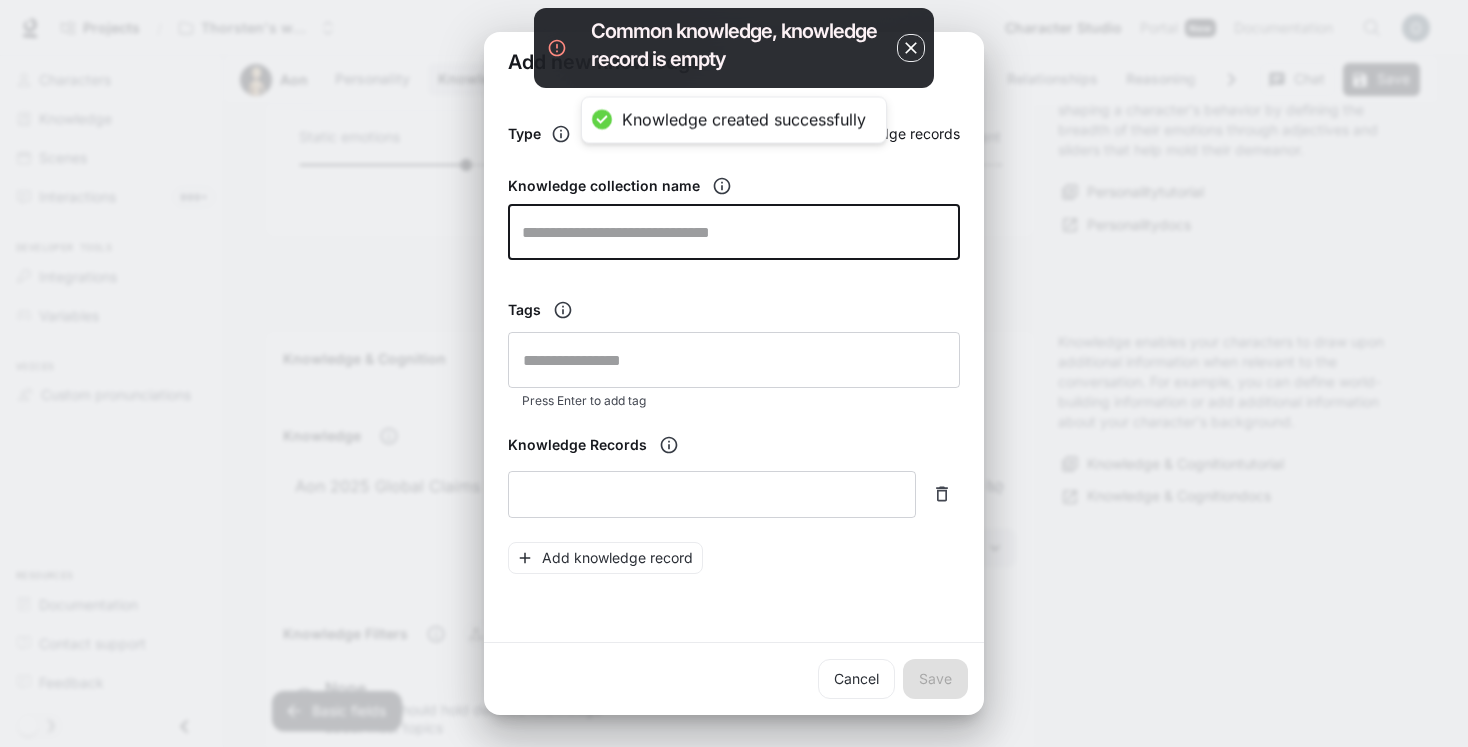 click at bounding box center [734, 232] 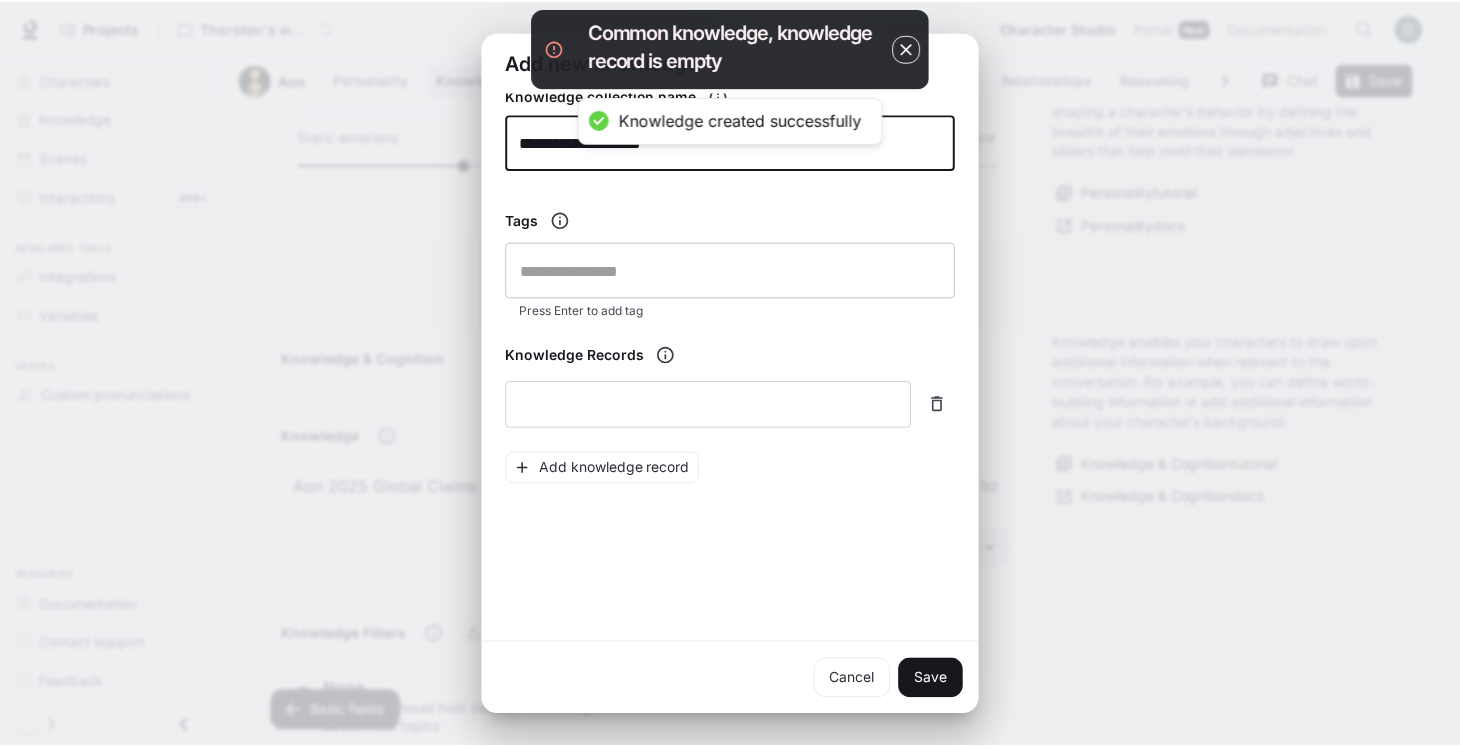 scroll, scrollTop: 94, scrollLeft: 0, axis: vertical 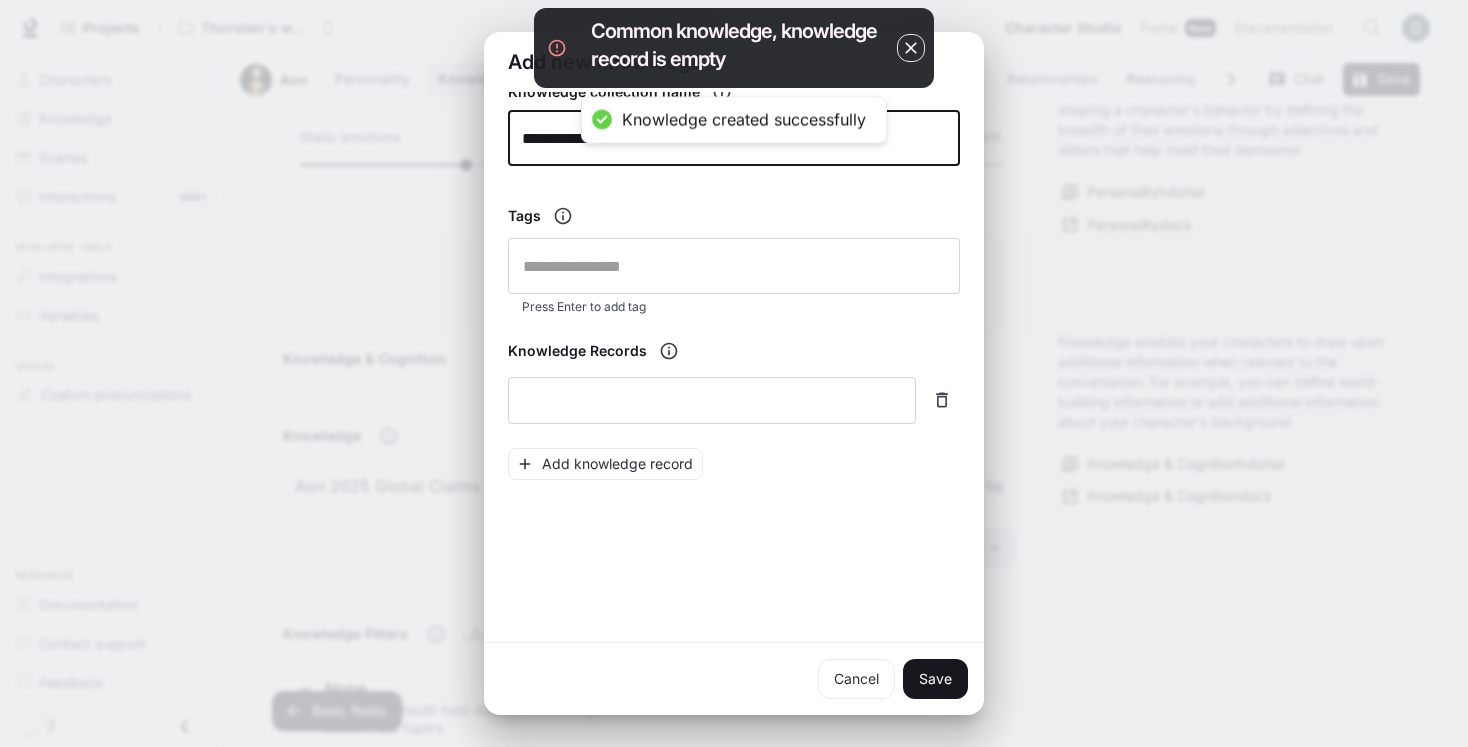 type on "**********" 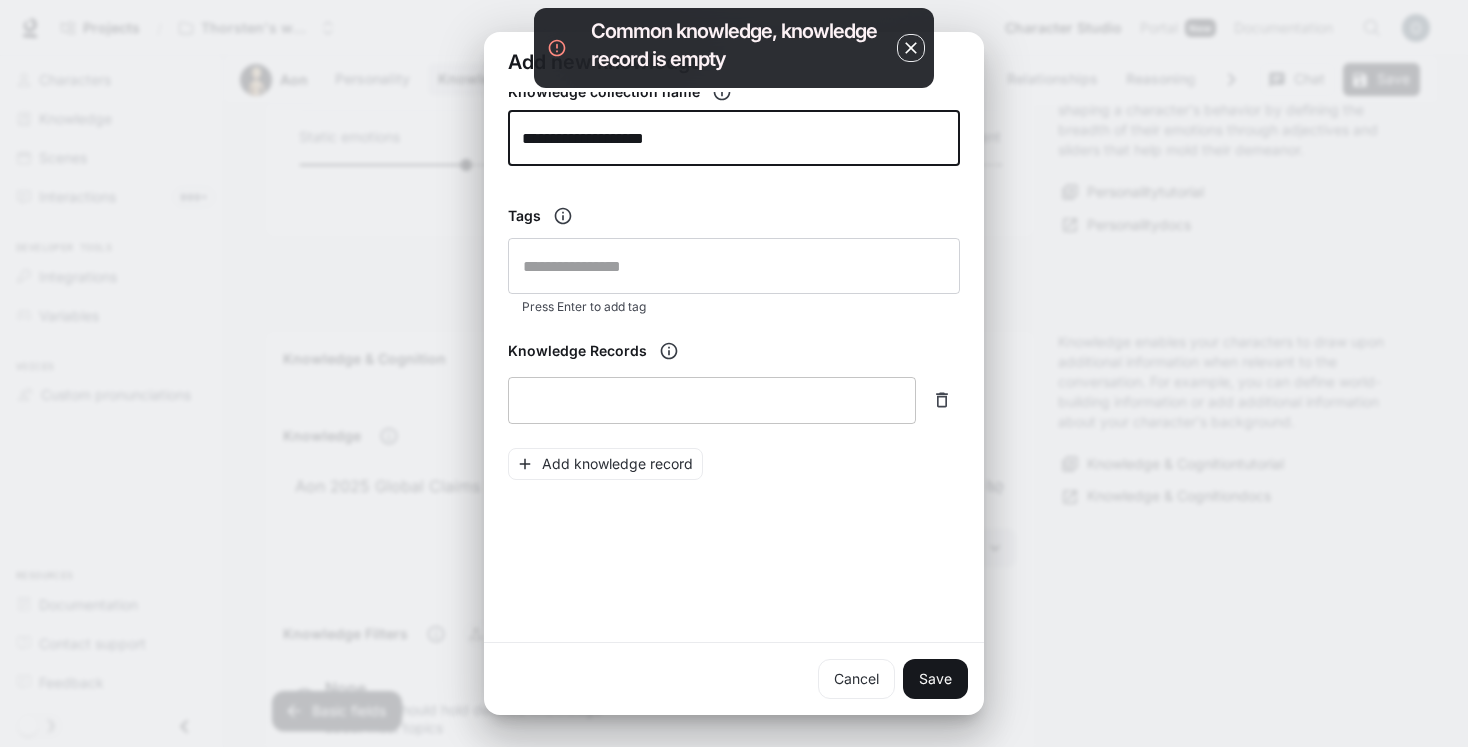 click at bounding box center (712, 400) 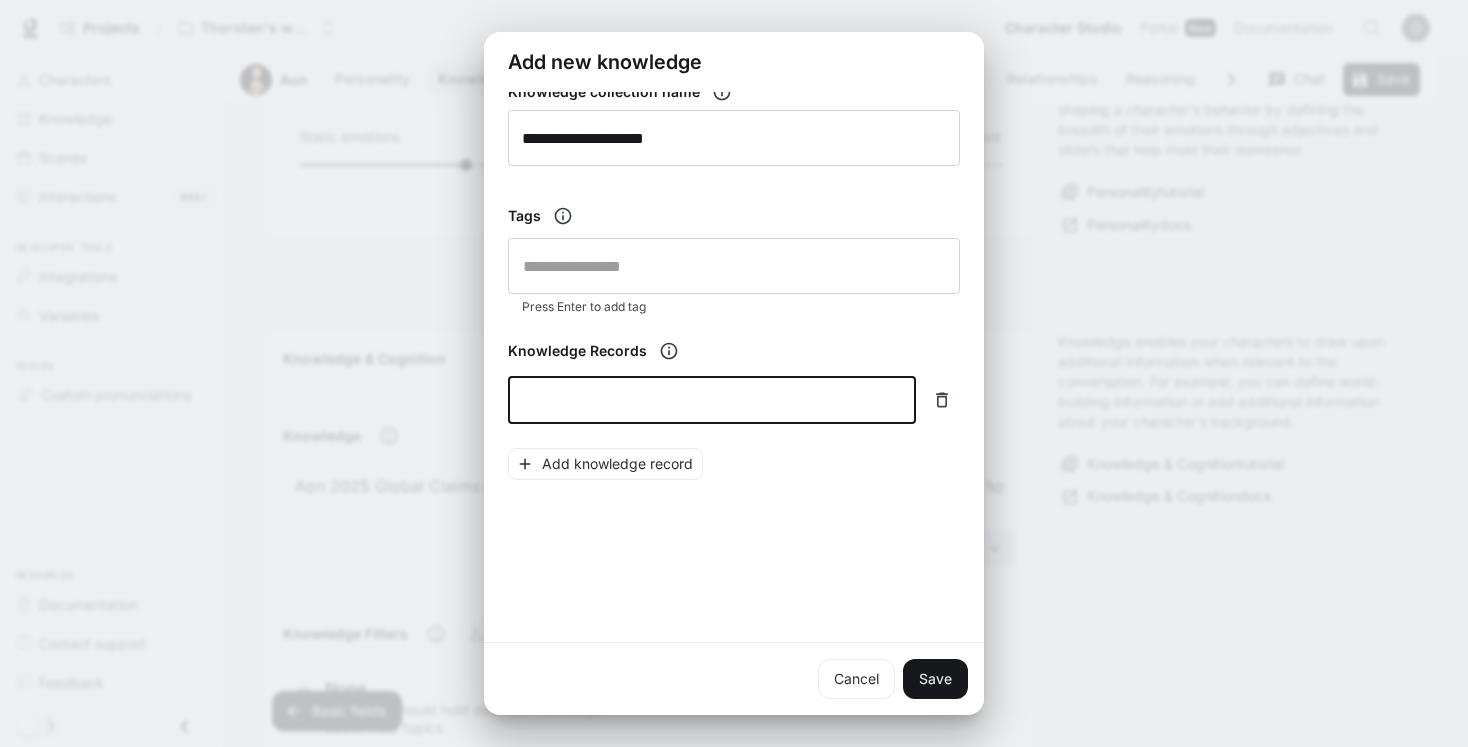 paste on "**********" 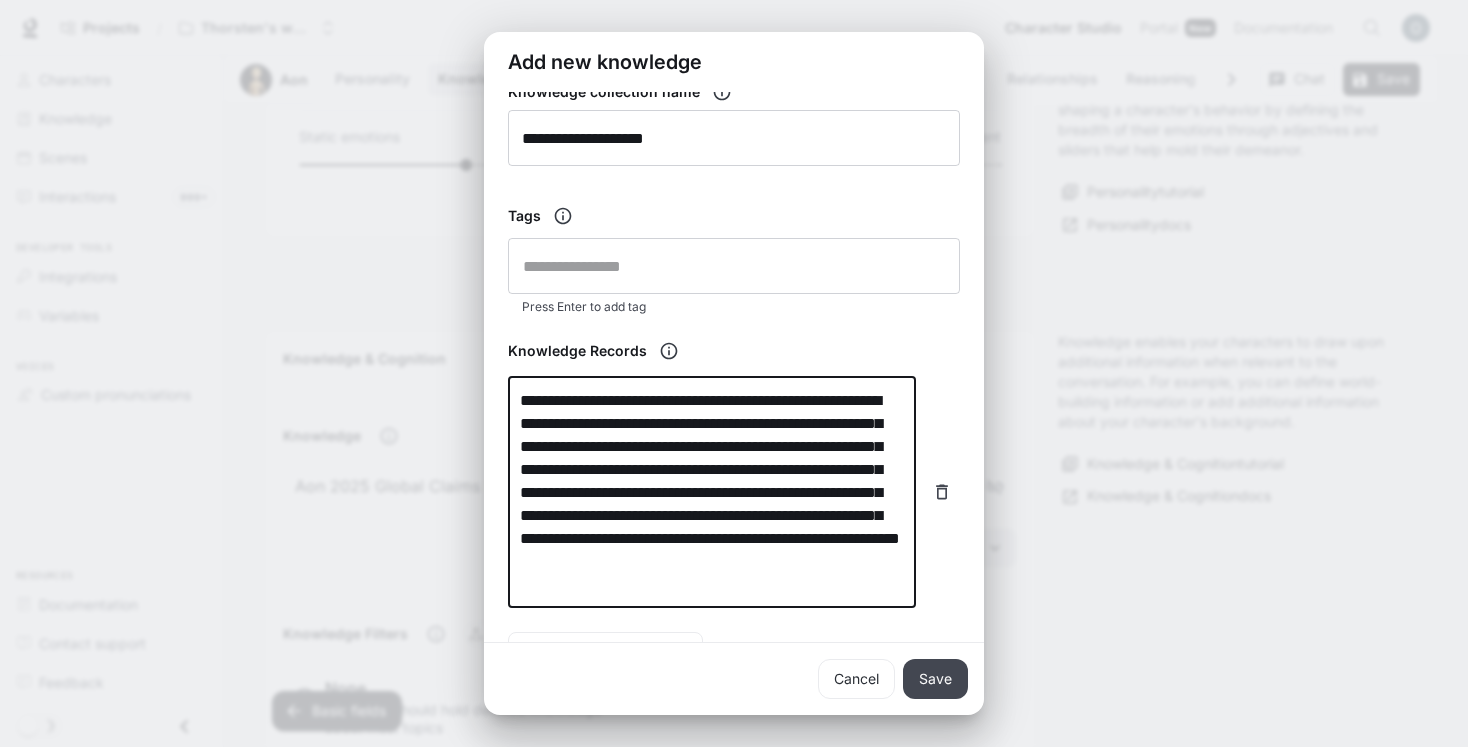 type on "**********" 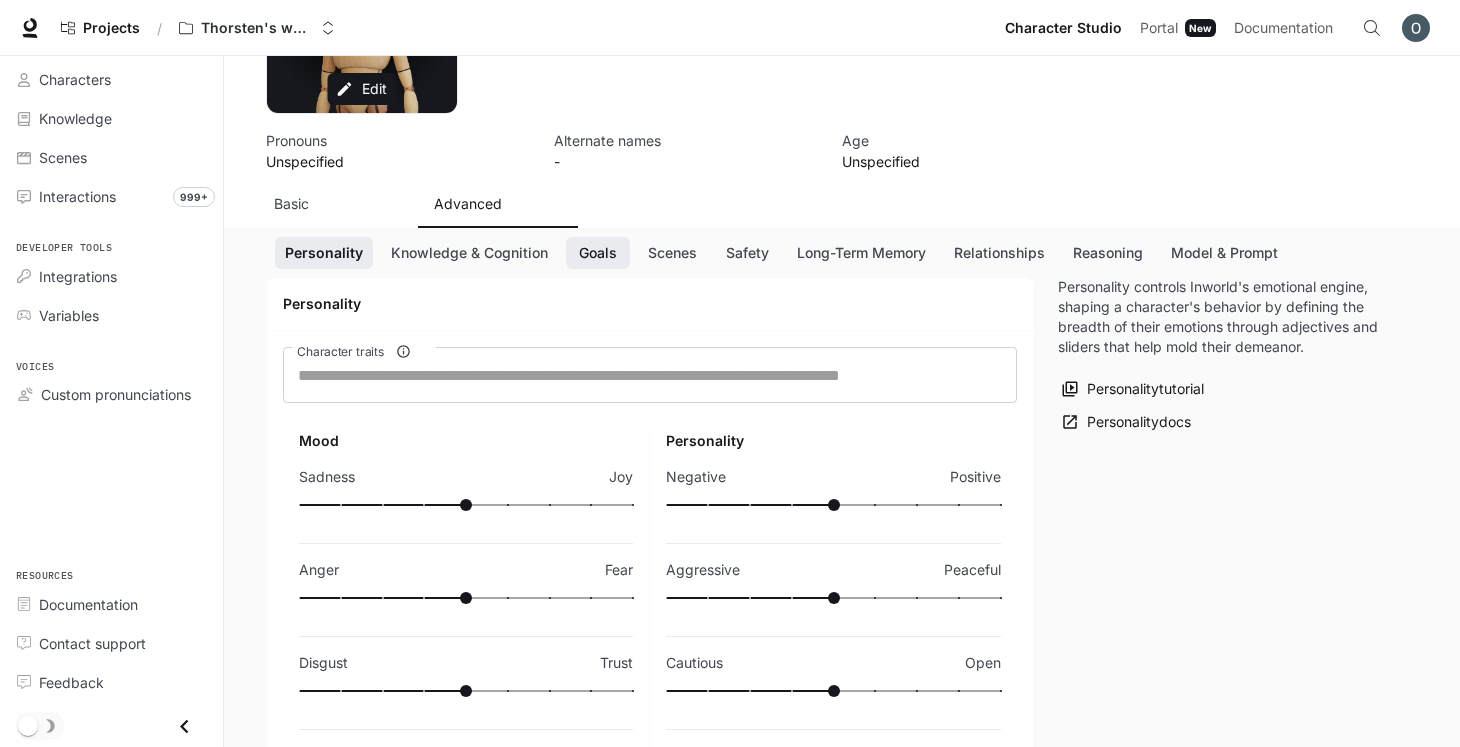 scroll, scrollTop: 256, scrollLeft: 0, axis: vertical 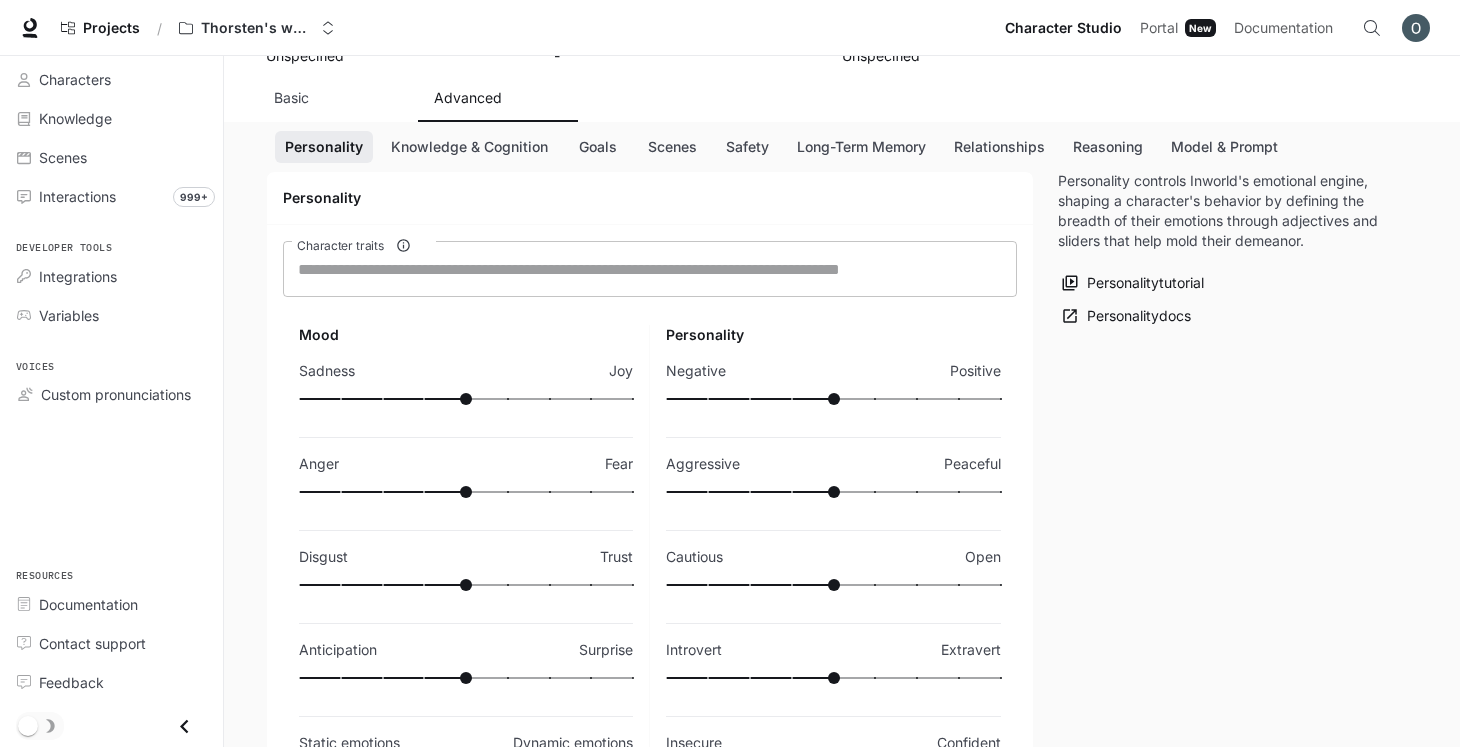 click on "Character traits" at bounding box center (650, 269) 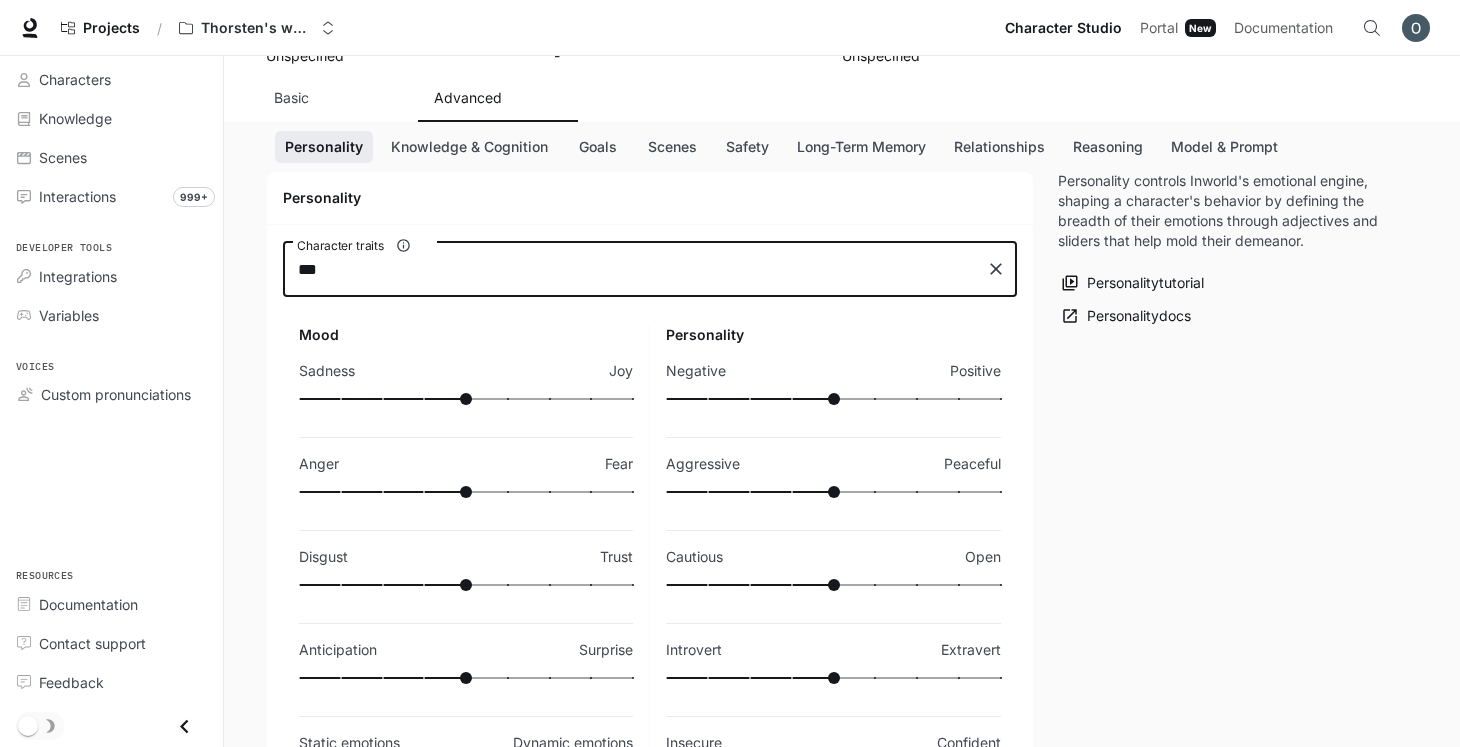 type on "****" 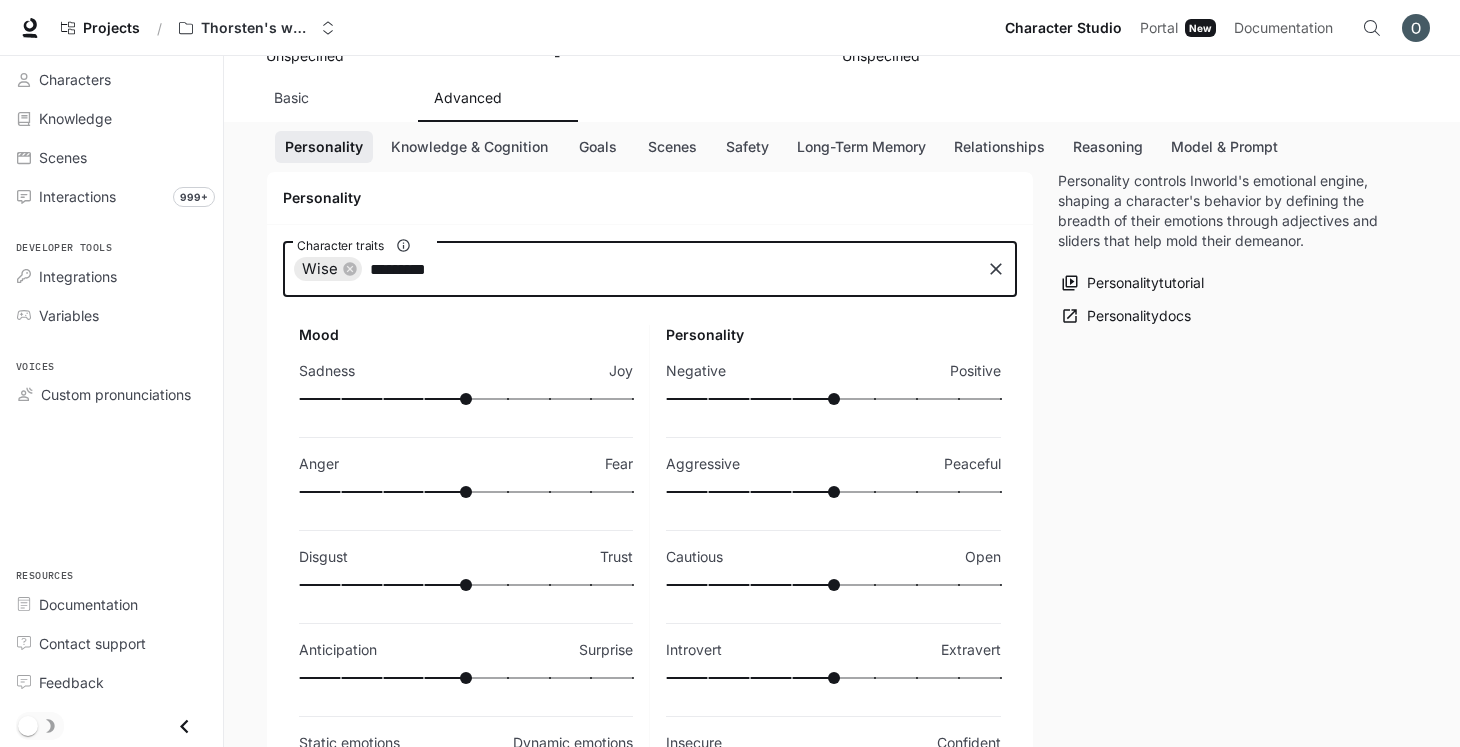 type on "**********" 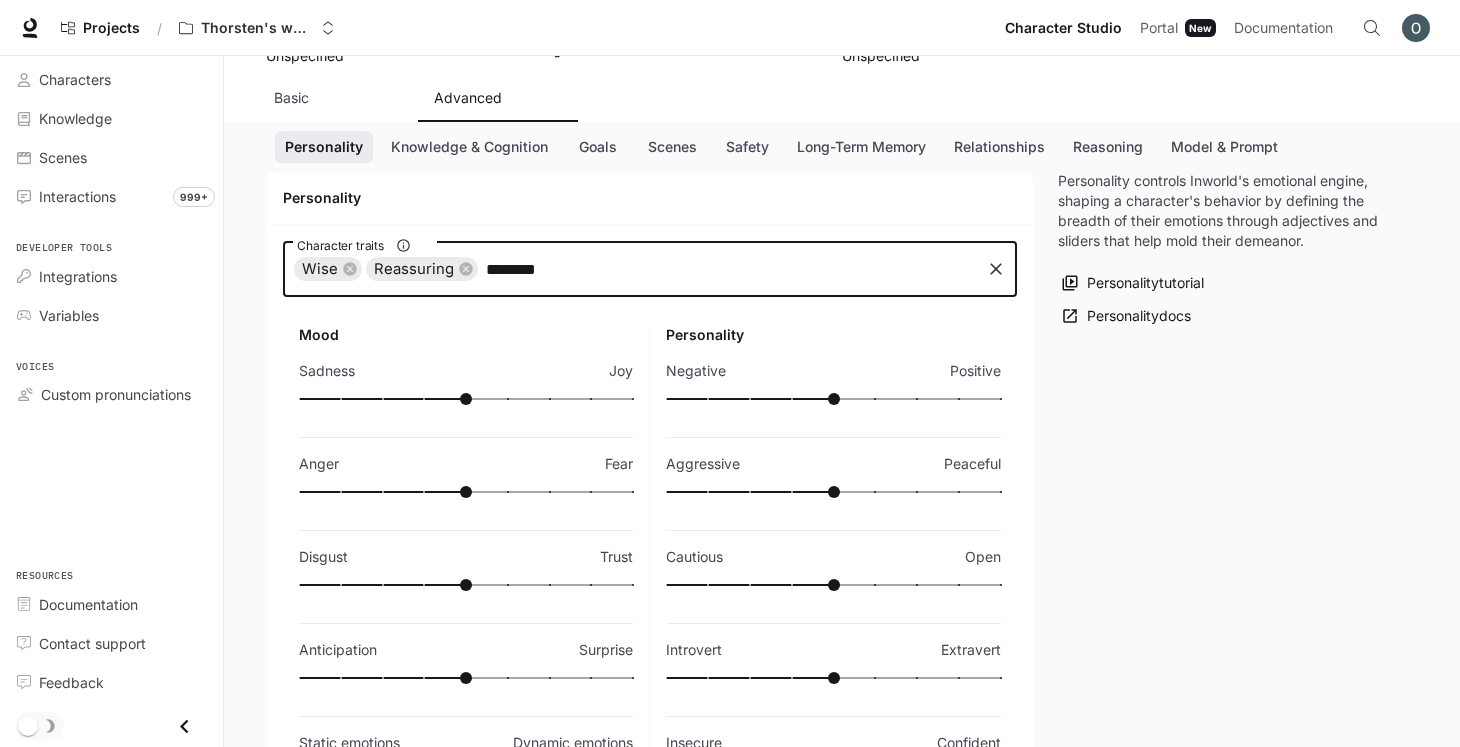 type on "*********" 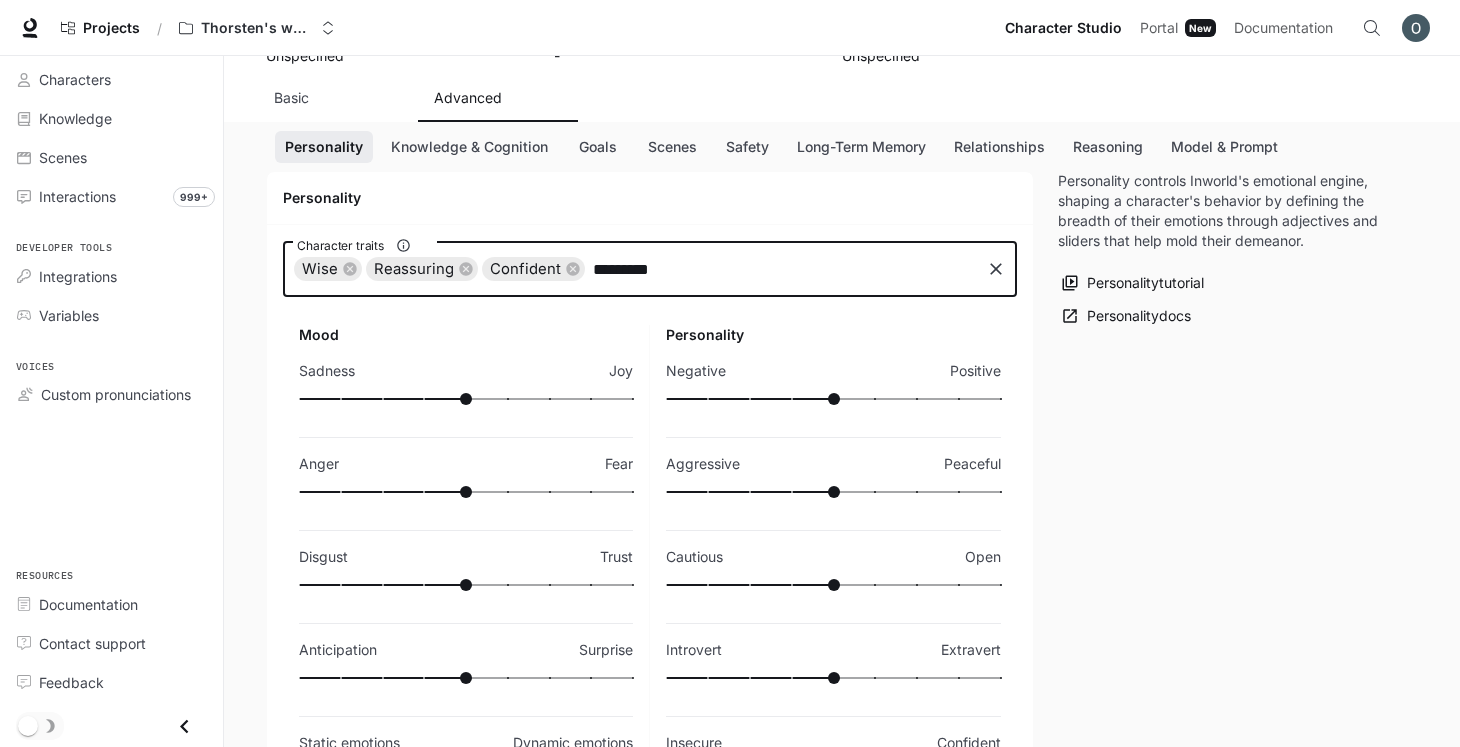 type on "********" 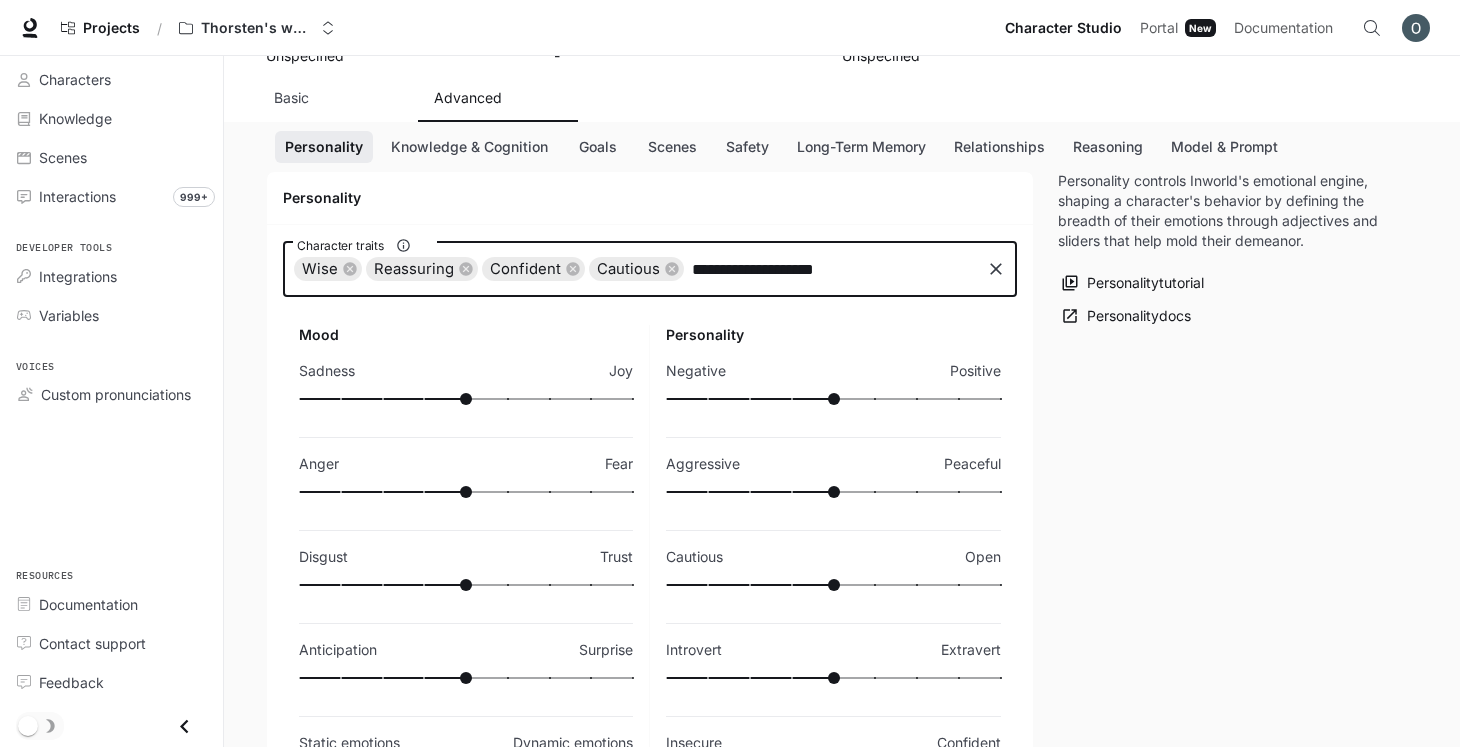 type on "**********" 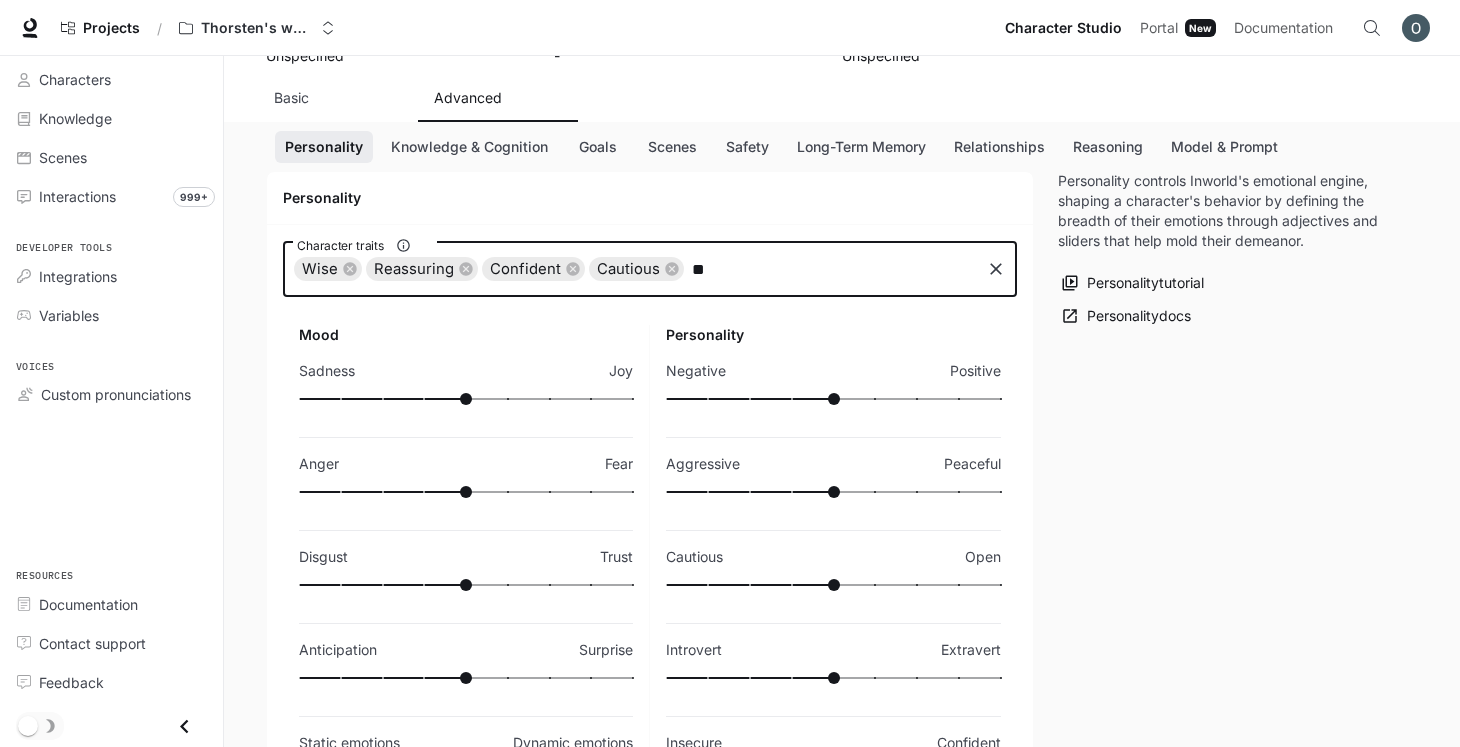 type on "*" 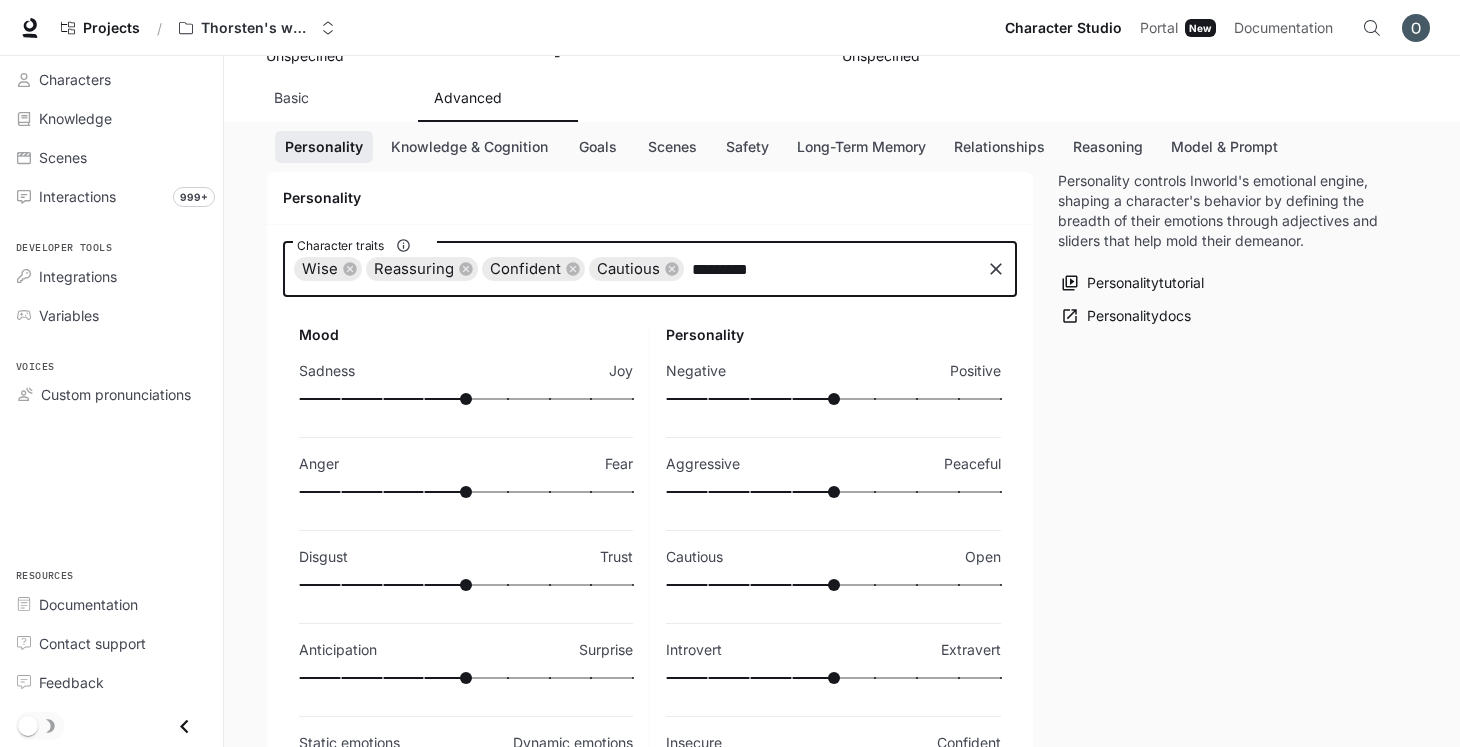 type on "**********" 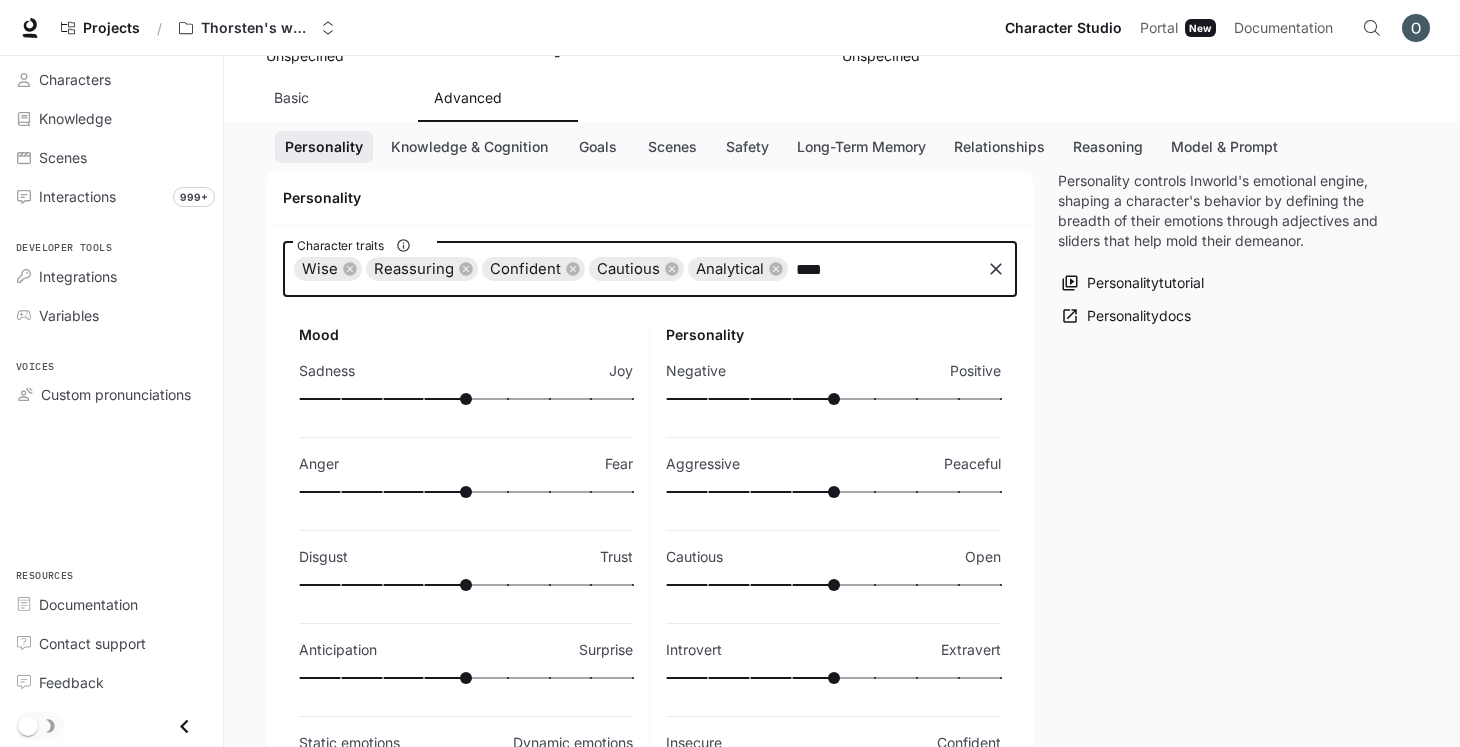 type on "*****" 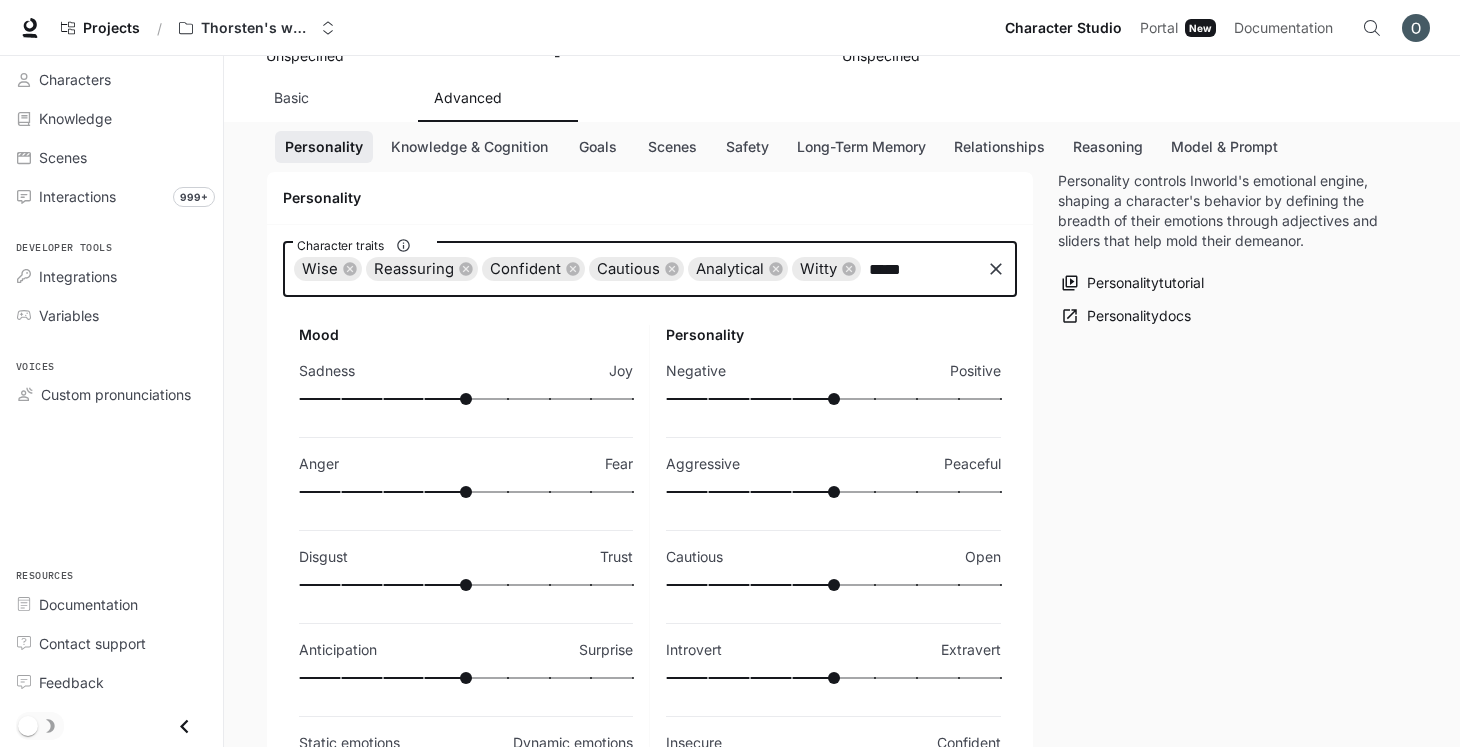 type on "******" 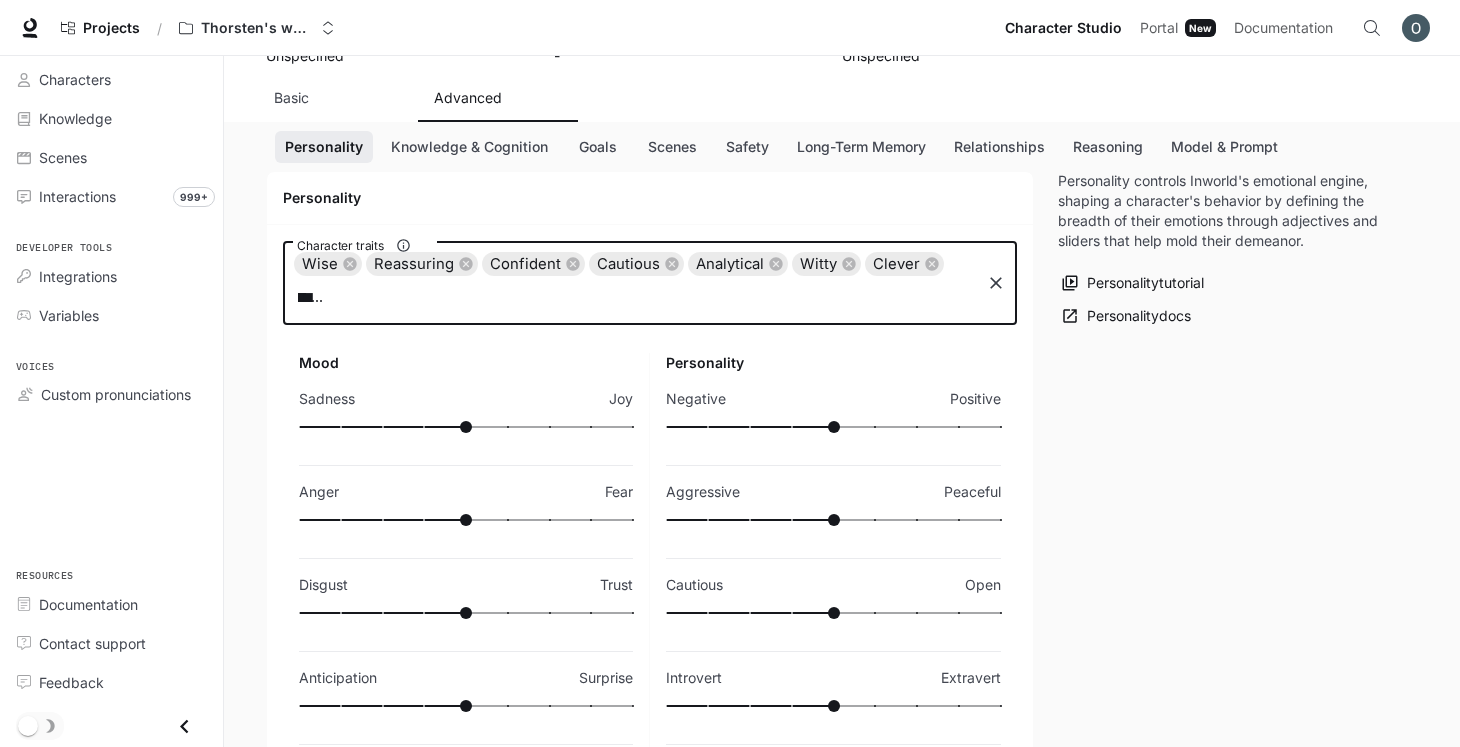 type on "*******" 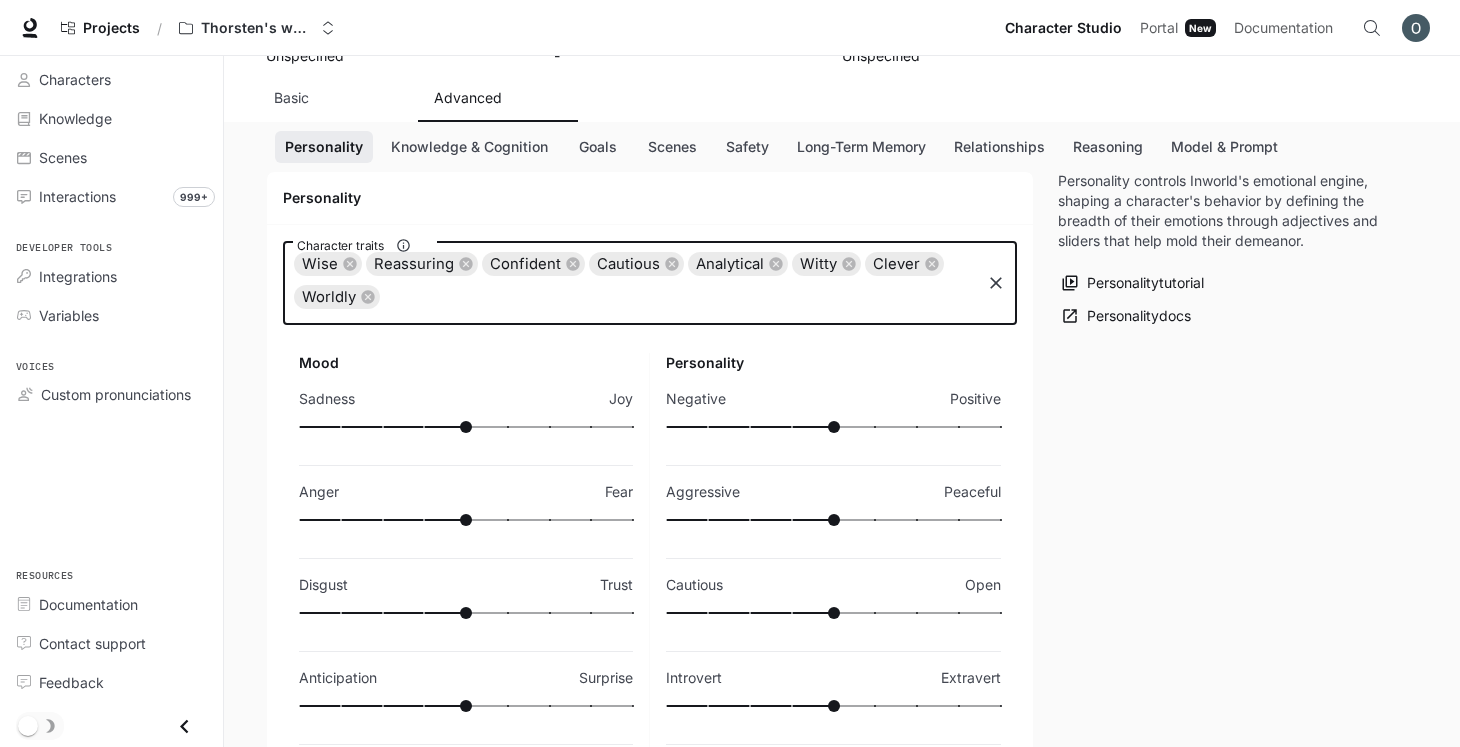 scroll, scrollTop: 0, scrollLeft: 0, axis: both 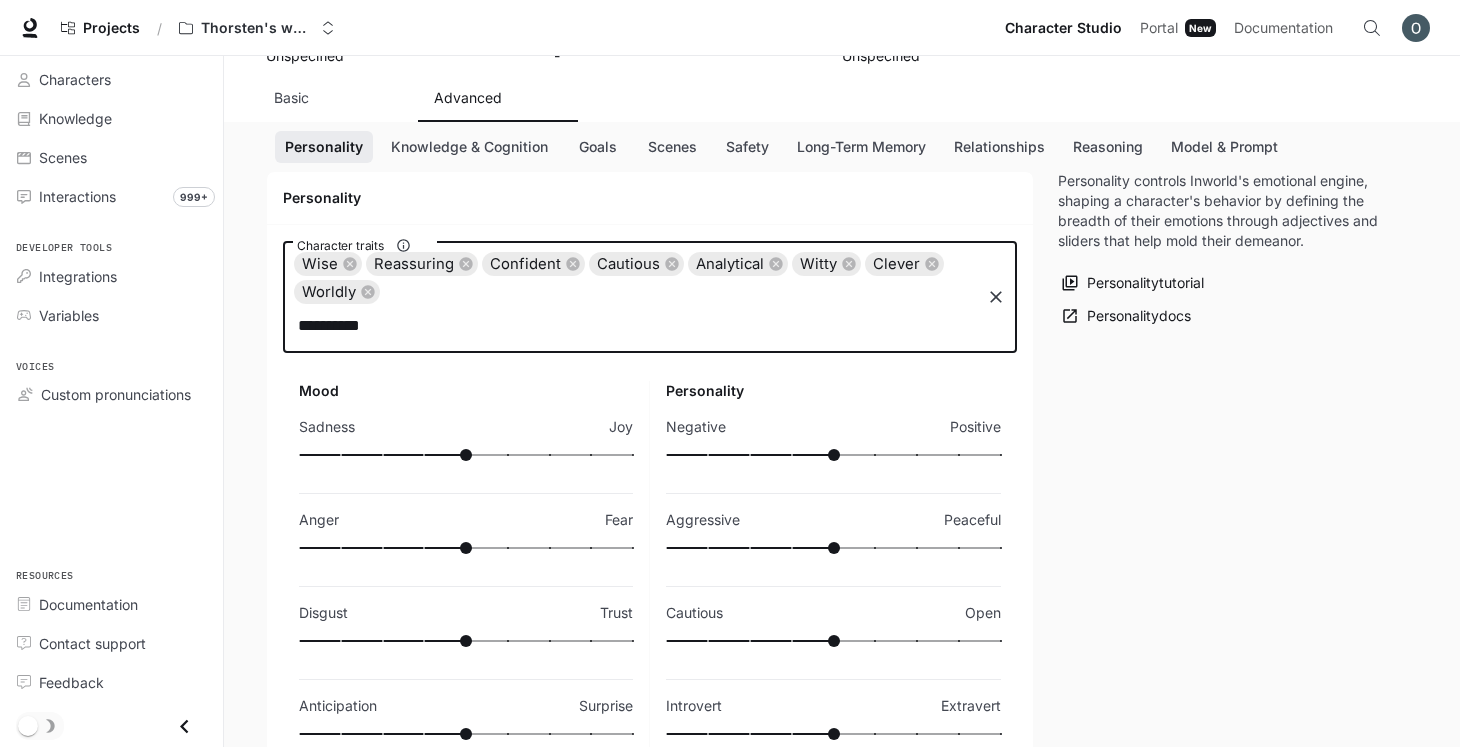 type on "**********" 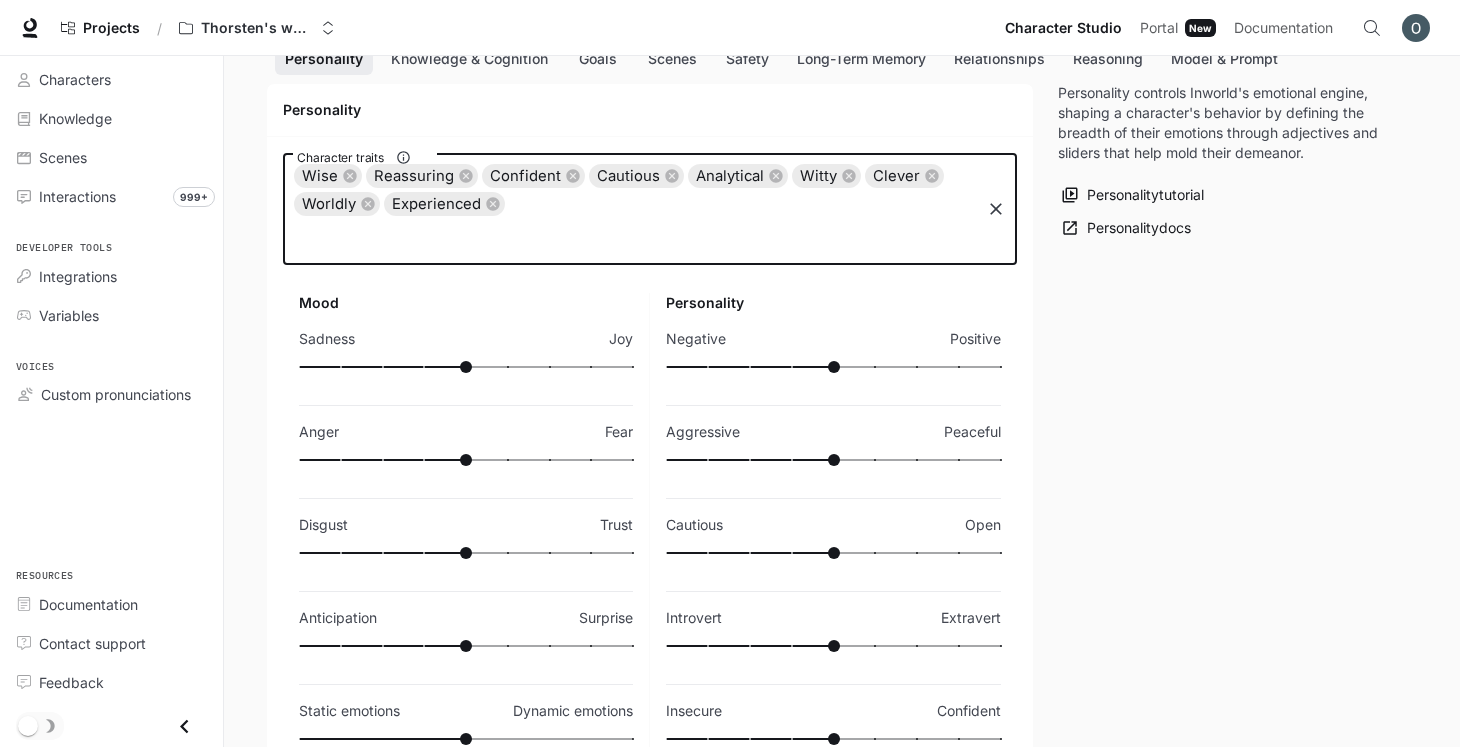 scroll, scrollTop: 354, scrollLeft: 0, axis: vertical 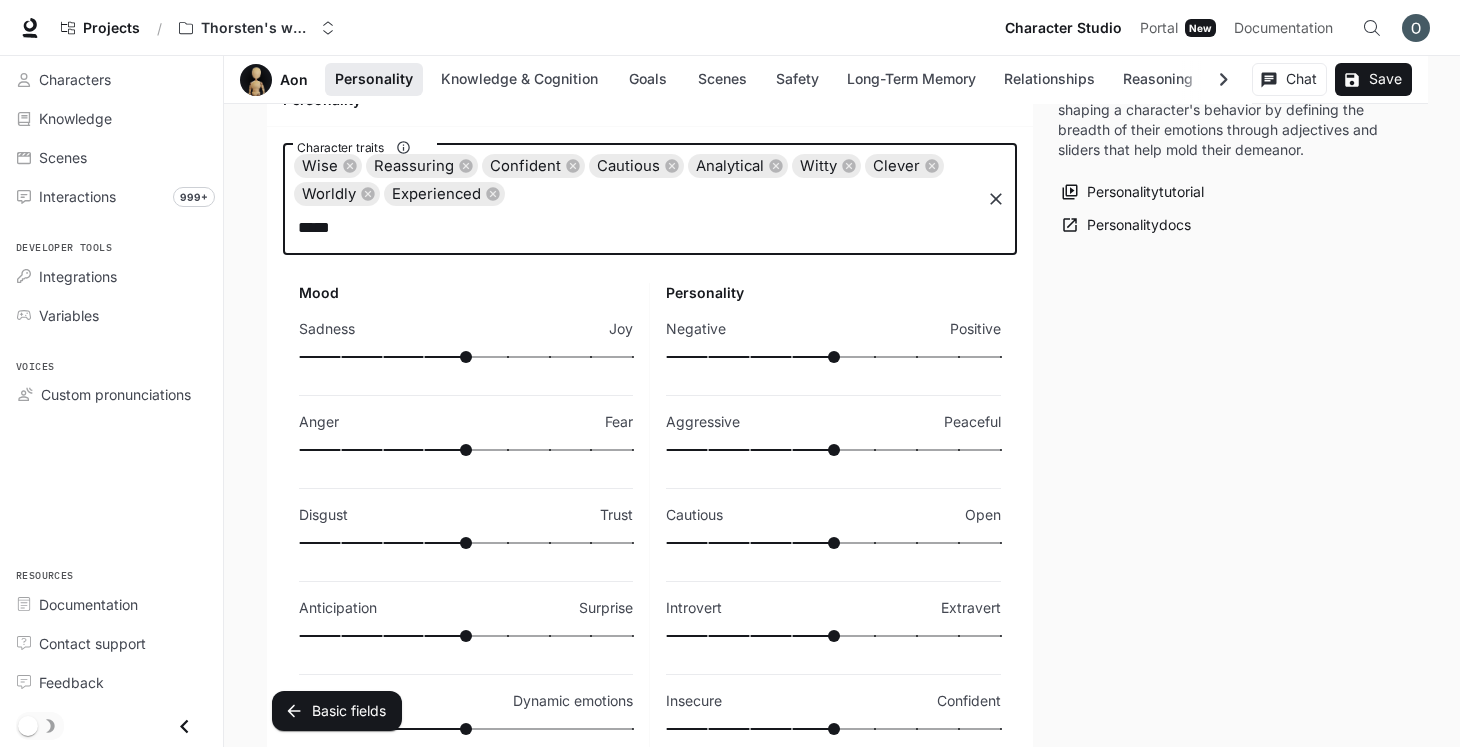 type on "******" 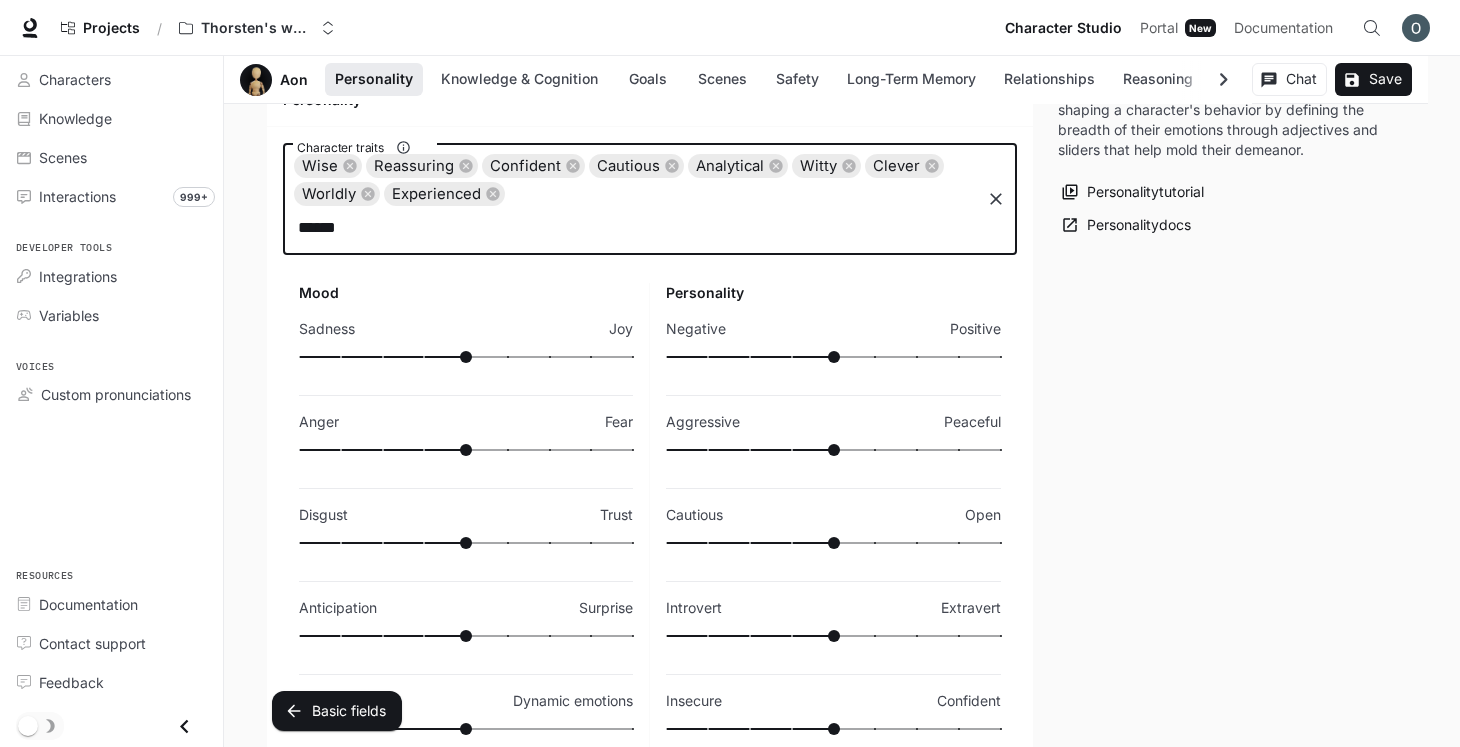 type 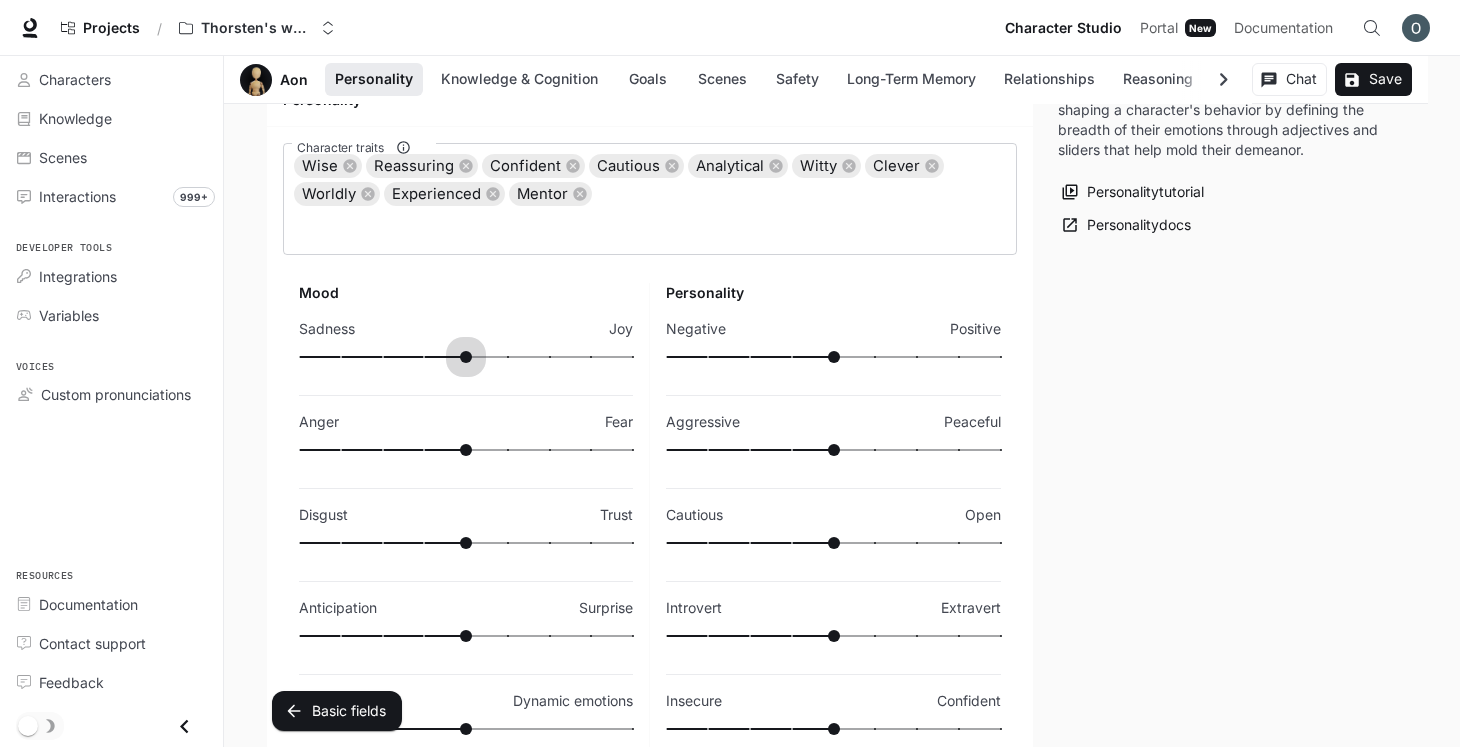 type on "**" 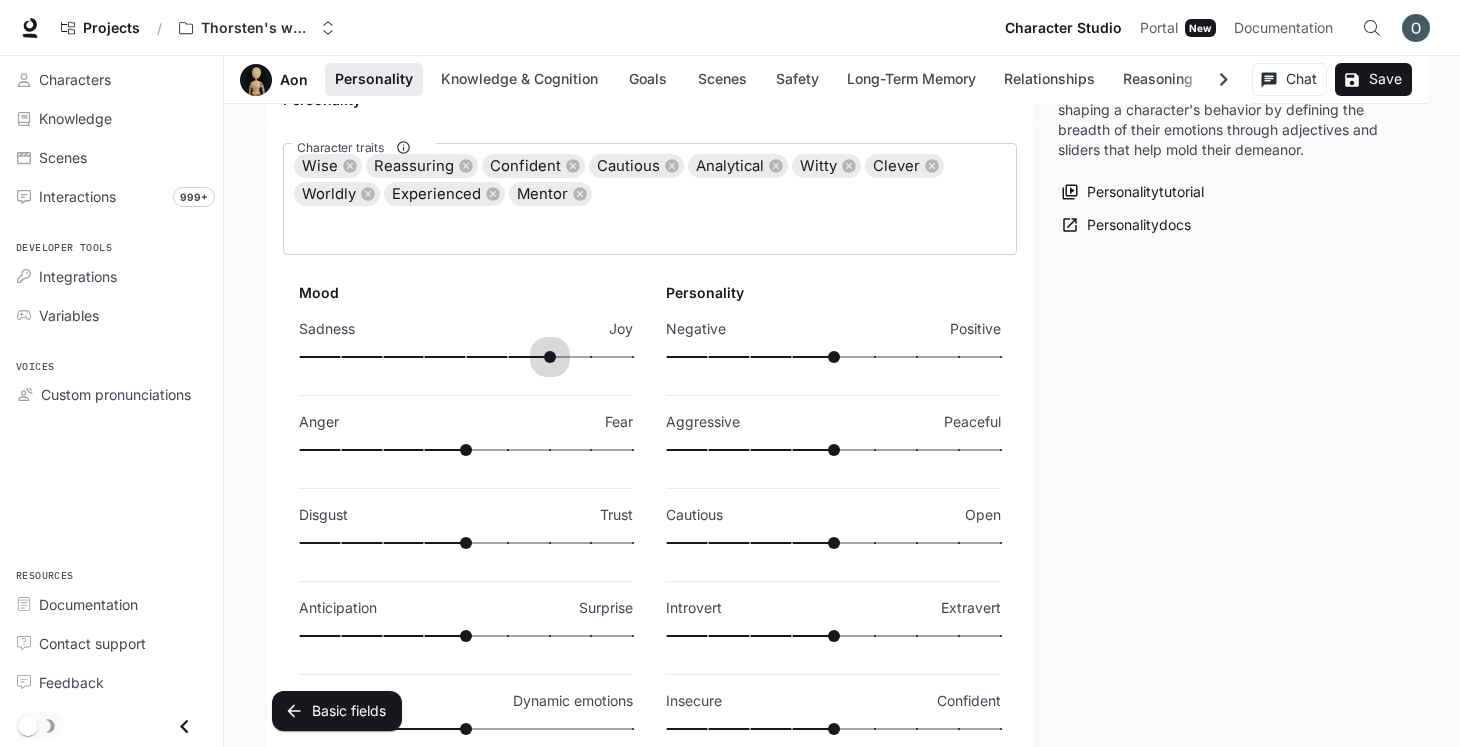 drag, startPoint x: 484, startPoint y: 327, endPoint x: 539, endPoint y: 327, distance: 55 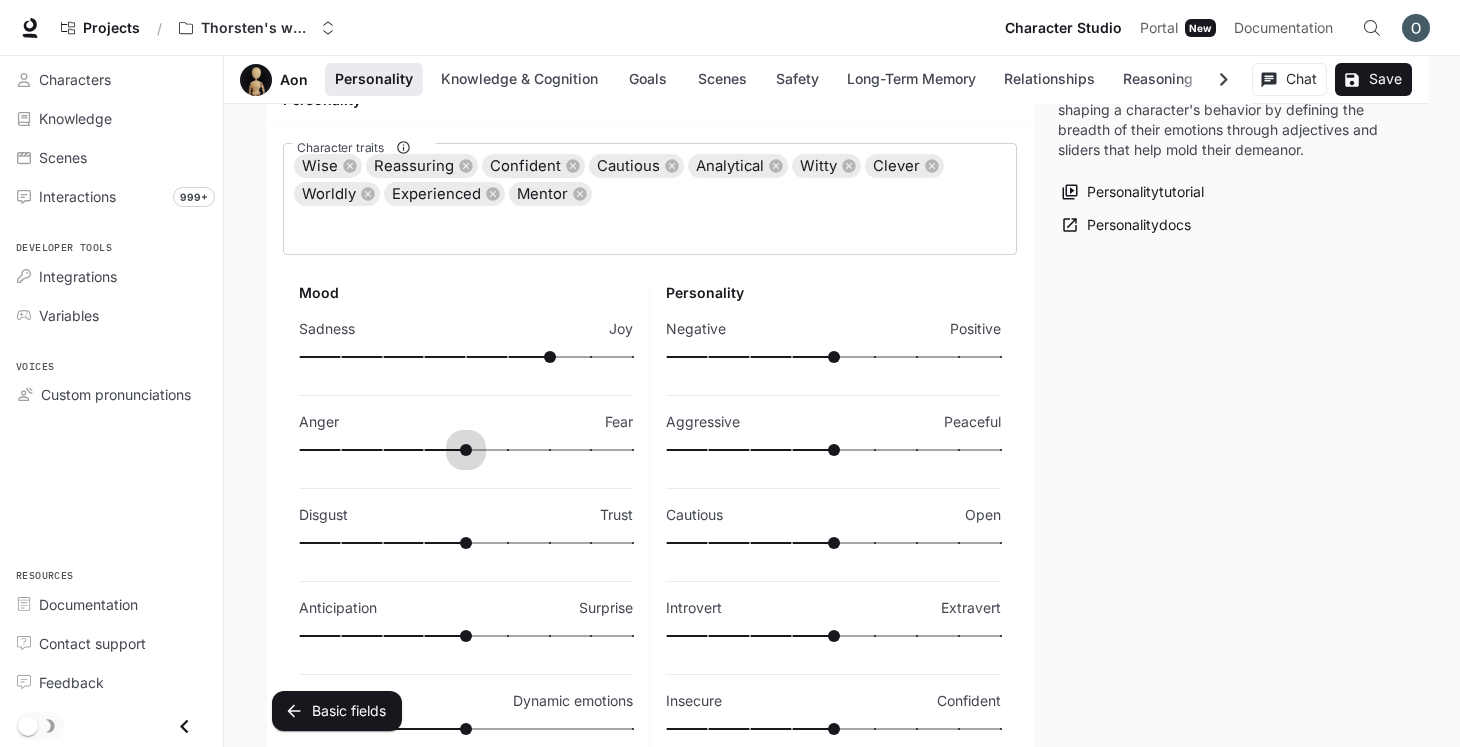 type on "**" 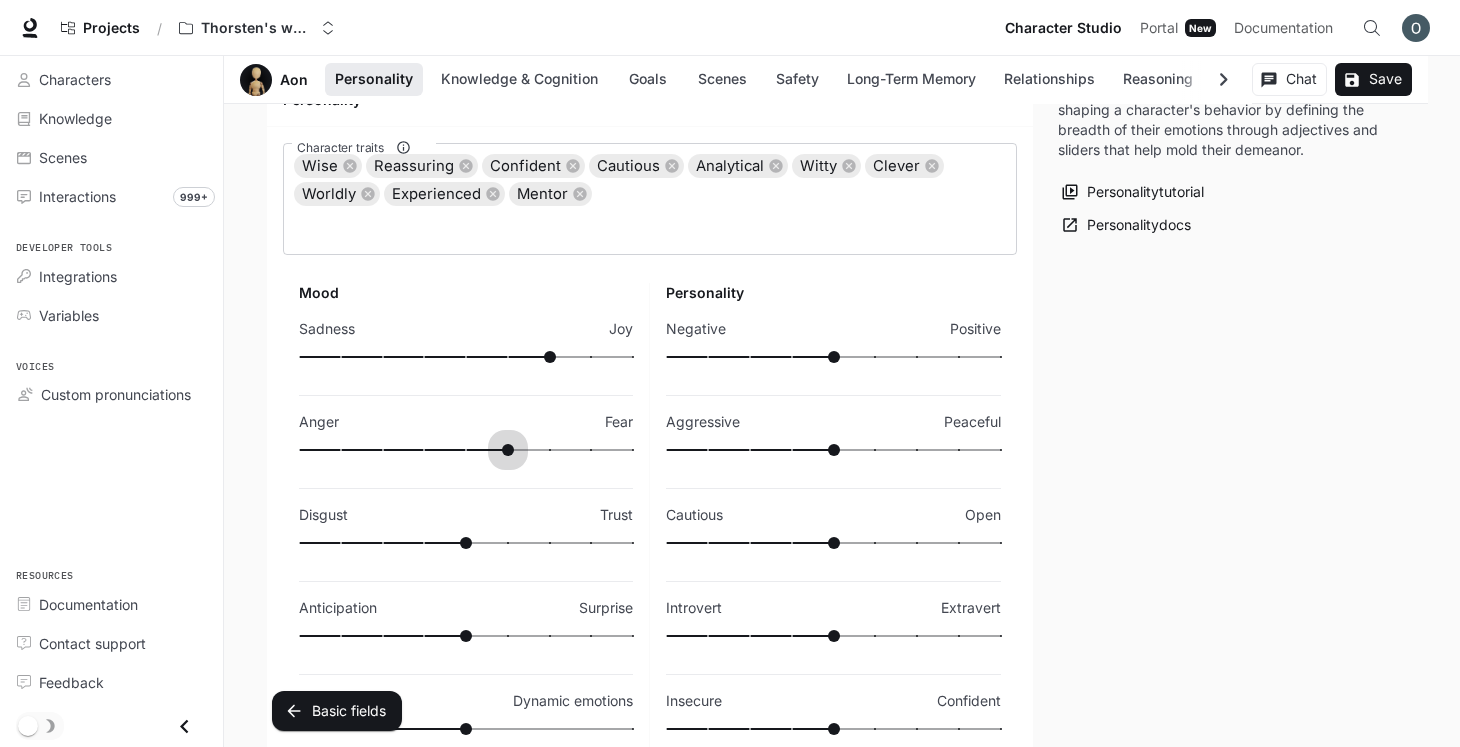 drag, startPoint x: 462, startPoint y: 429, endPoint x: 495, endPoint y: 428, distance: 33.01515 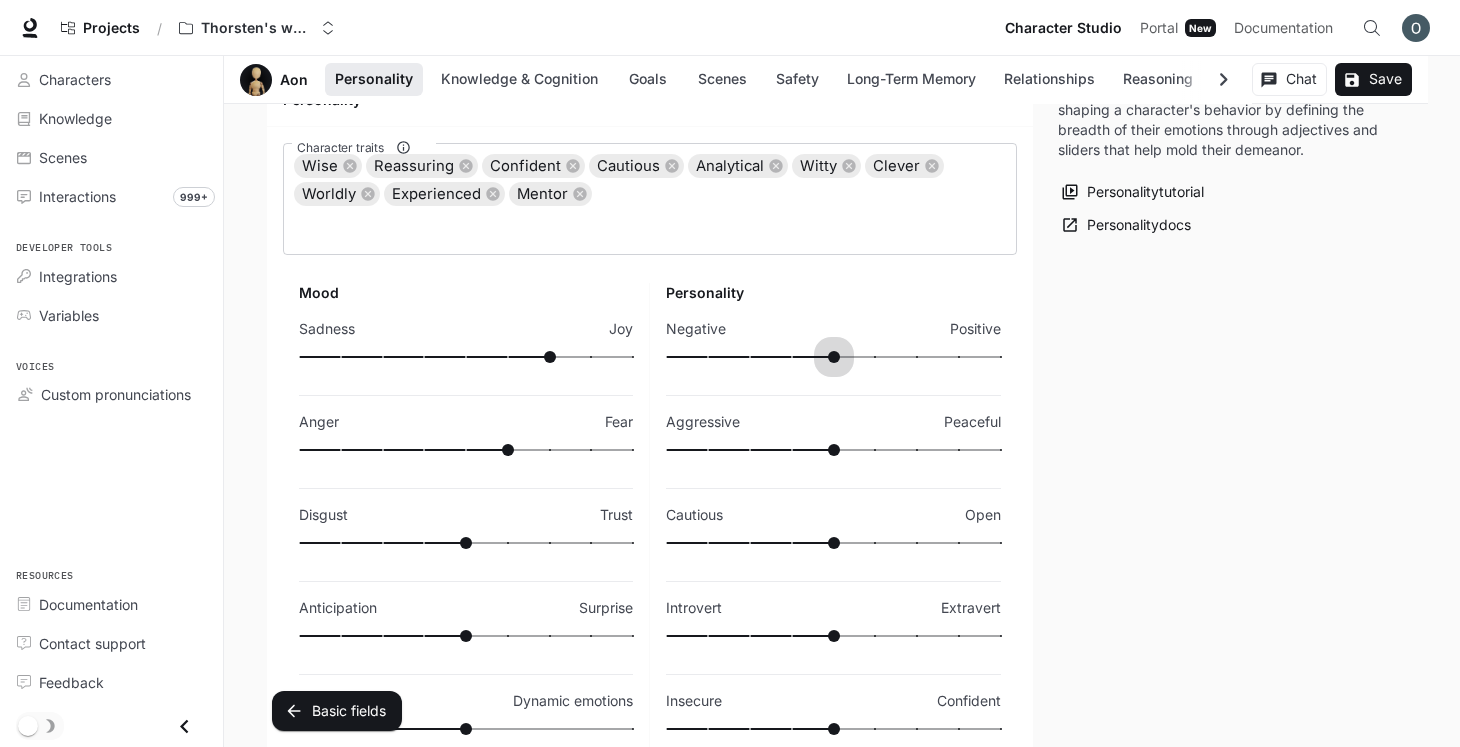 type on "**" 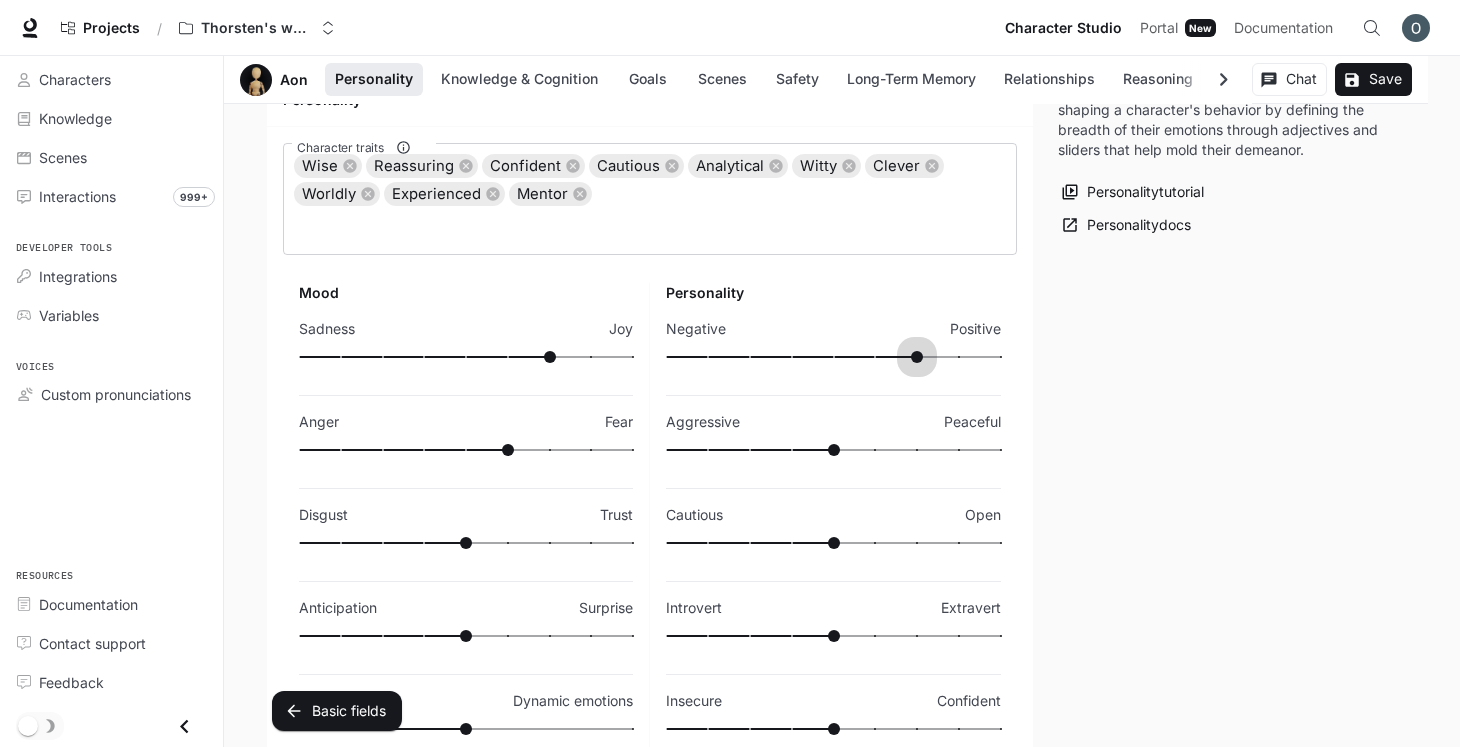 drag, startPoint x: 859, startPoint y: 327, endPoint x: 927, endPoint y: 327, distance: 68 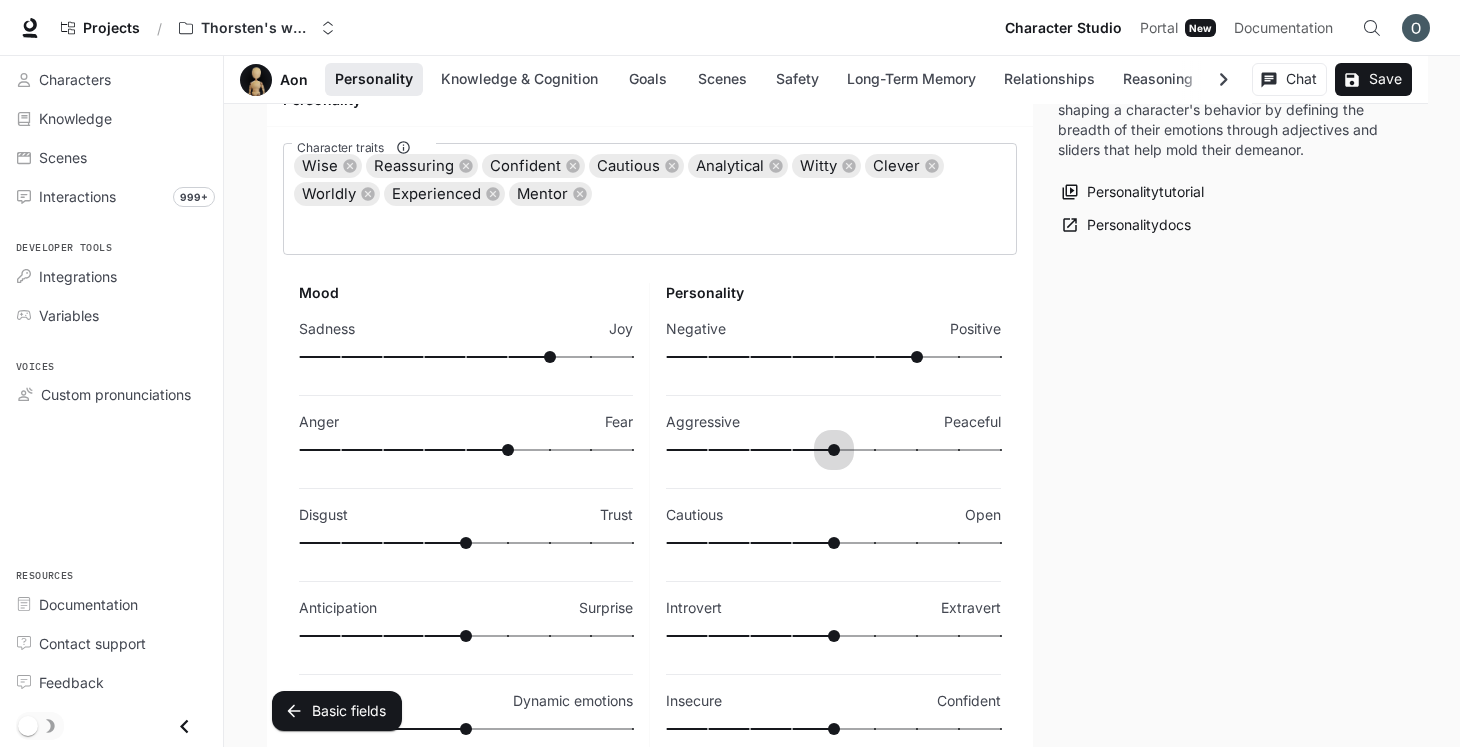 type on "**" 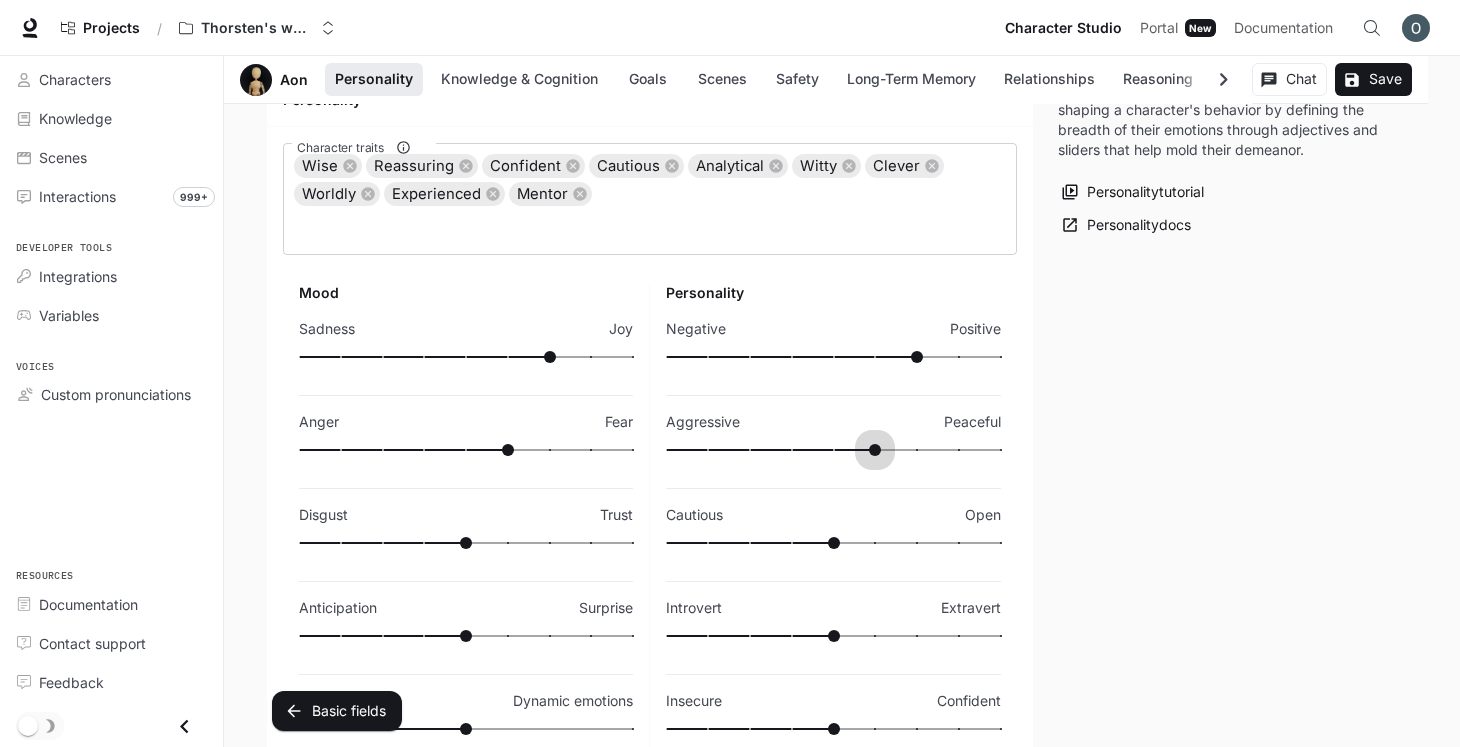drag, startPoint x: 835, startPoint y: 420, endPoint x: 866, endPoint y: 420, distance: 31 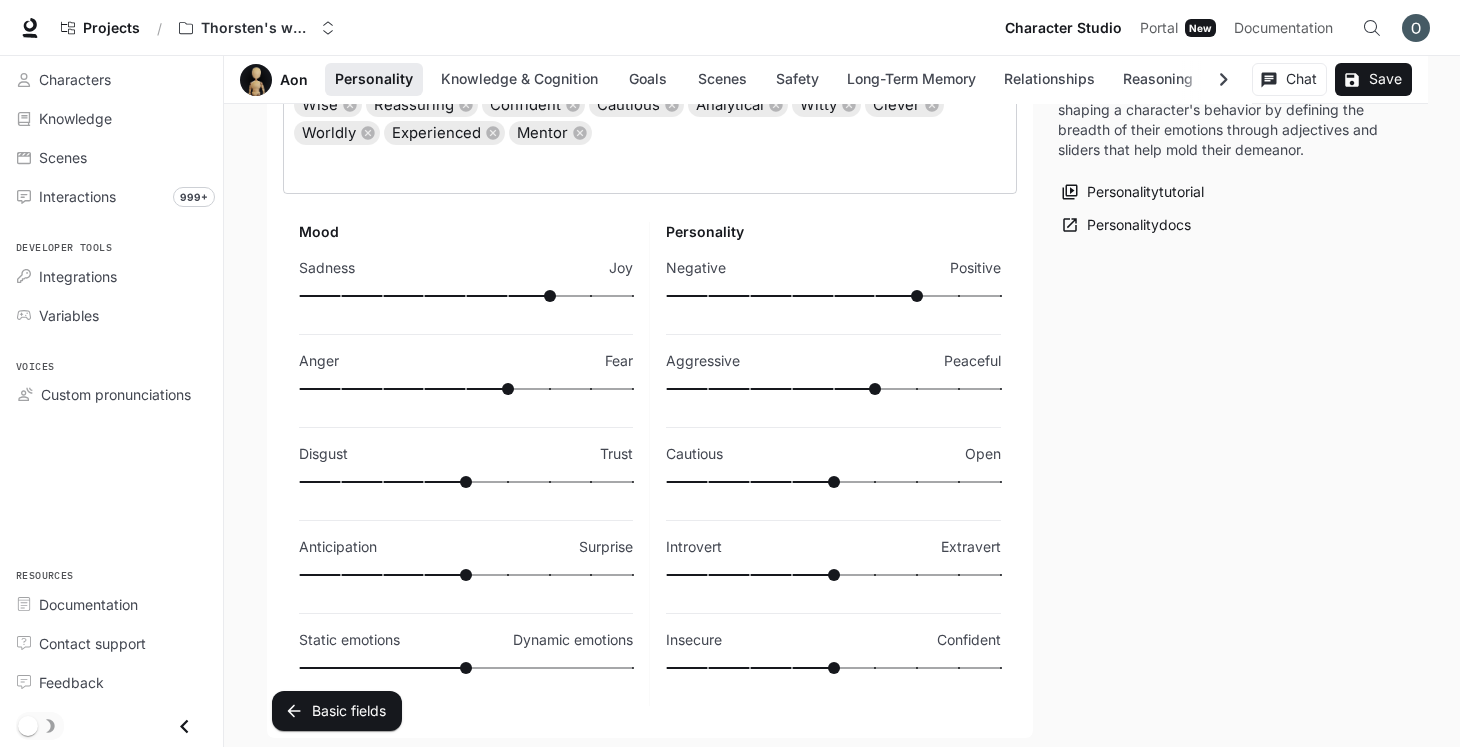 scroll, scrollTop: 423, scrollLeft: 0, axis: vertical 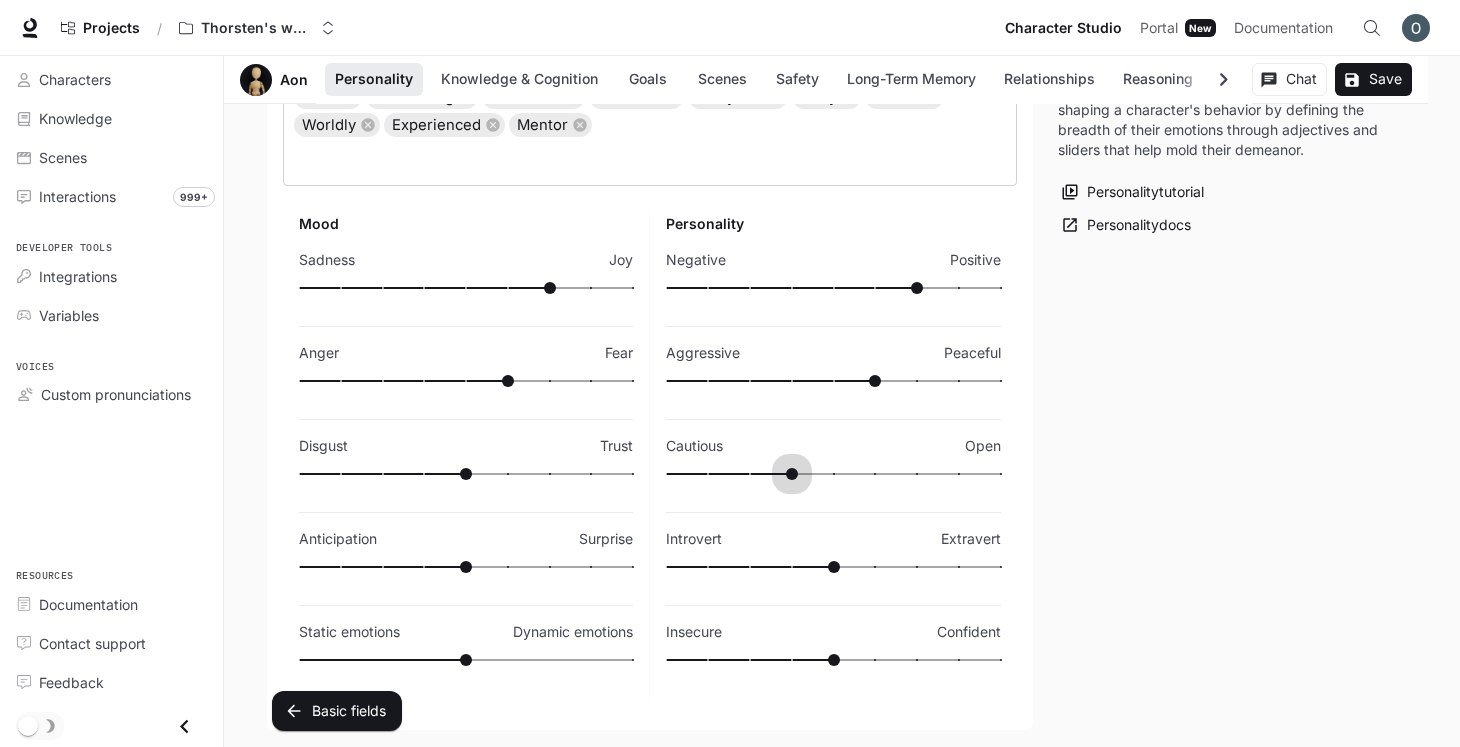 type on "***" 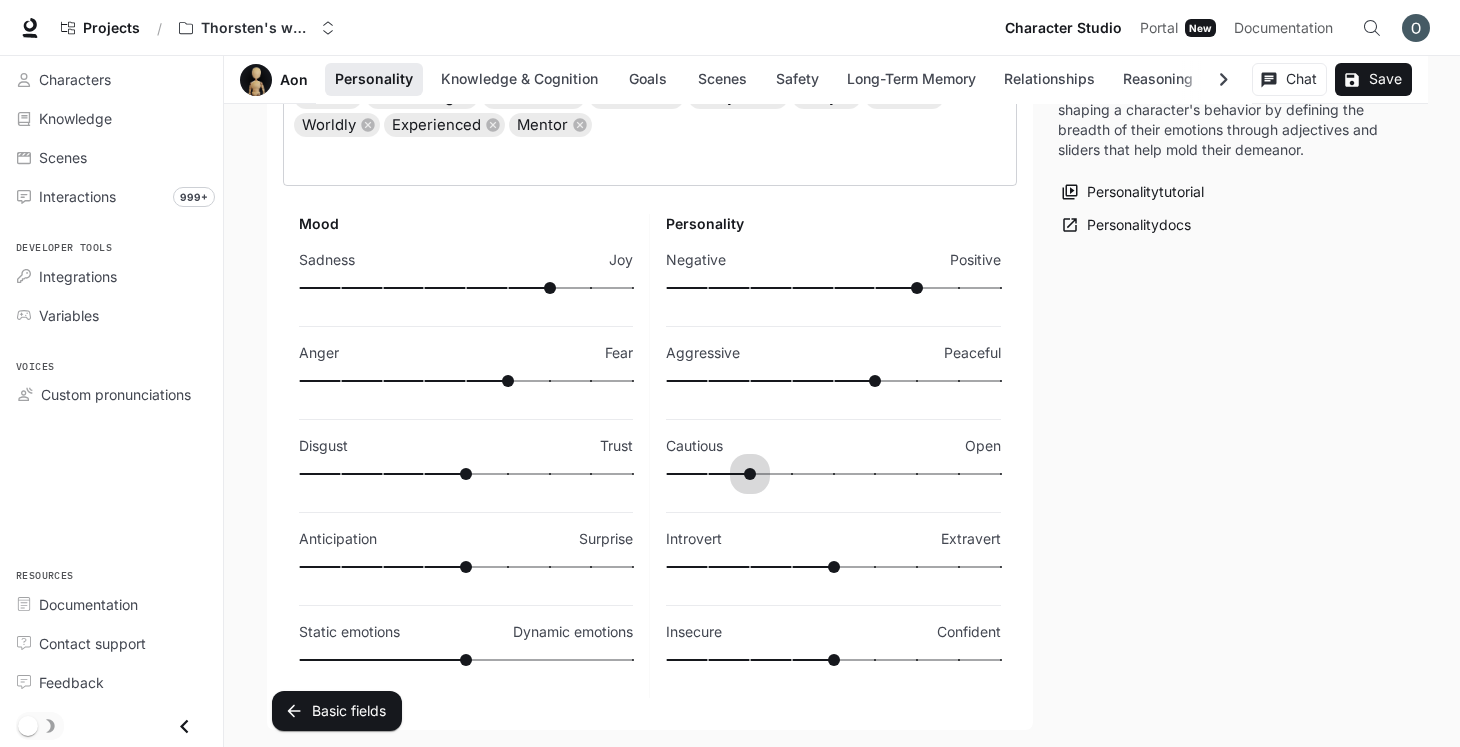 drag, startPoint x: 832, startPoint y: 448, endPoint x: 738, endPoint y: 447, distance: 94.00532 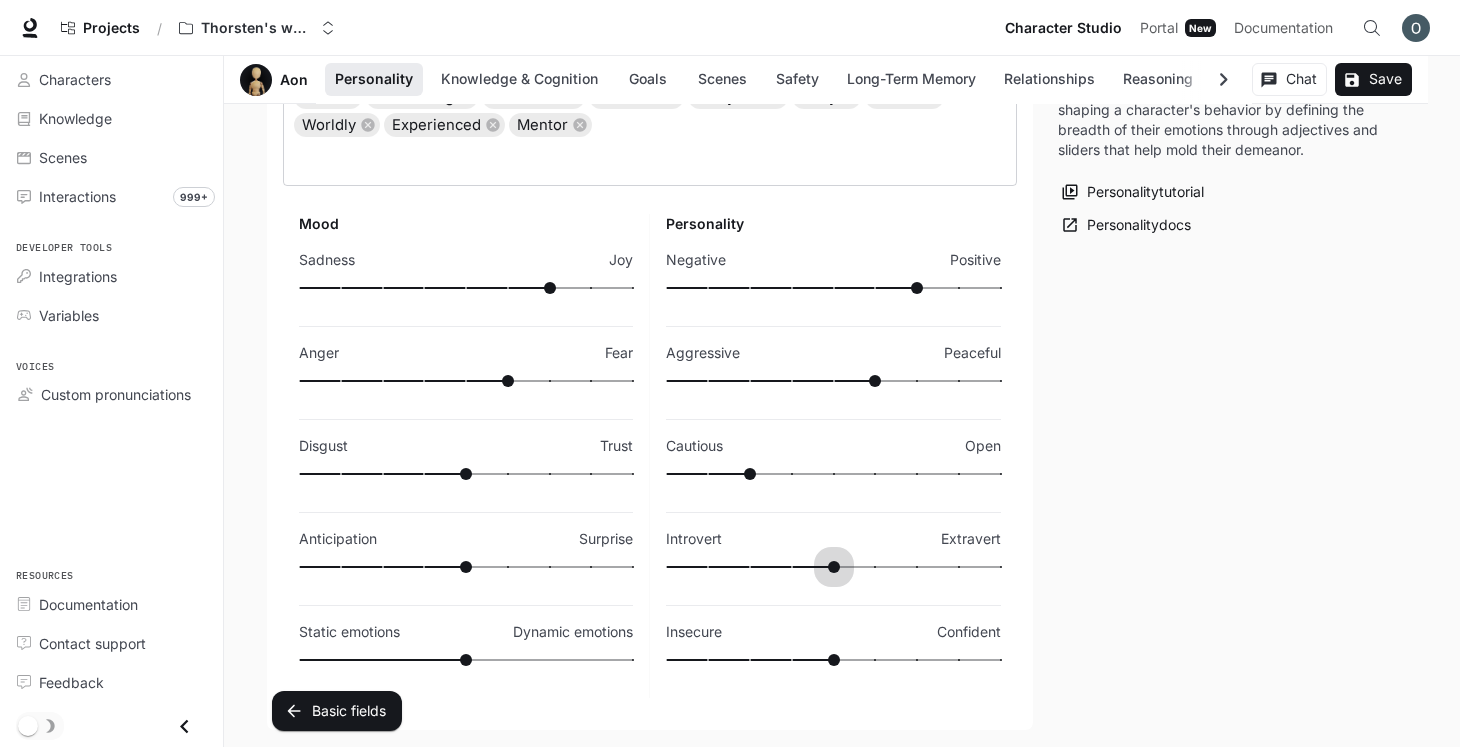 type on "**" 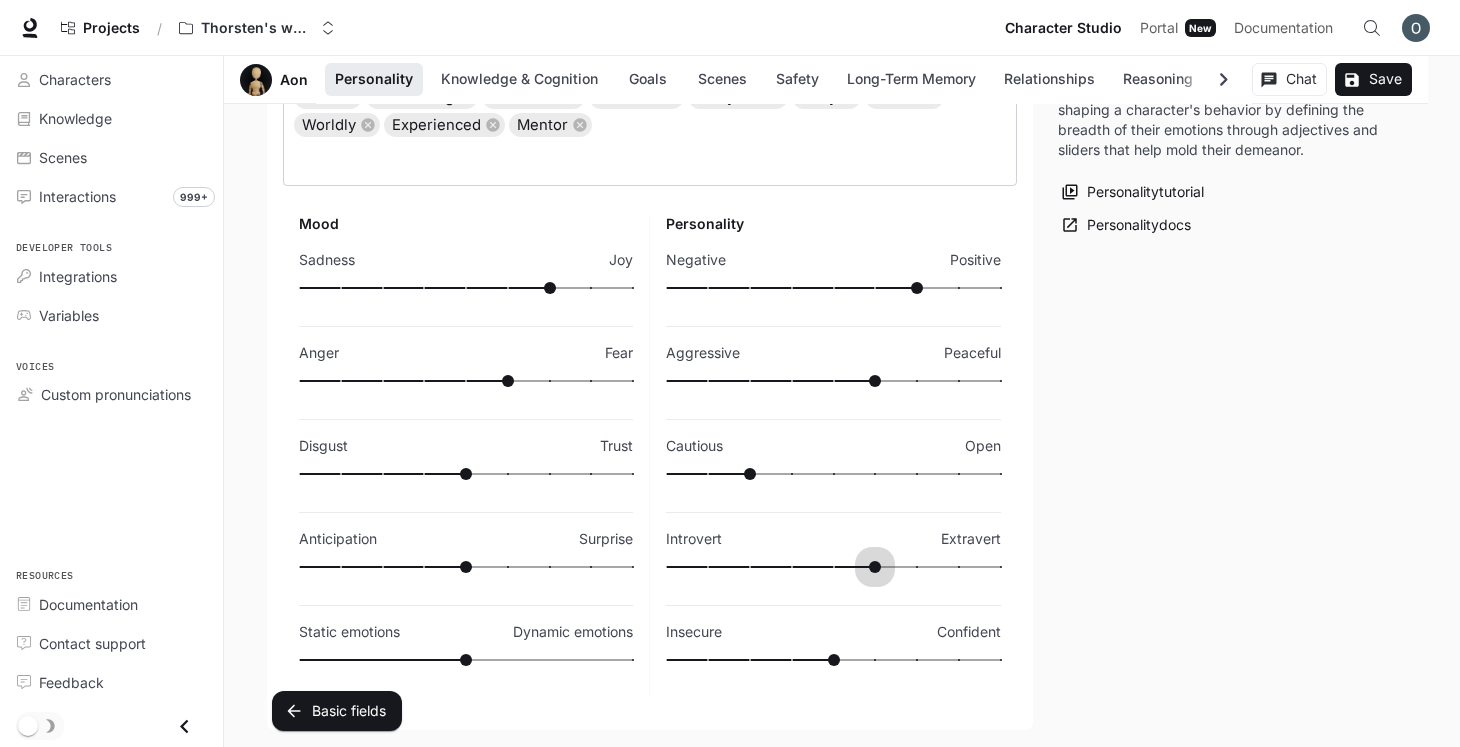 drag, startPoint x: 832, startPoint y: 537, endPoint x: 862, endPoint y: 530, distance: 30.805843 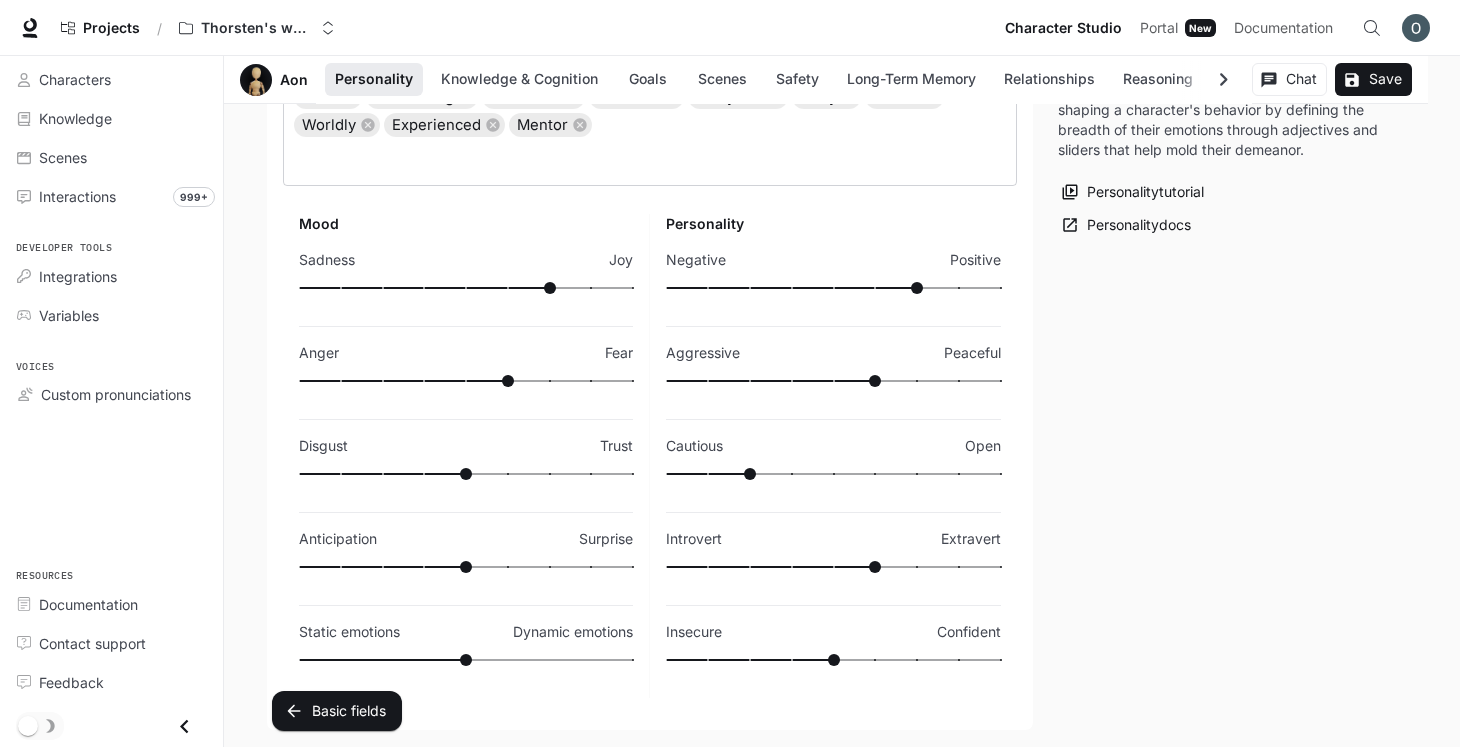 type on "**" 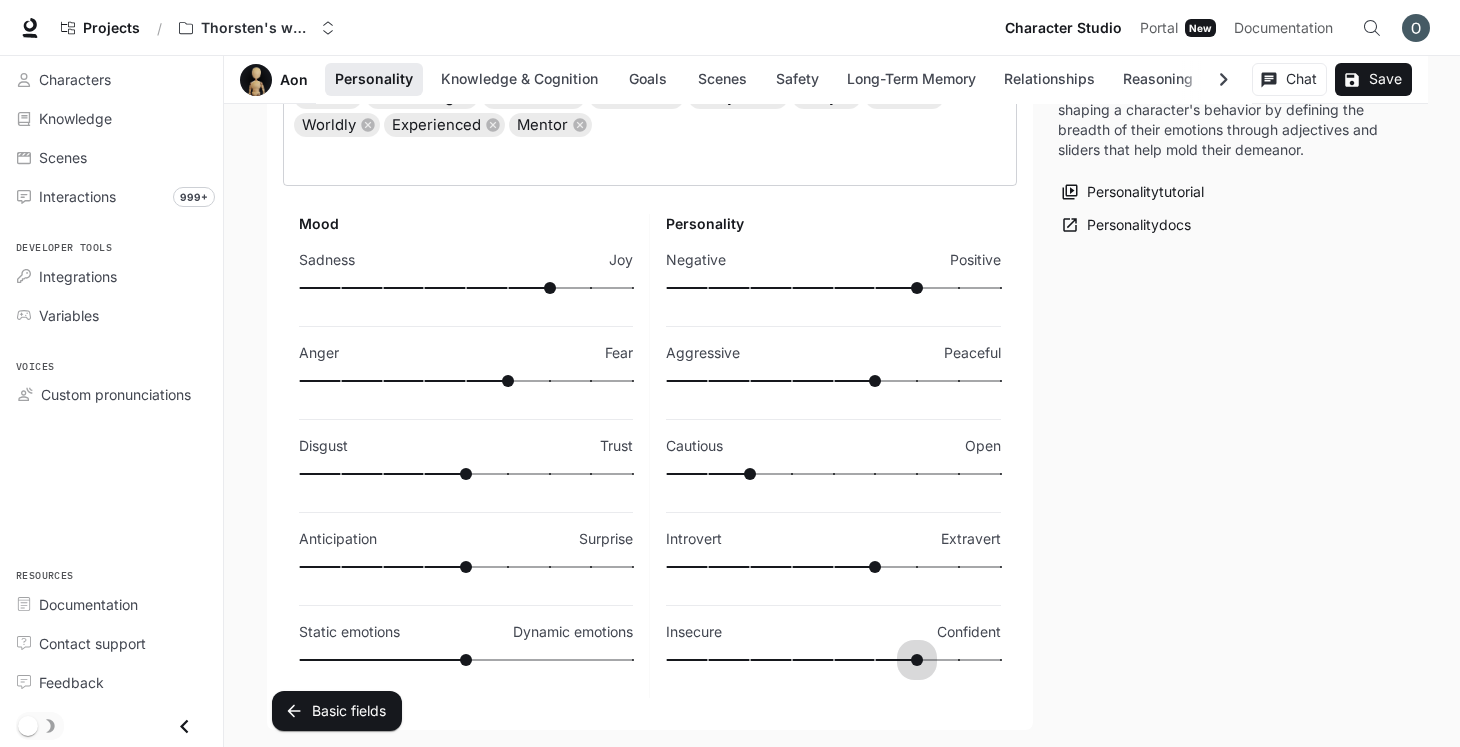 drag, startPoint x: 842, startPoint y: 632, endPoint x: 936, endPoint y: 632, distance: 94 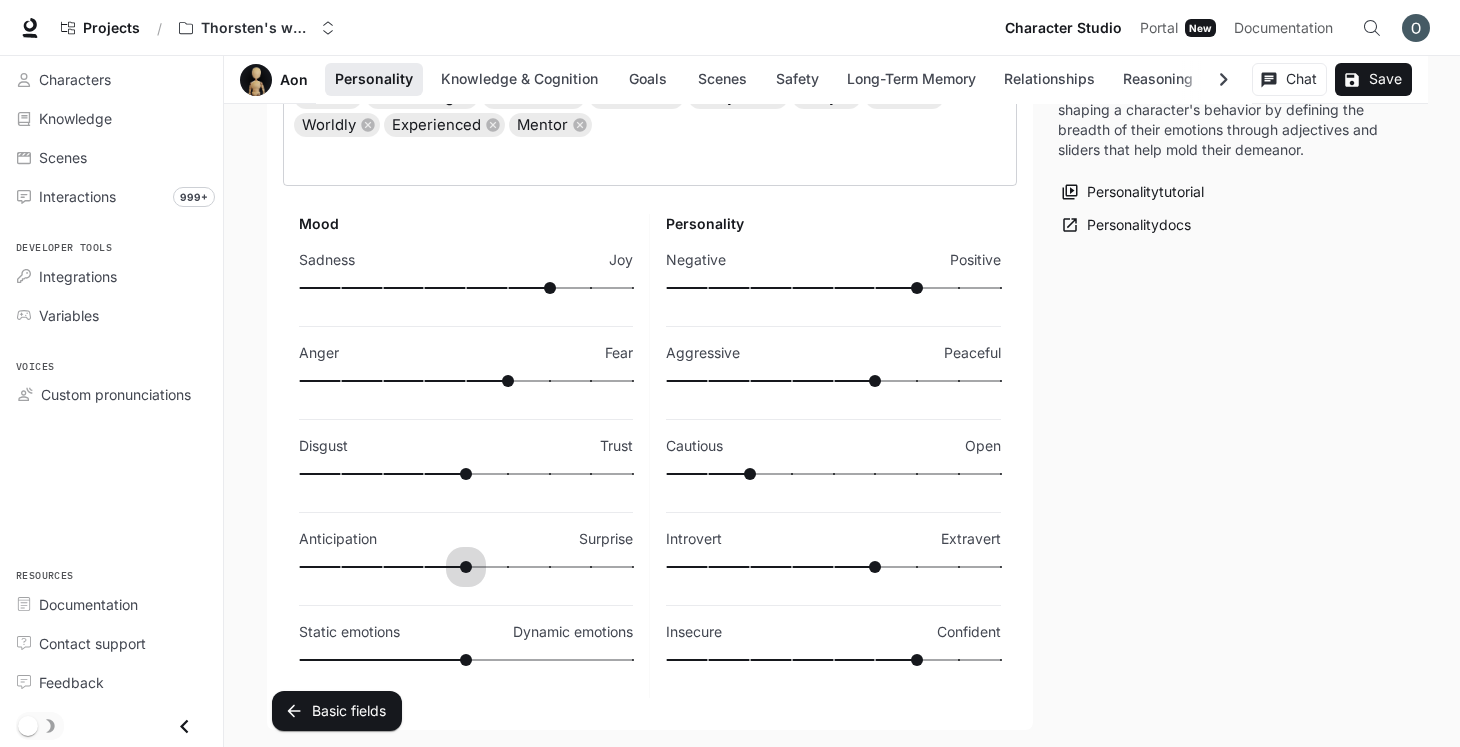 type on "***" 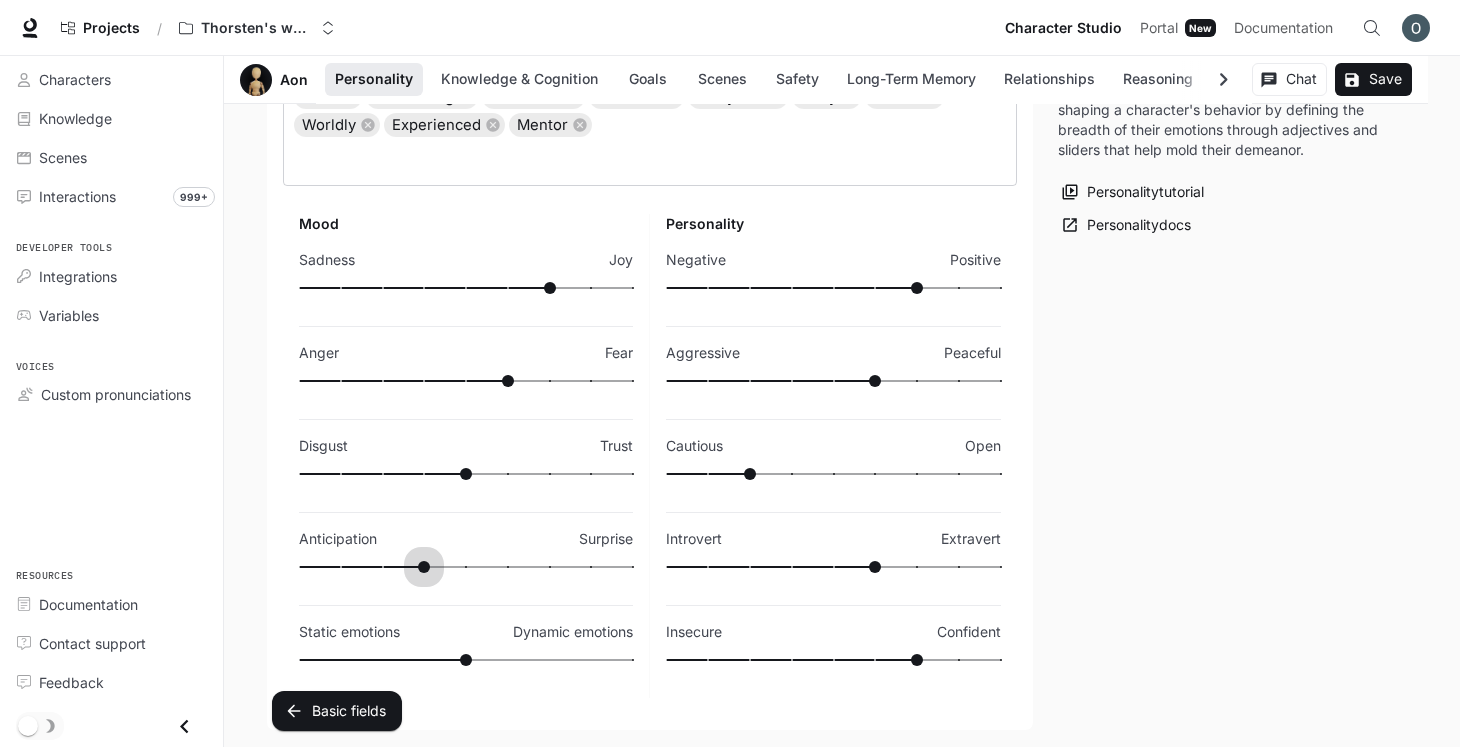 drag, startPoint x: 469, startPoint y: 537, endPoint x: 423, endPoint y: 536, distance: 46.010868 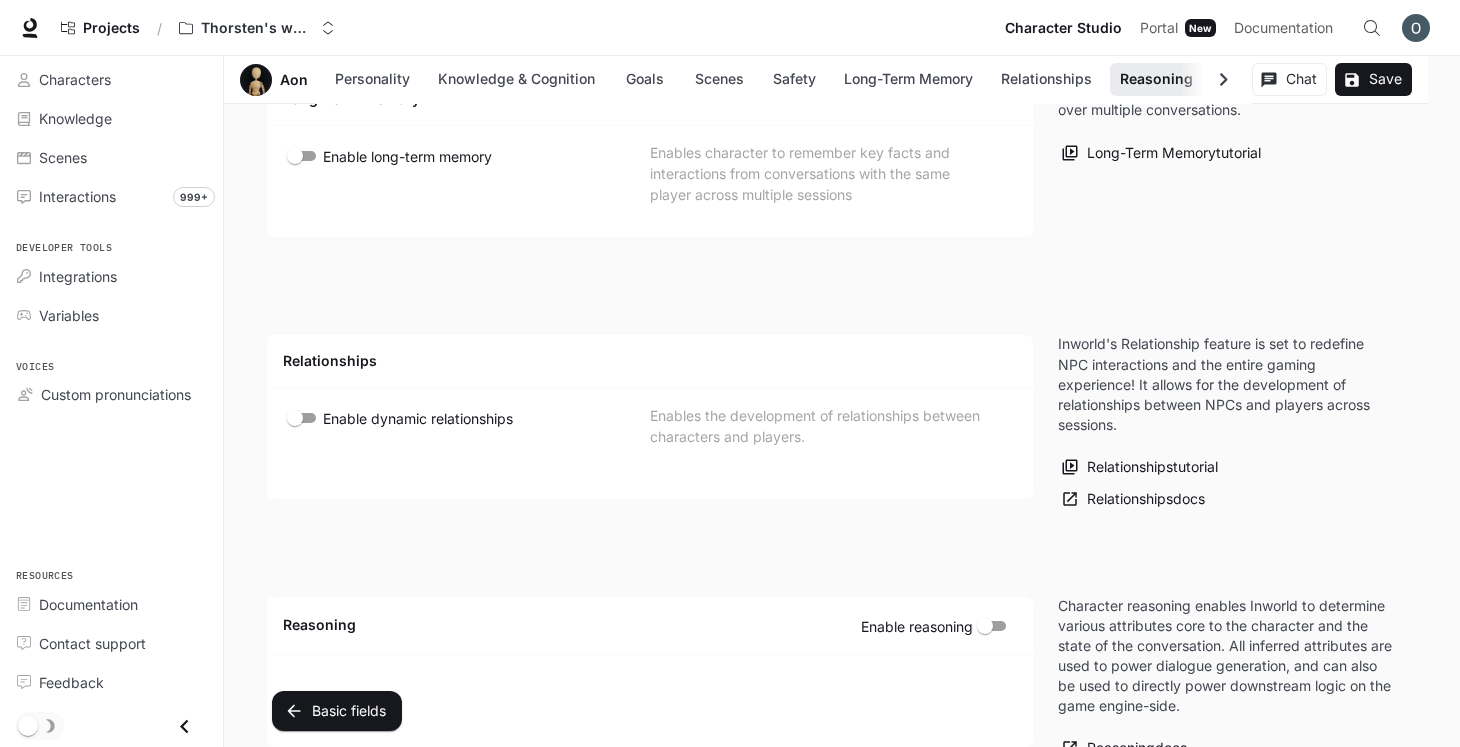 scroll, scrollTop: 3019, scrollLeft: 0, axis: vertical 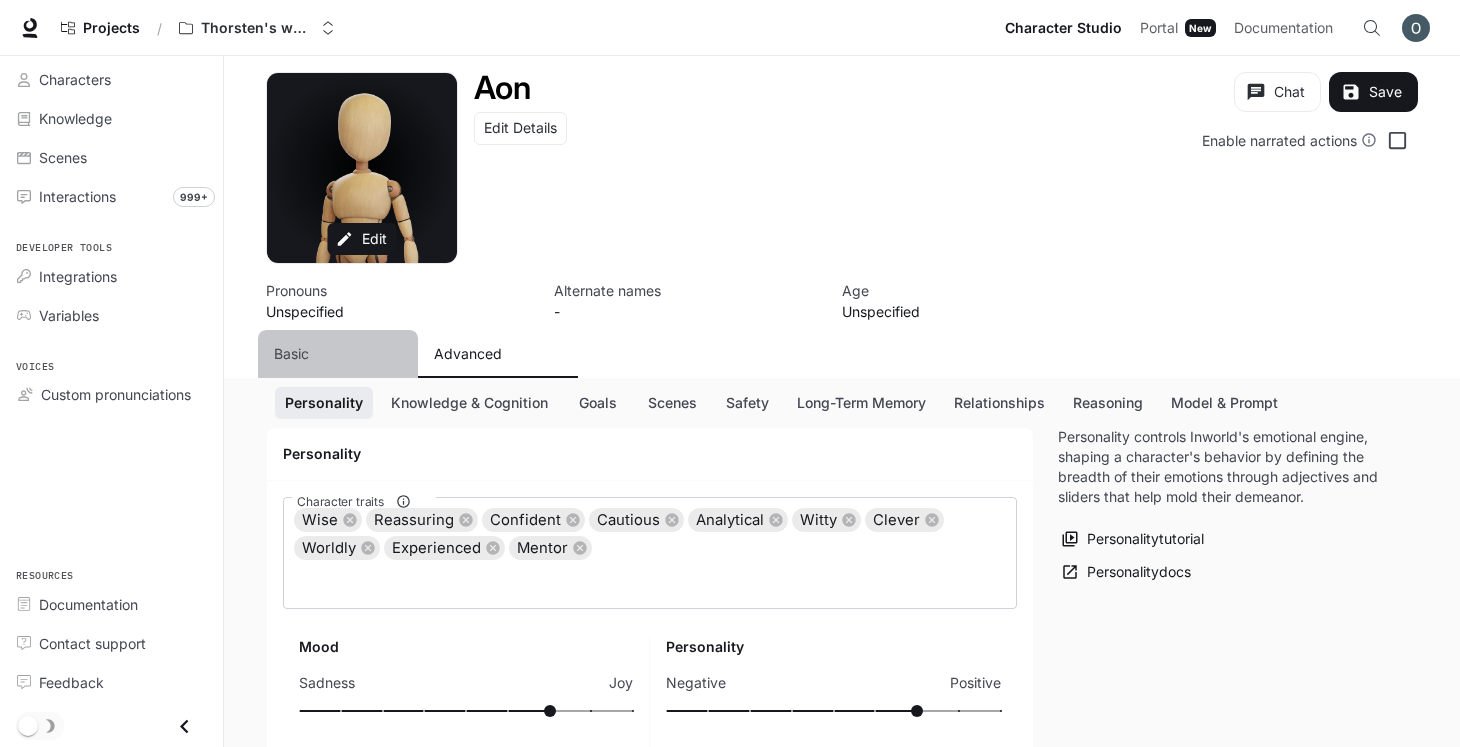click on "Basic" at bounding box center [291, 354] 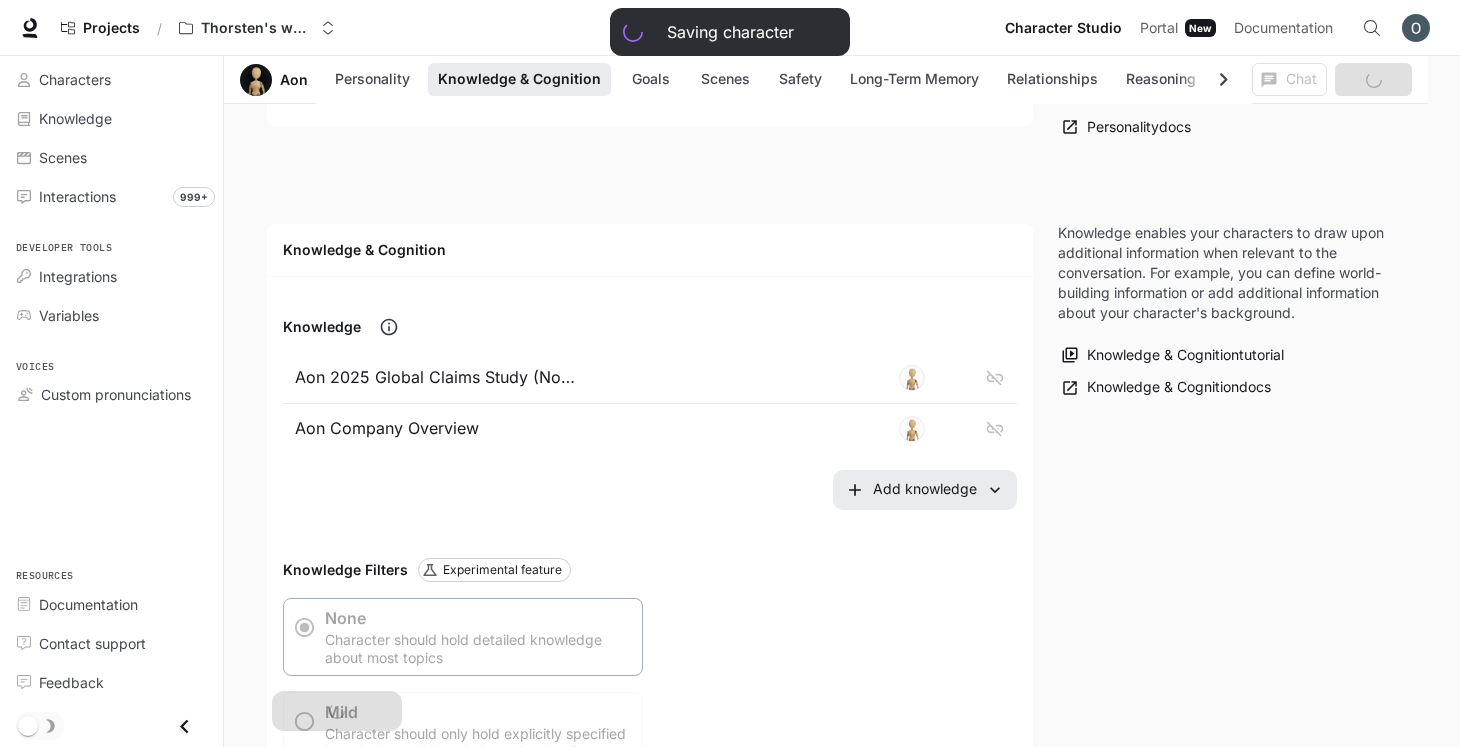 scroll, scrollTop: 1031, scrollLeft: 0, axis: vertical 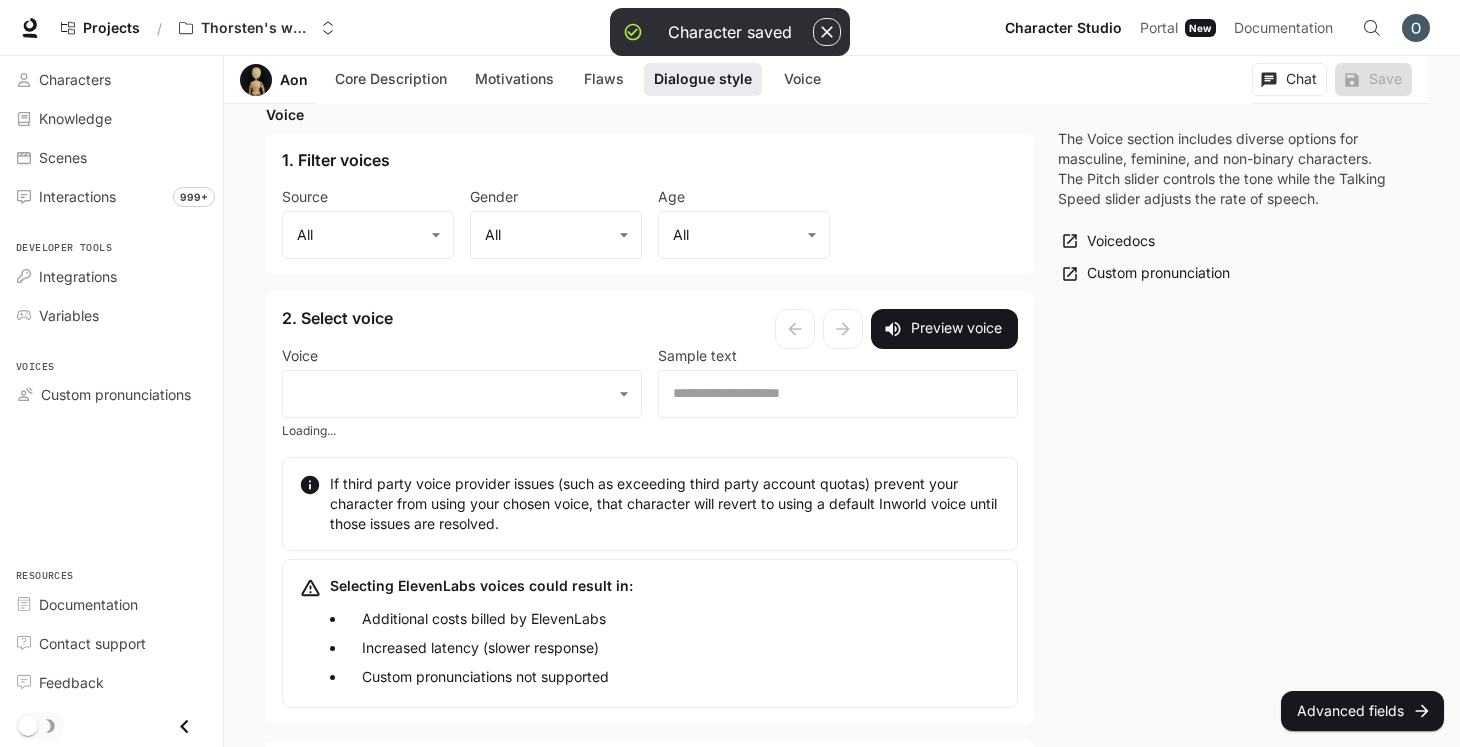 type on "**********" 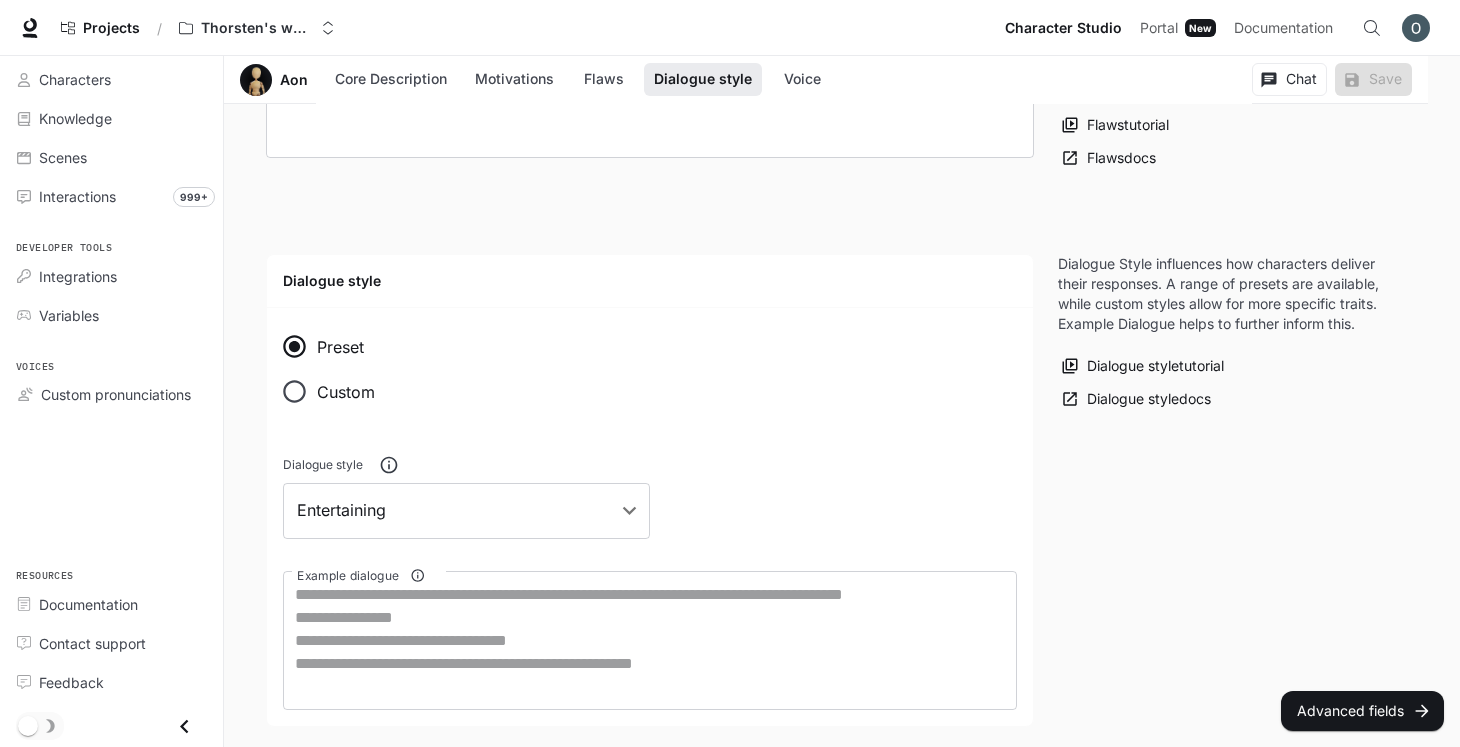 scroll, scrollTop: 968, scrollLeft: 0, axis: vertical 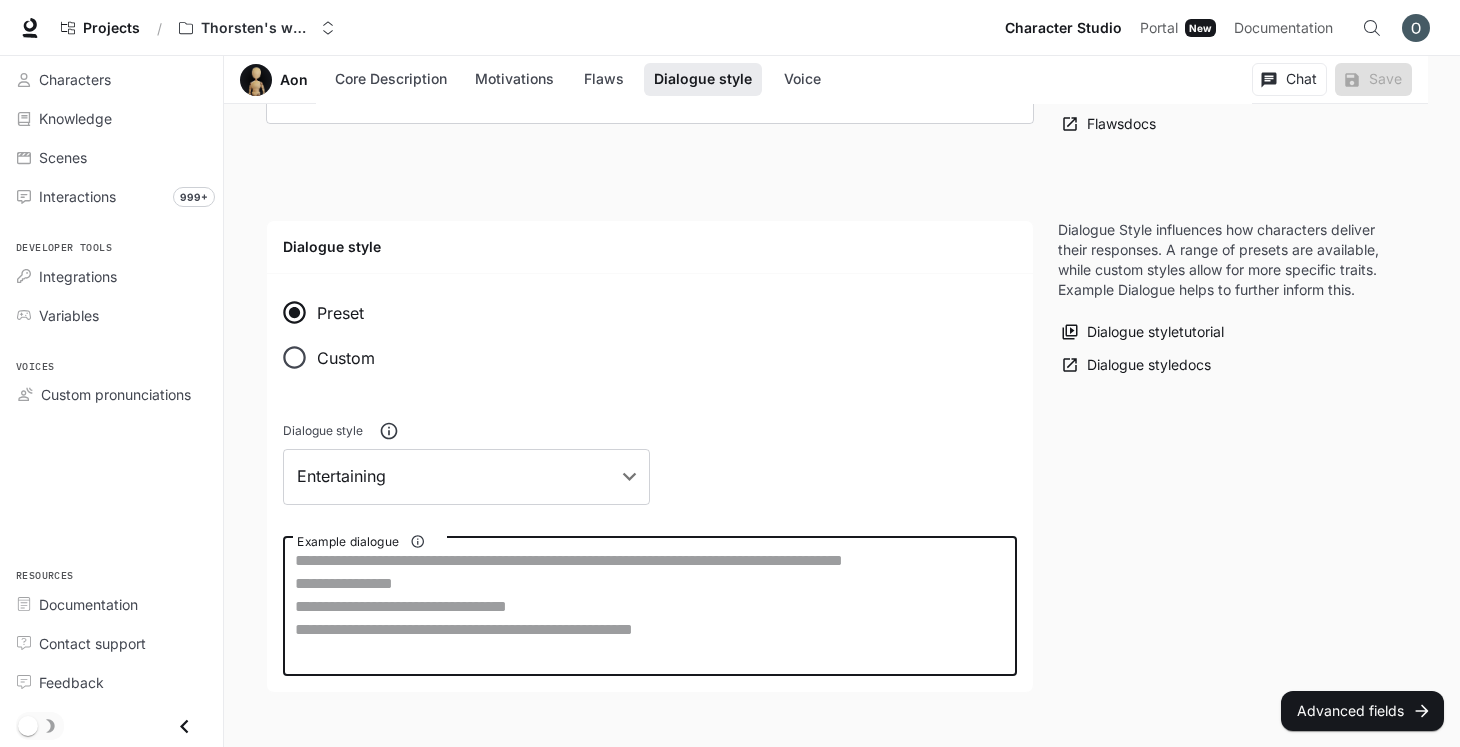 click on "Example dialogue" at bounding box center (650, 606) 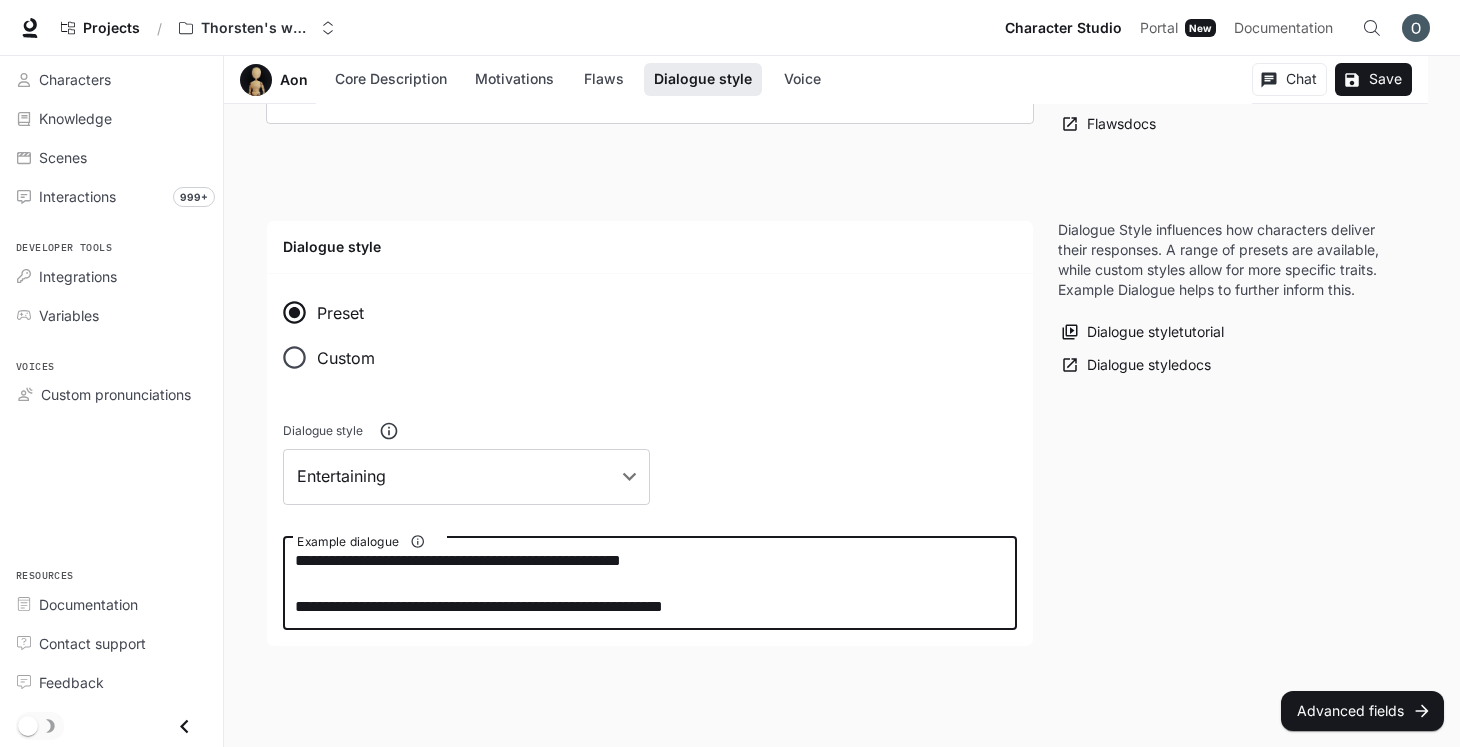 click on "**********" at bounding box center (650, 583) 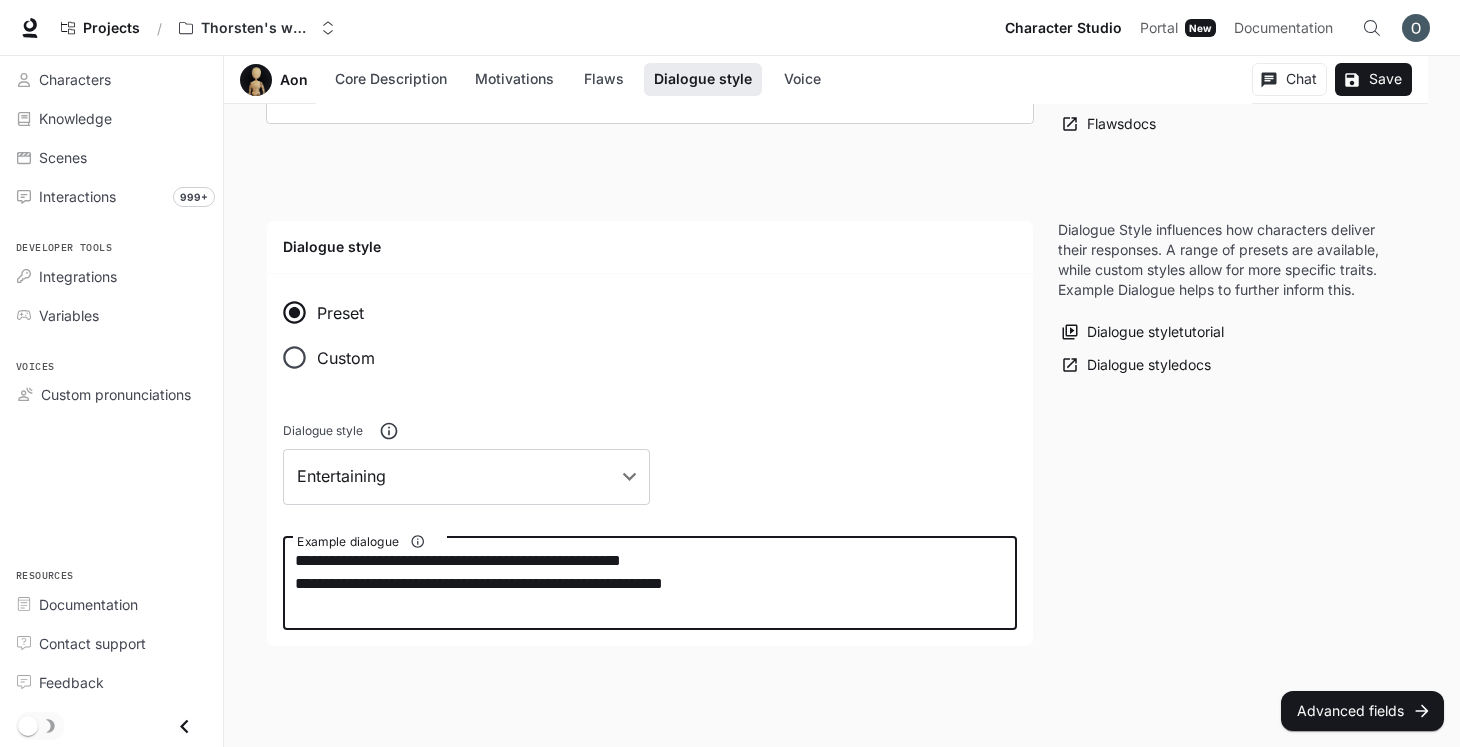 type on "**********" 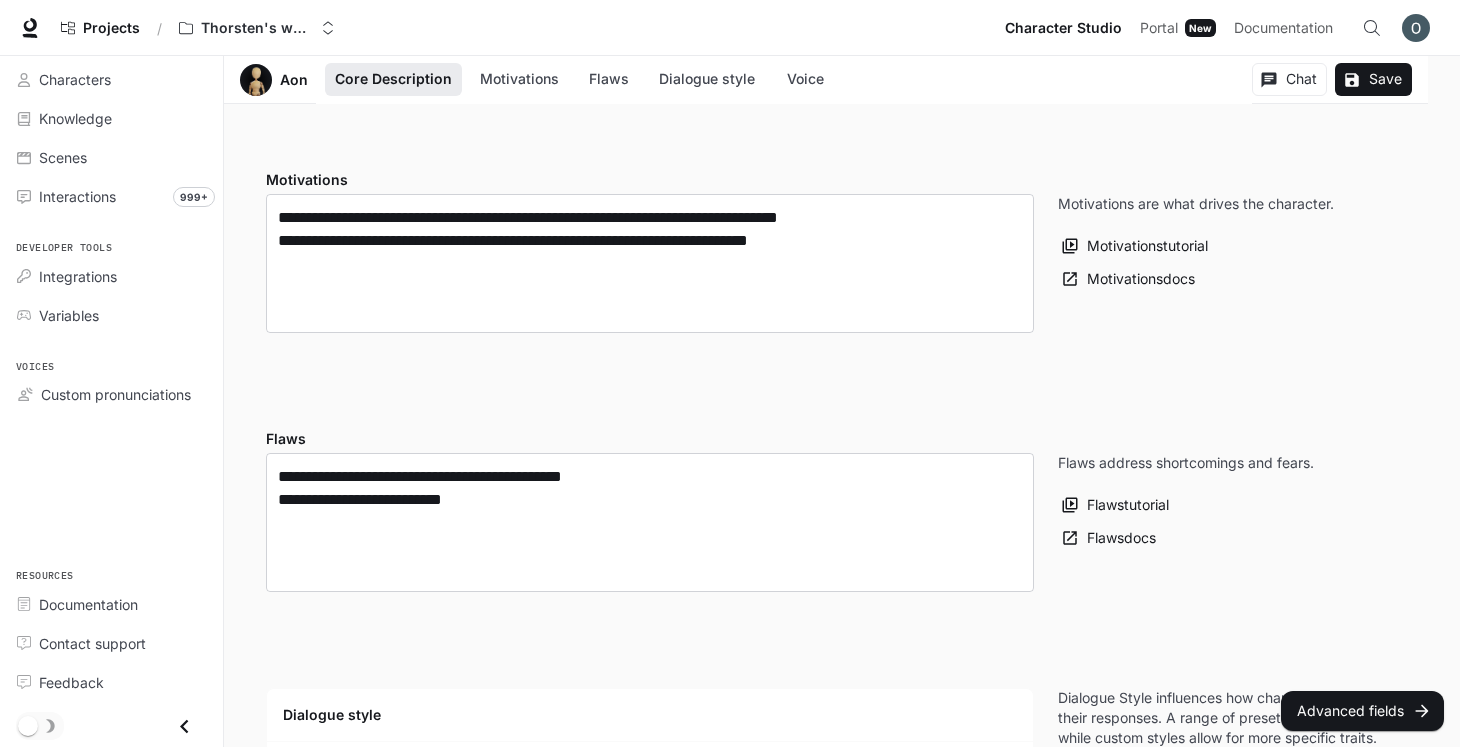 scroll, scrollTop: 0, scrollLeft: 0, axis: both 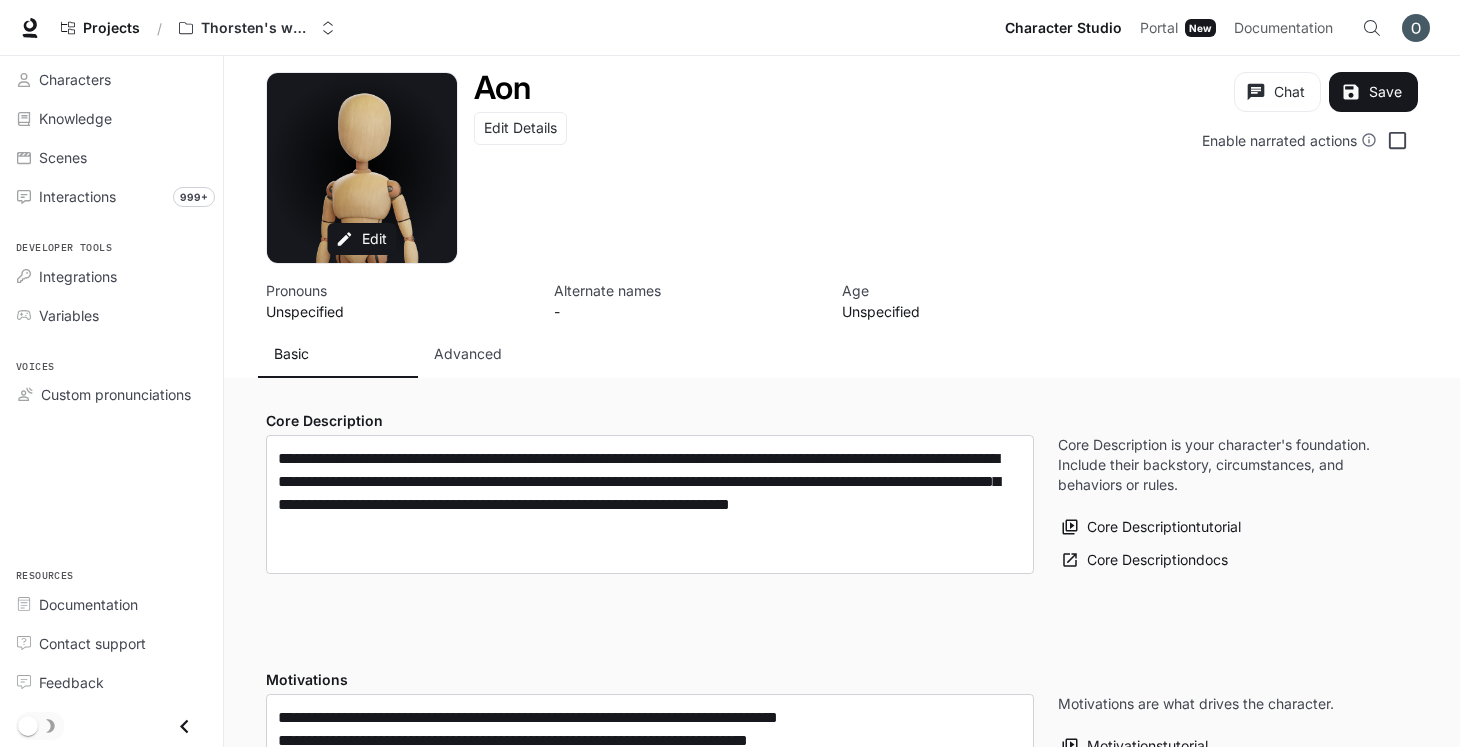 click on "Advanced" at bounding box center (498, 354) 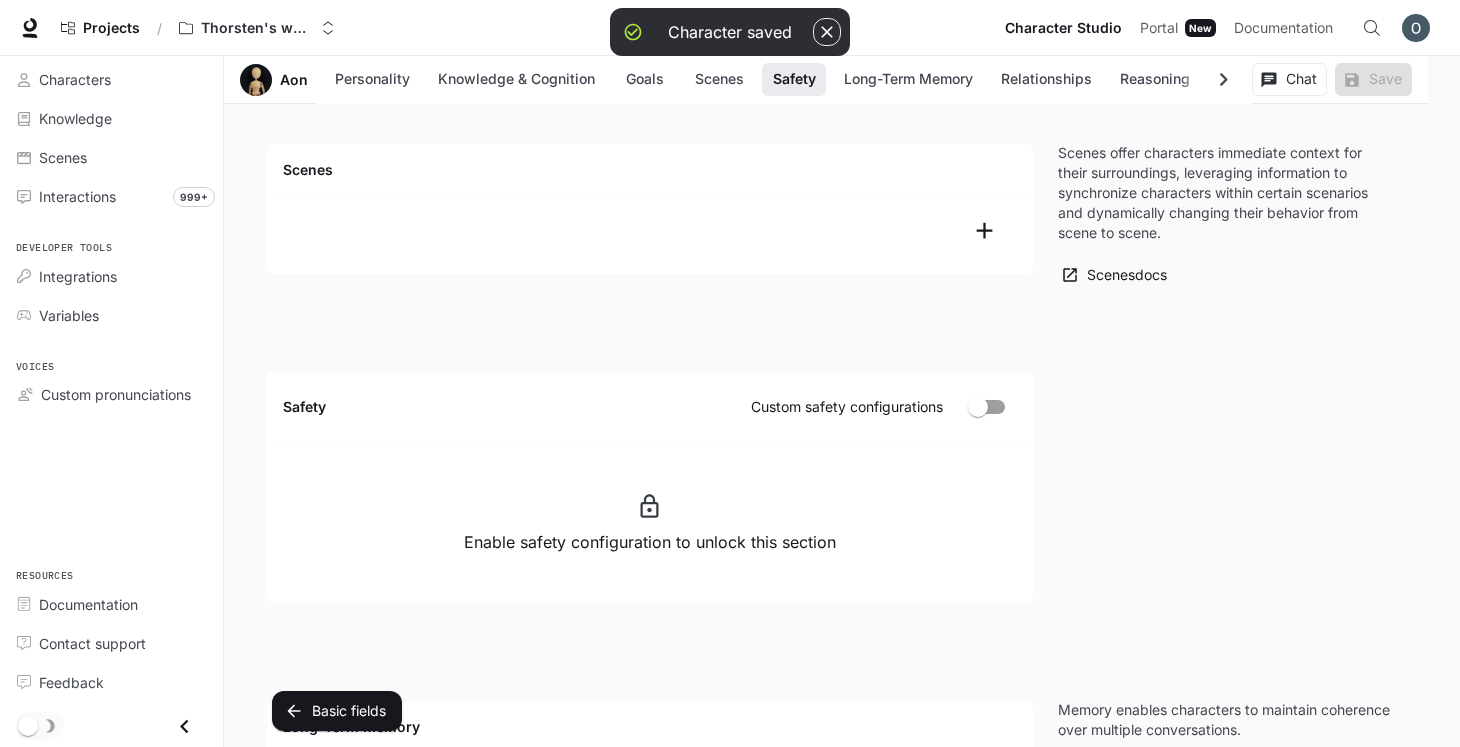 scroll, scrollTop: 2346, scrollLeft: 0, axis: vertical 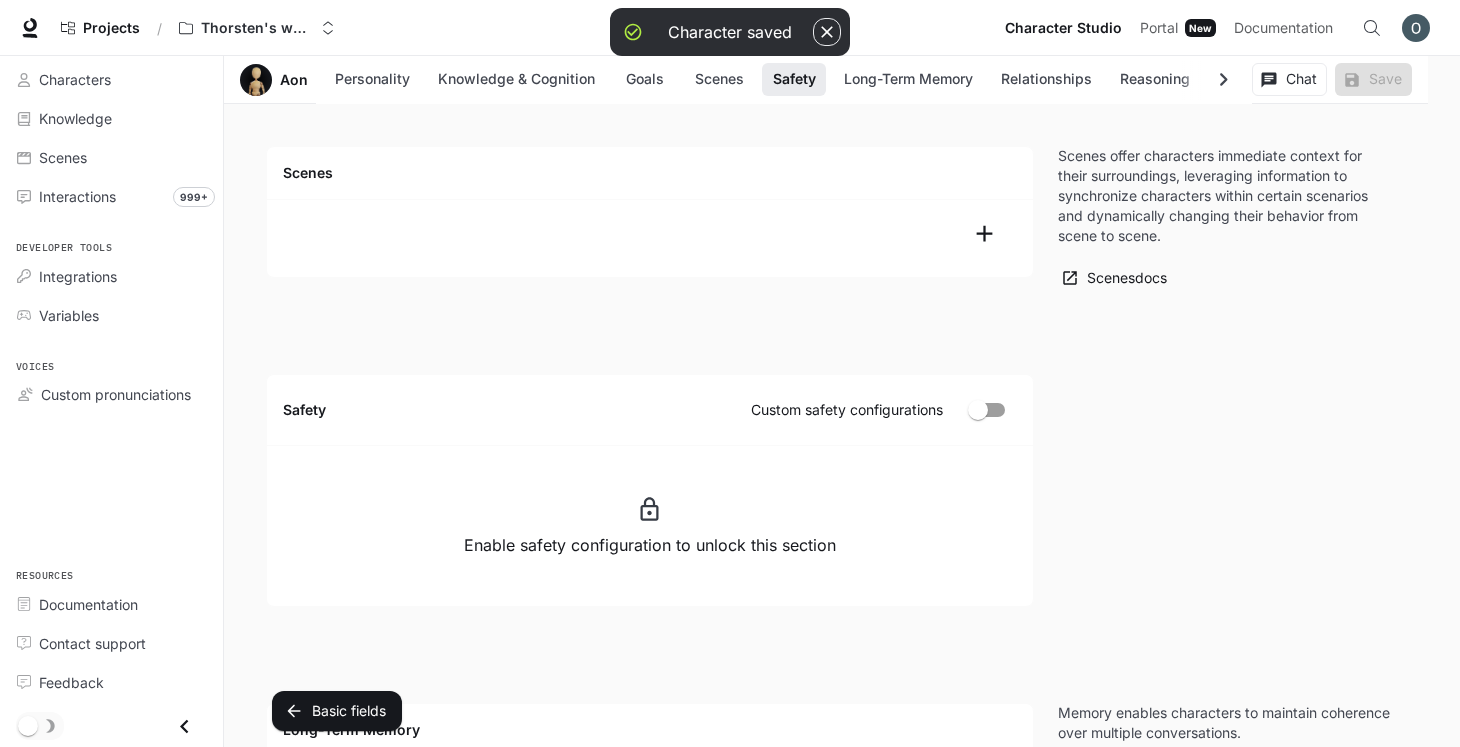 click 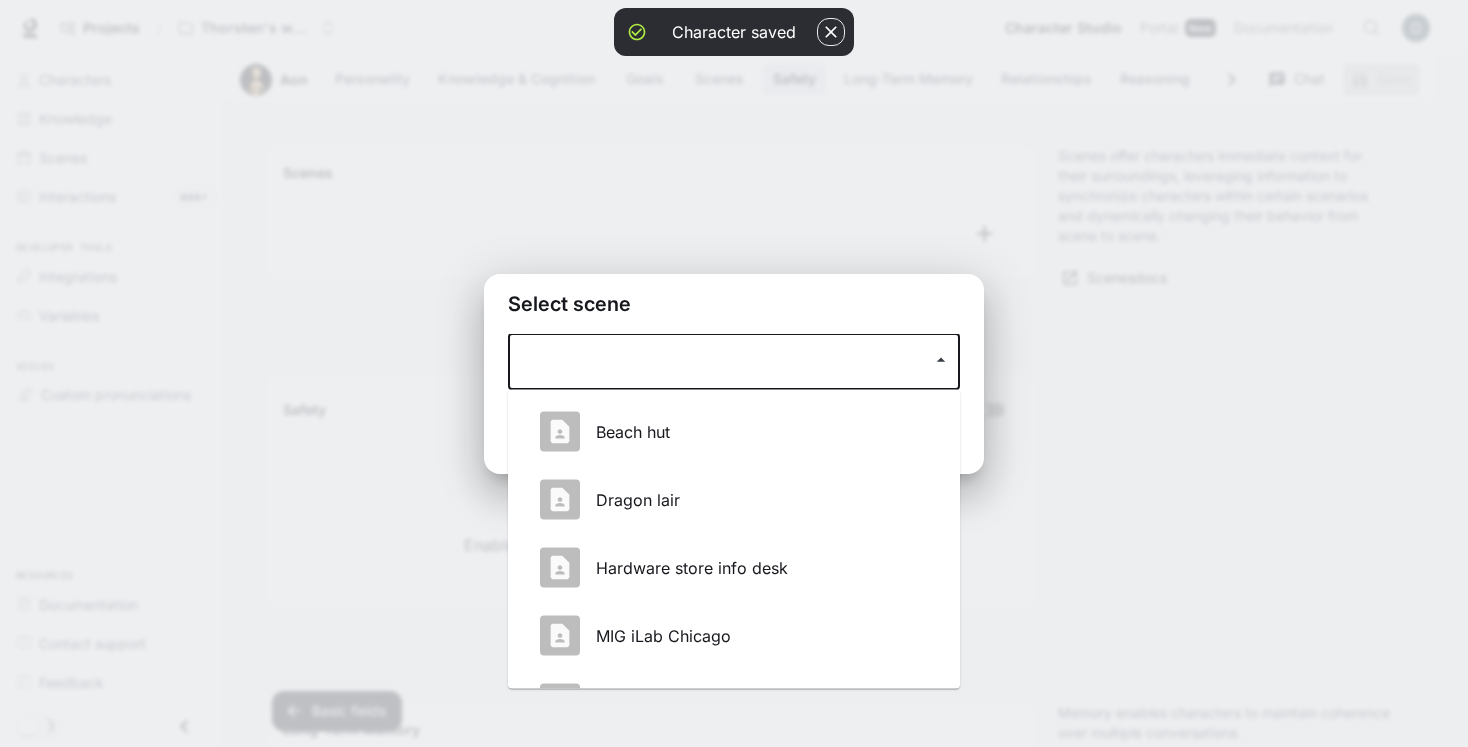 click at bounding box center (719, 362) 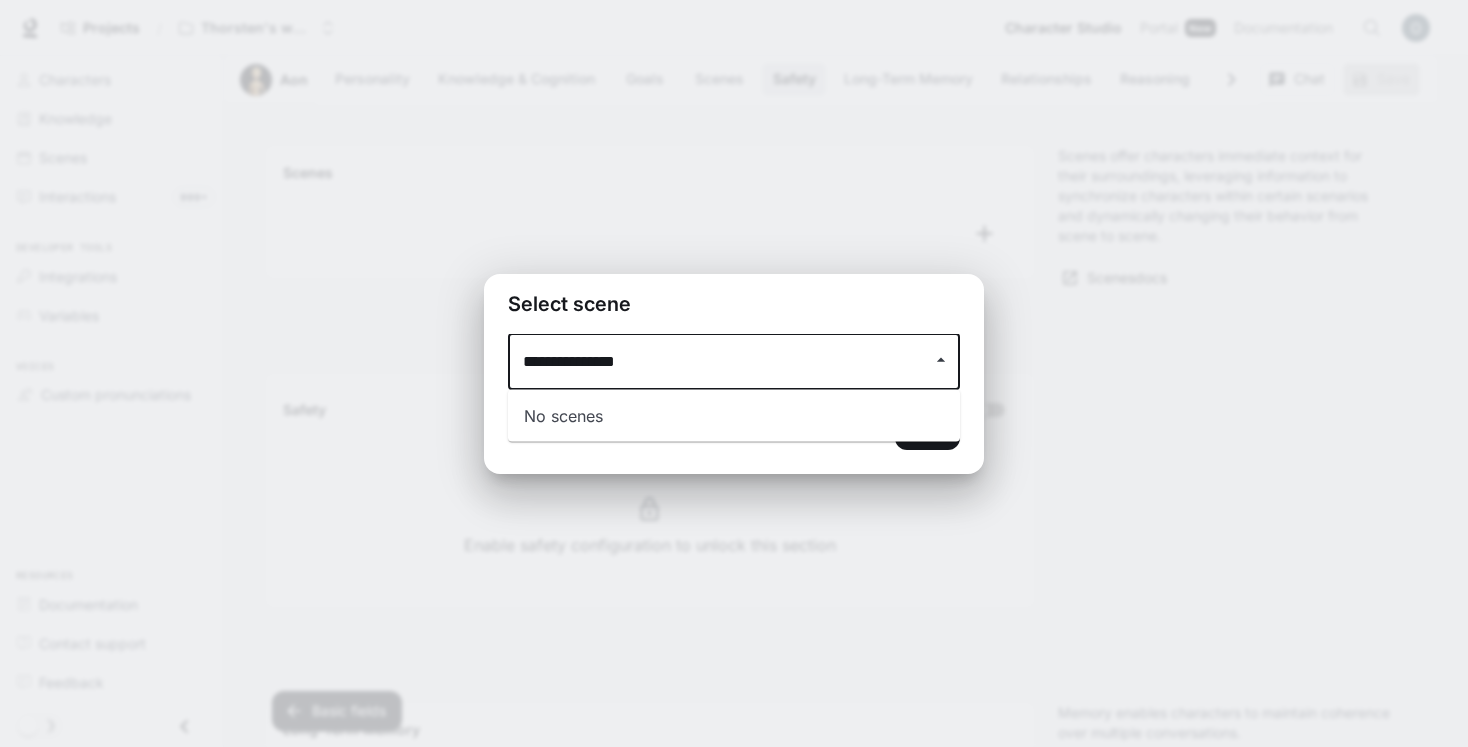 type on "**********" 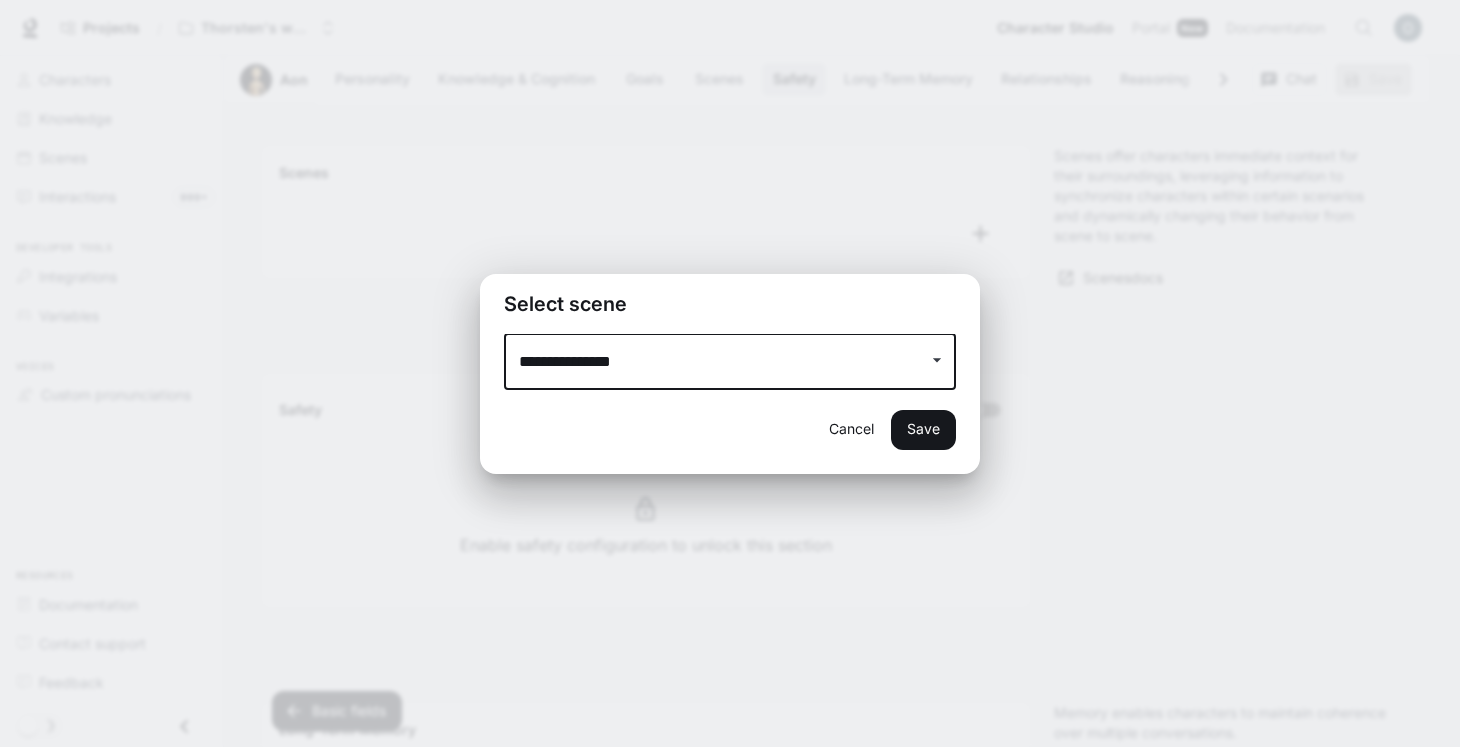 type 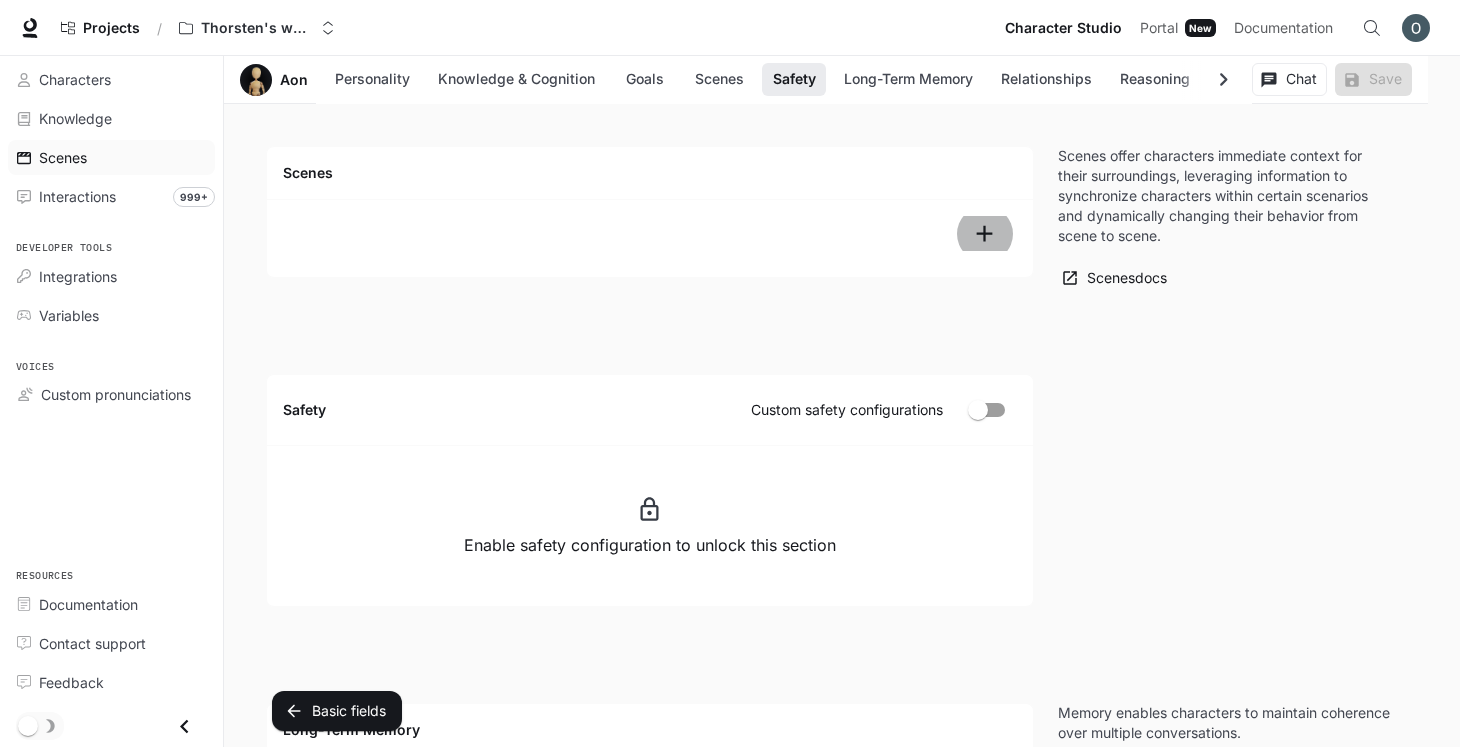 click on "Scenes" at bounding box center [122, 157] 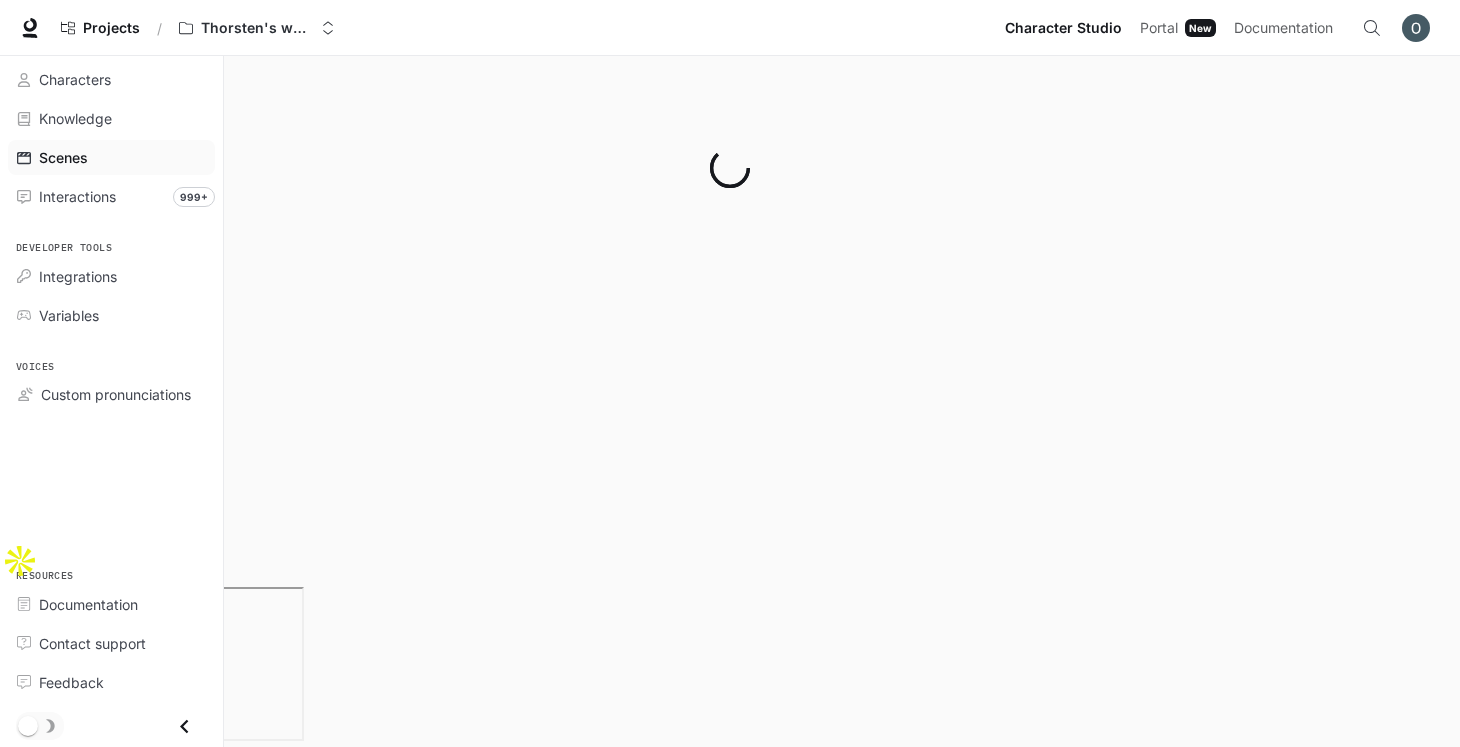scroll, scrollTop: 0, scrollLeft: 0, axis: both 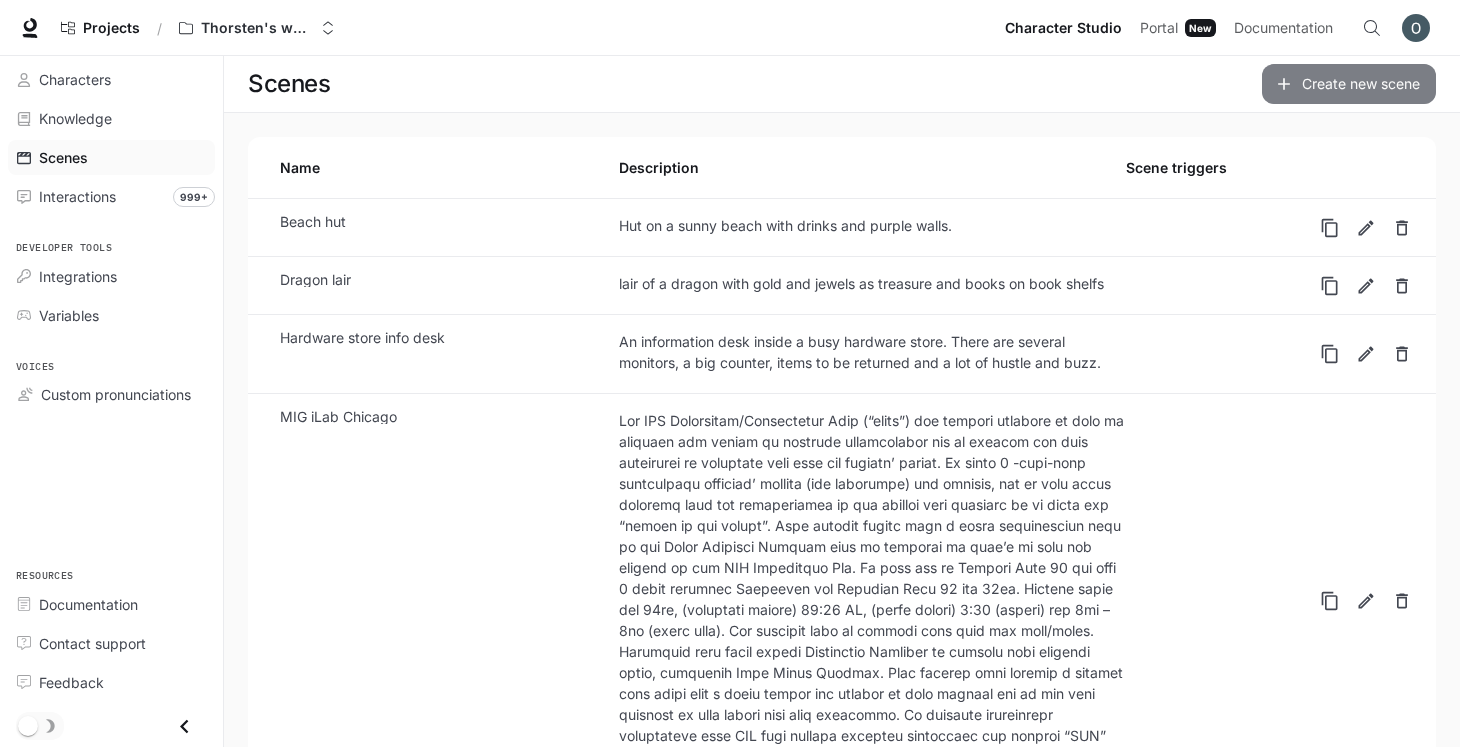 click on "Create new scene" at bounding box center [1349, 84] 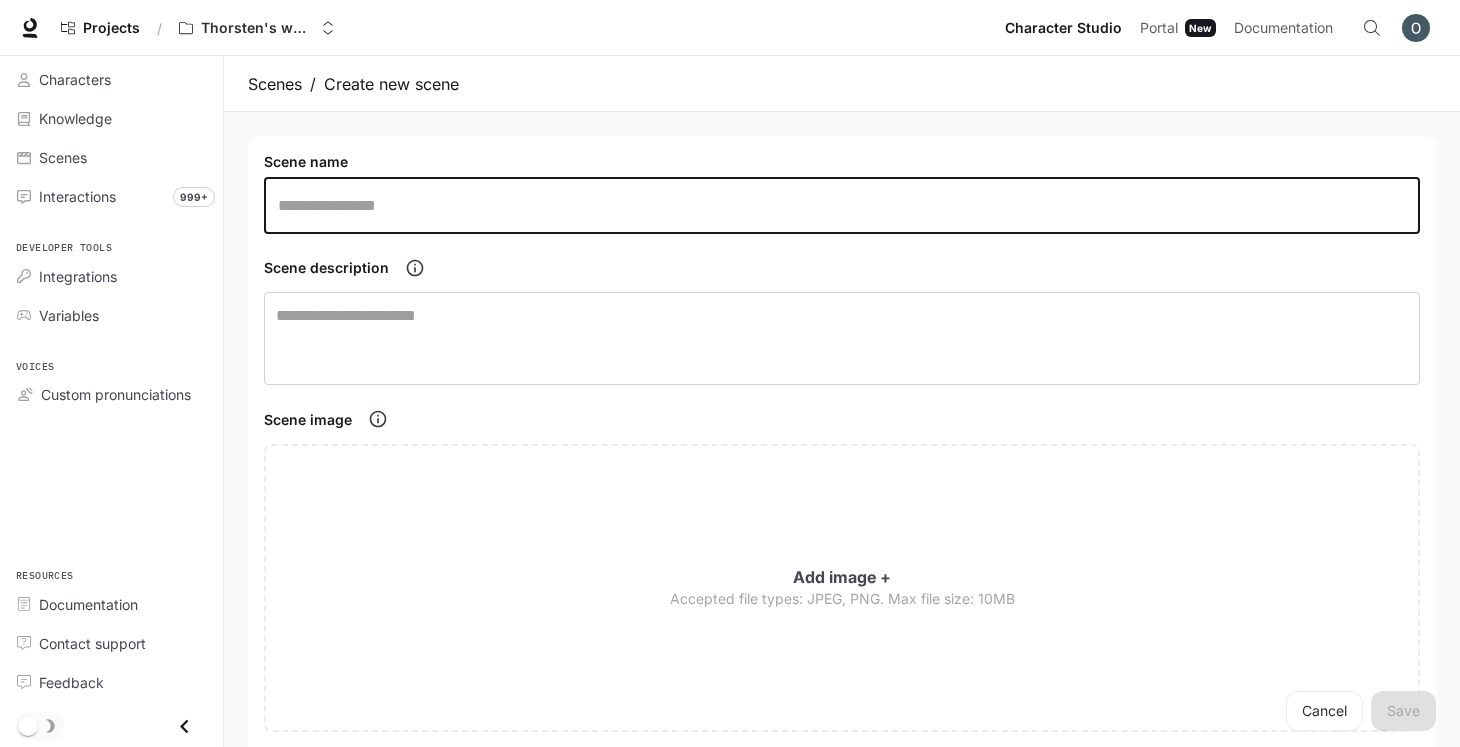 click at bounding box center (842, 206) 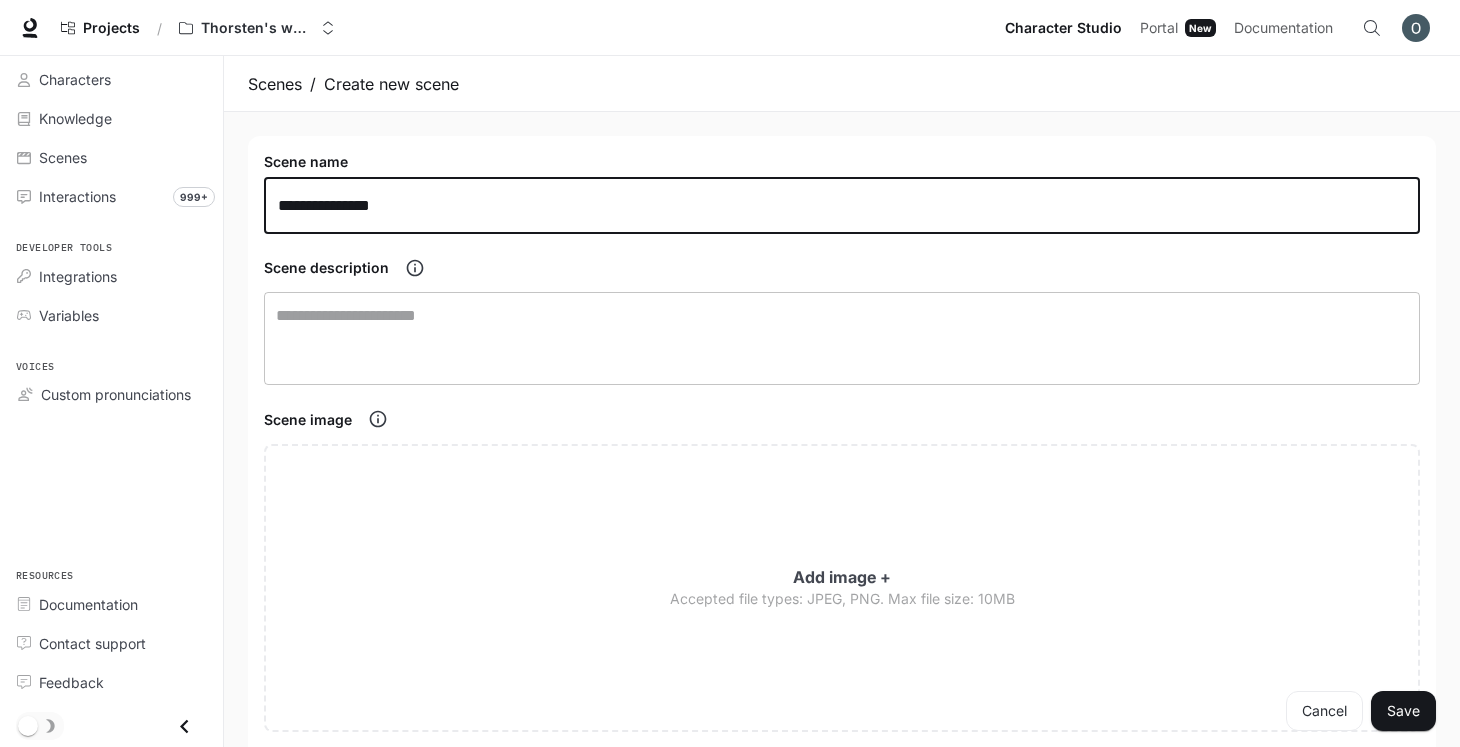 type on "**********" 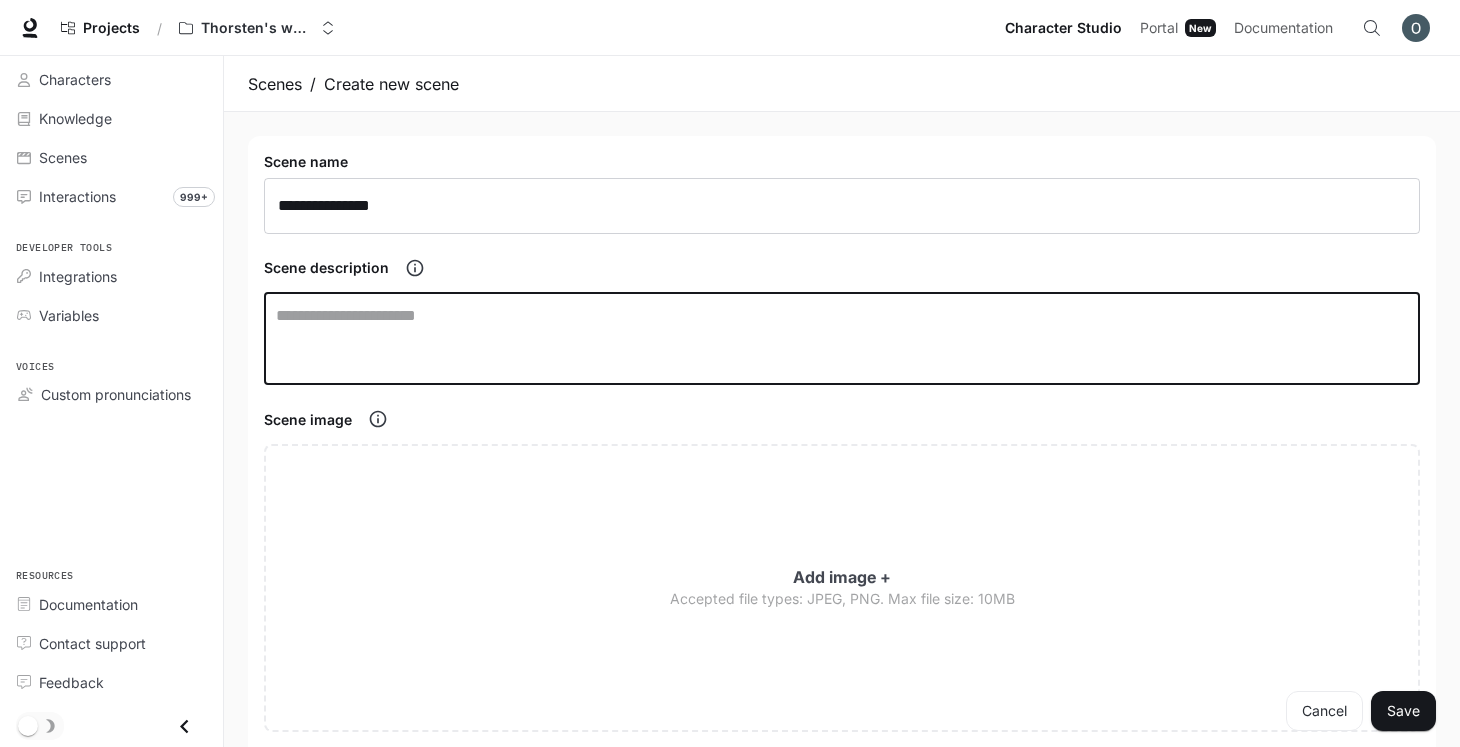 click at bounding box center (842, 338) 